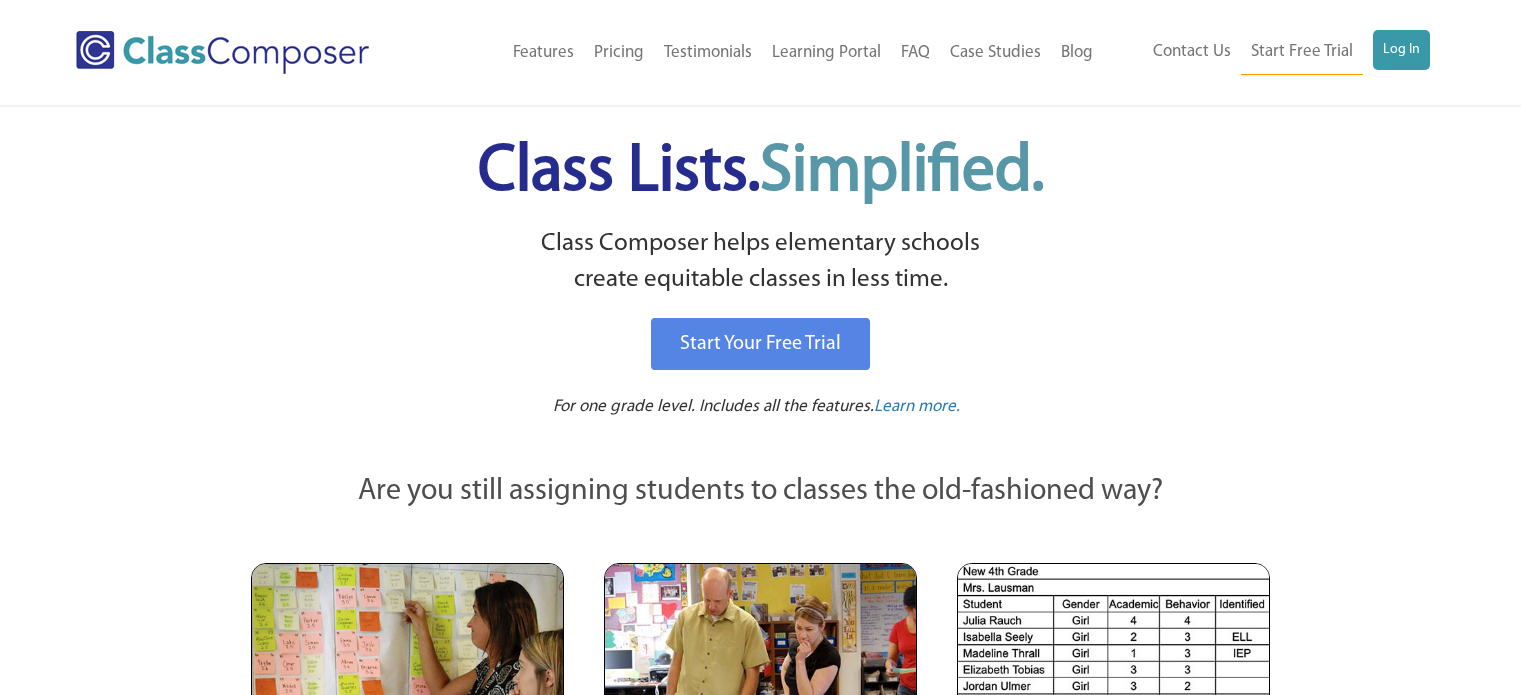 scroll, scrollTop: 0, scrollLeft: 0, axis: both 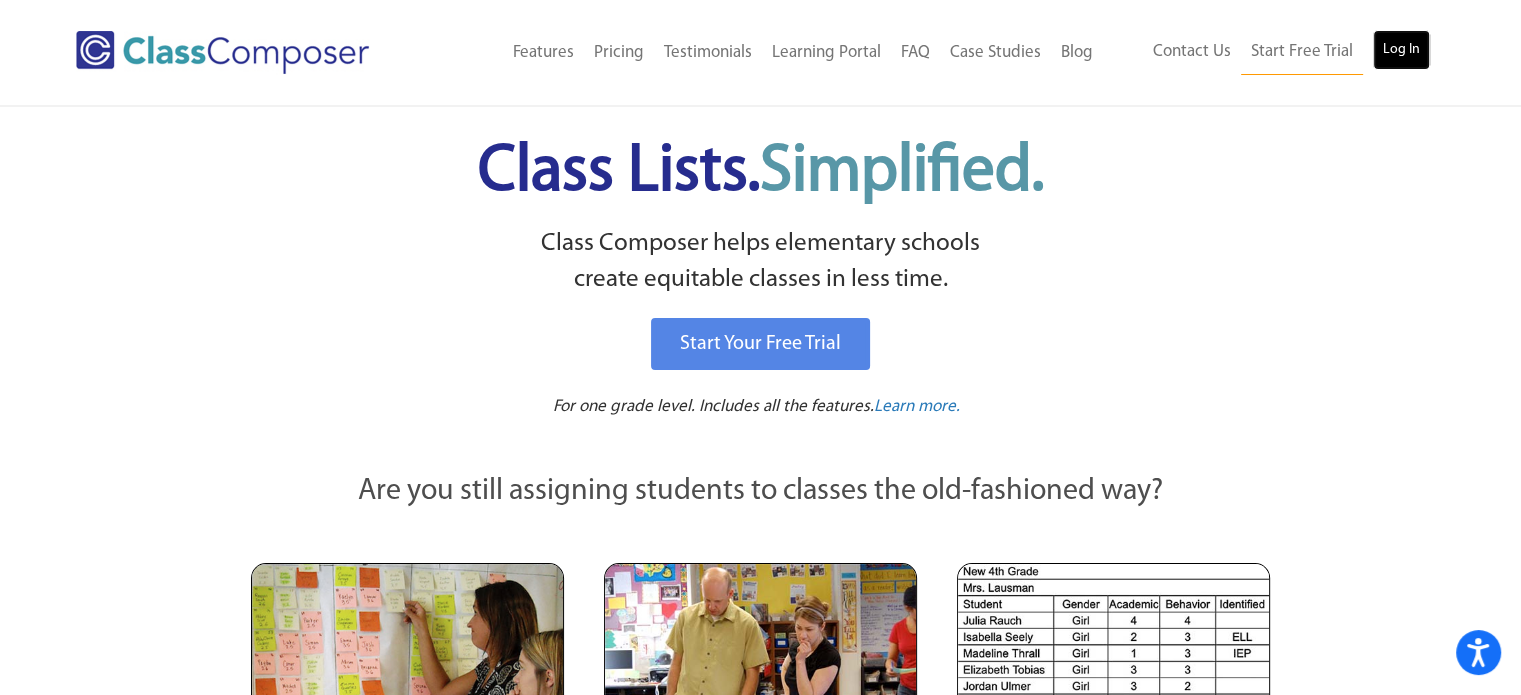click on "Log In" at bounding box center (1401, 50) 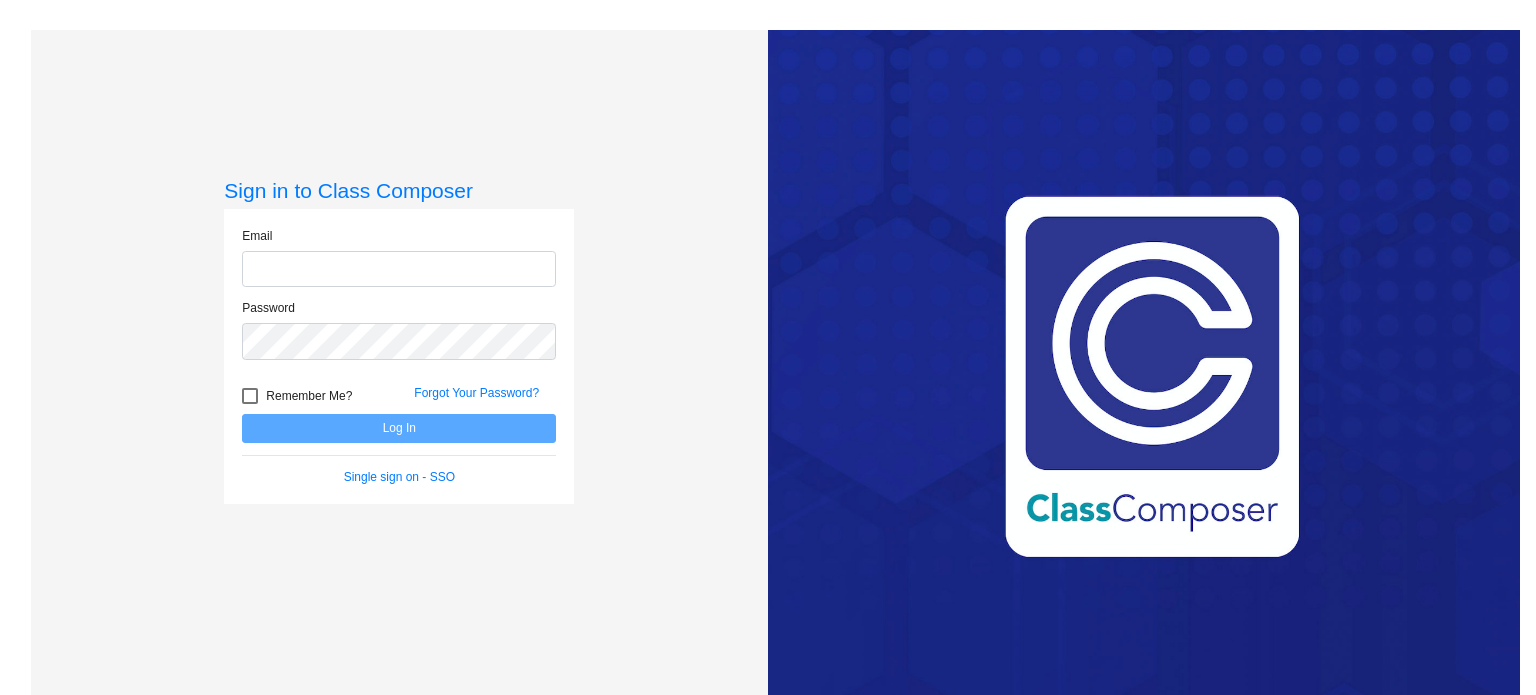 scroll, scrollTop: 0, scrollLeft: 0, axis: both 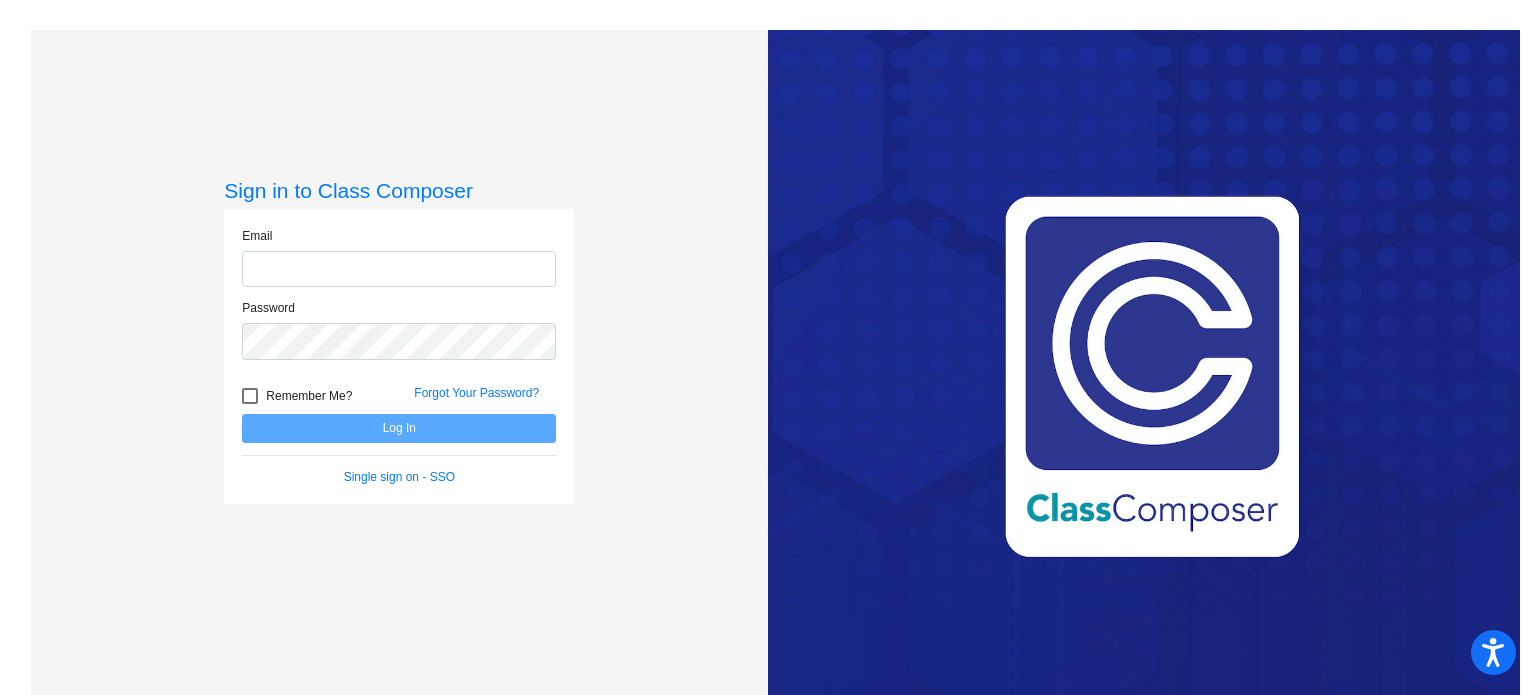 type on "[PERSON_NAME][EMAIL_ADDRESS][DOMAIN_NAME]" 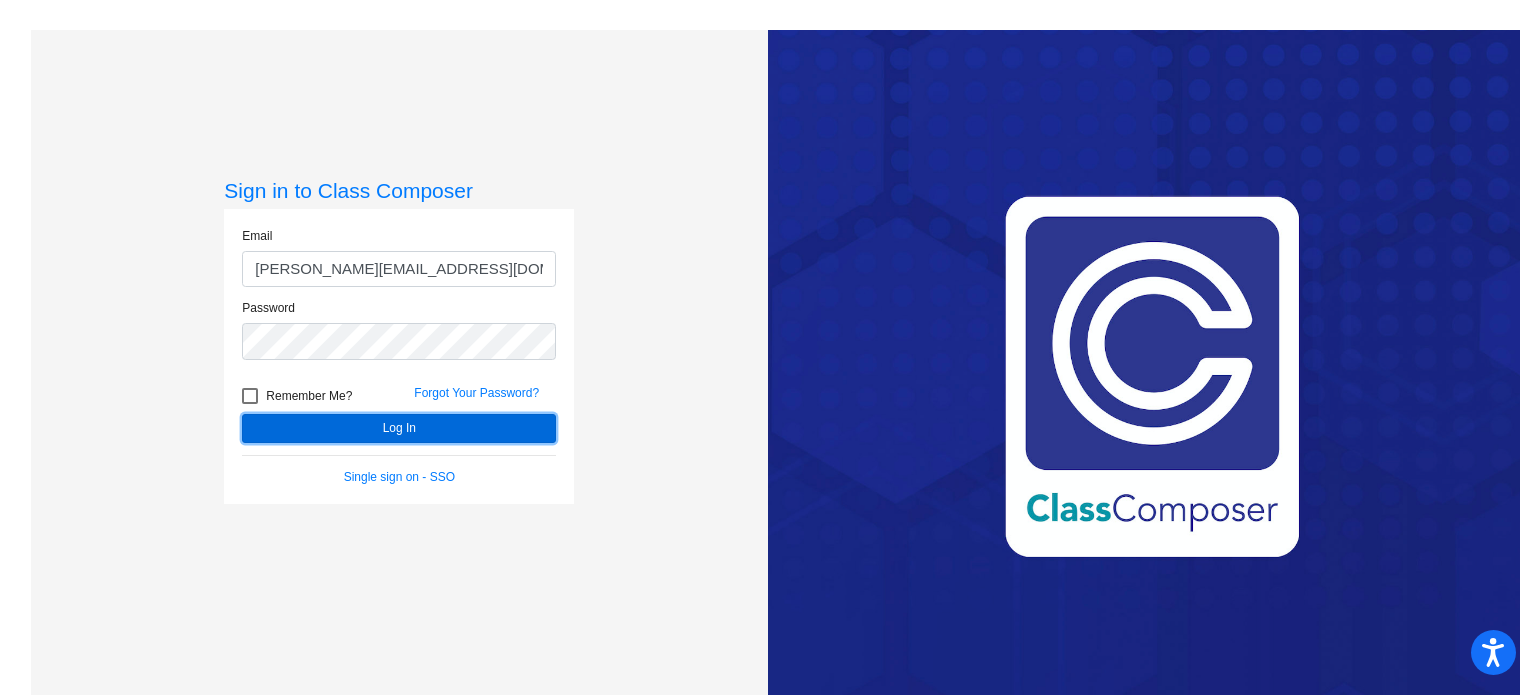 click on "Log In" 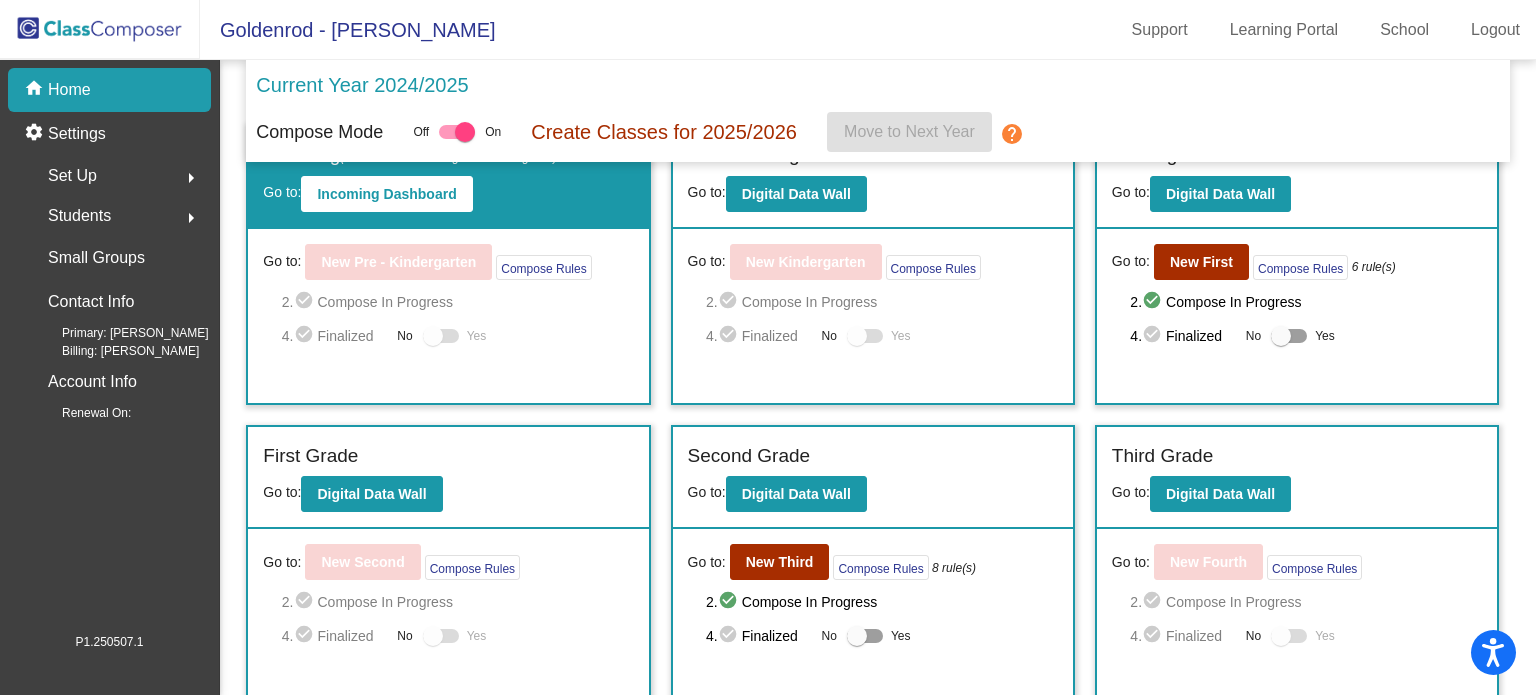 scroll, scrollTop: 56, scrollLeft: 0, axis: vertical 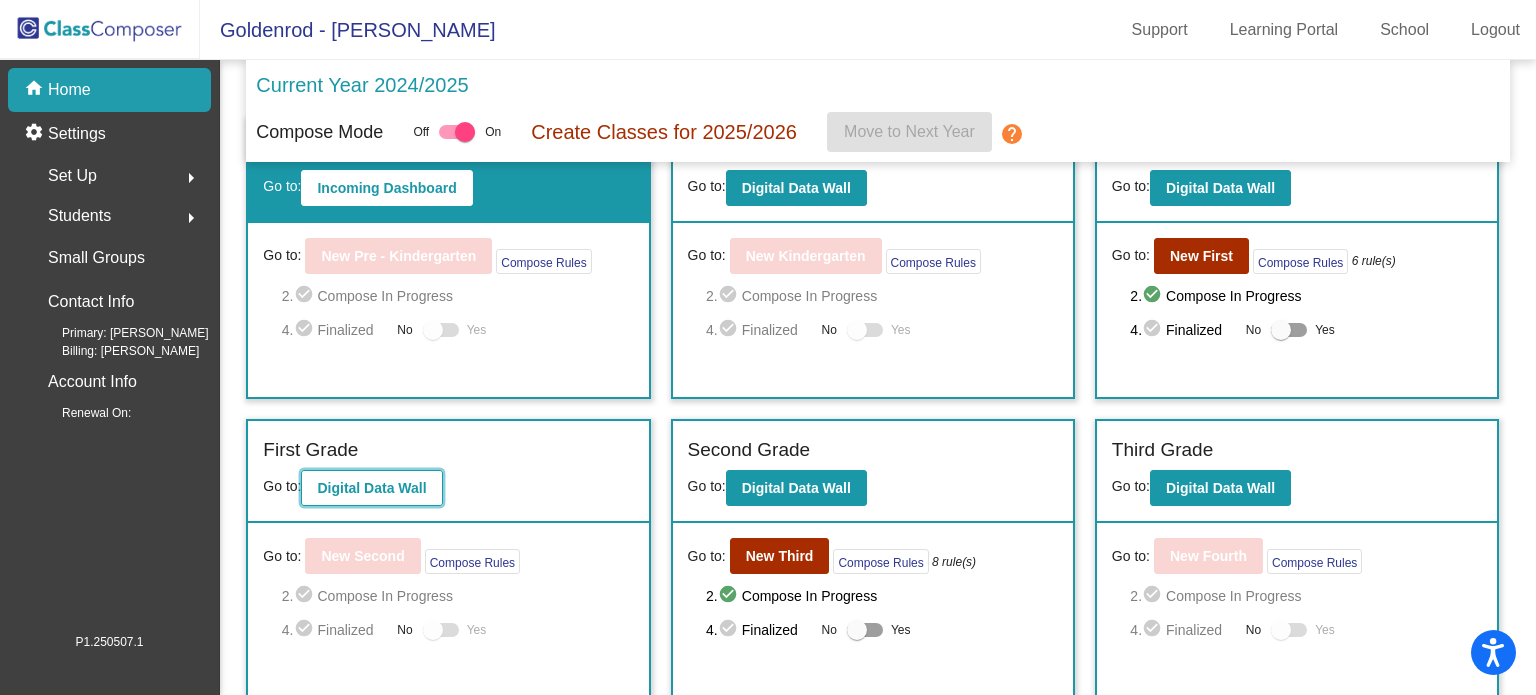 click on "Digital Data Wall" 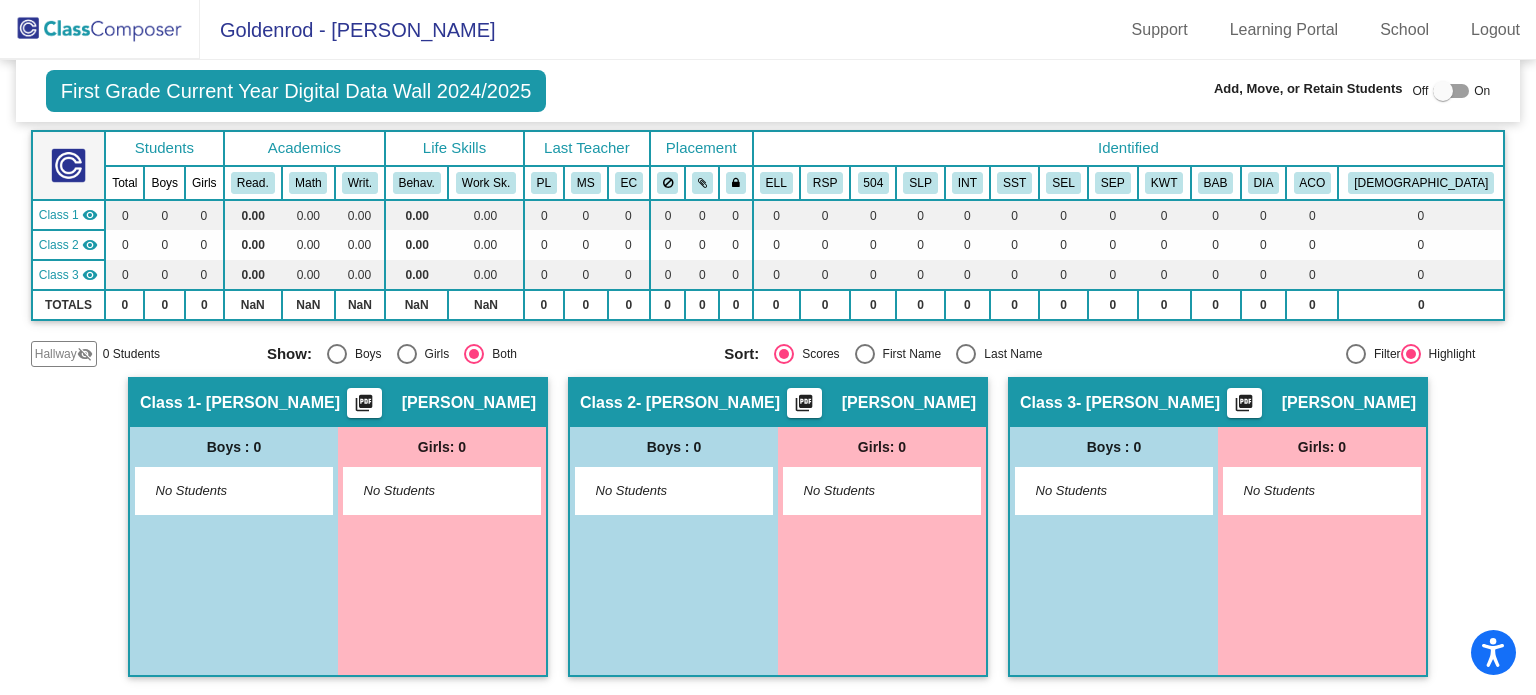 scroll, scrollTop: 0, scrollLeft: 0, axis: both 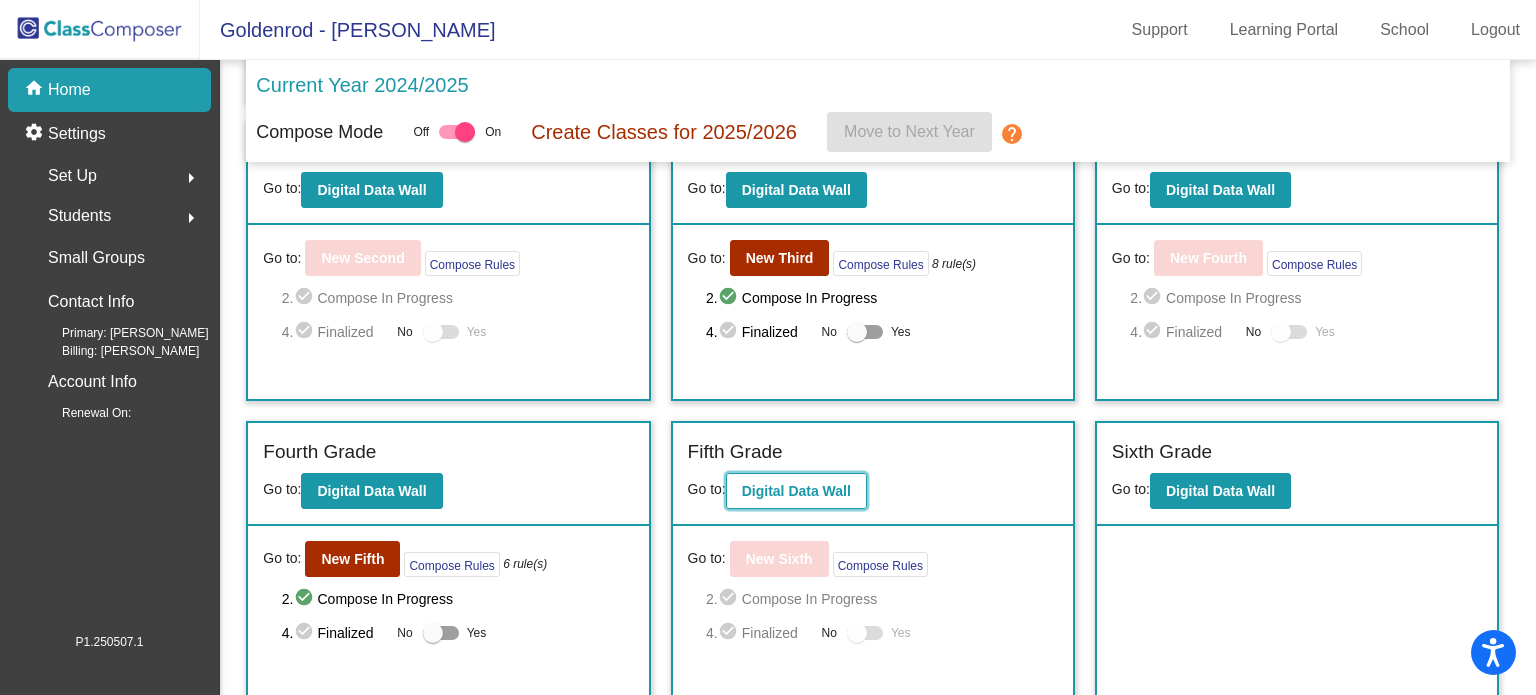 click on "Digital Data Wall" 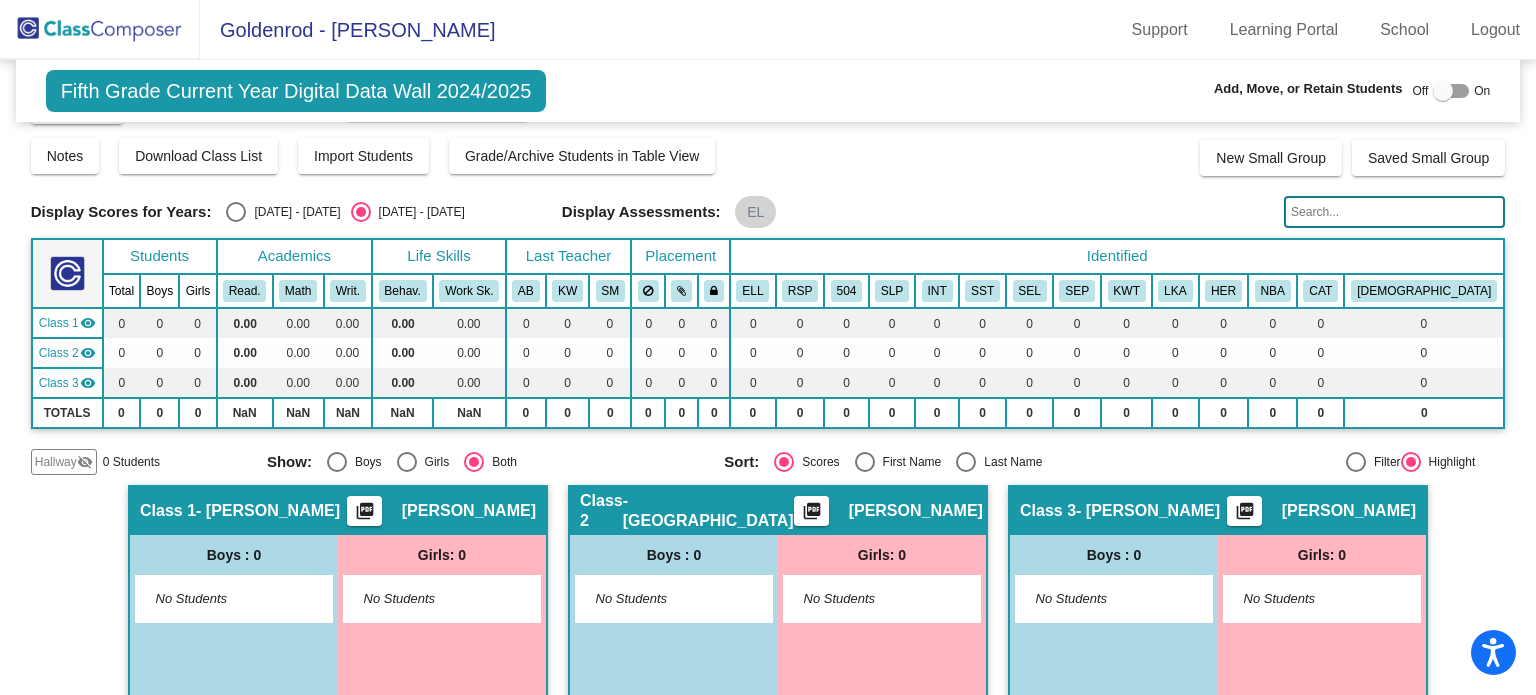 scroll, scrollTop: 0, scrollLeft: 0, axis: both 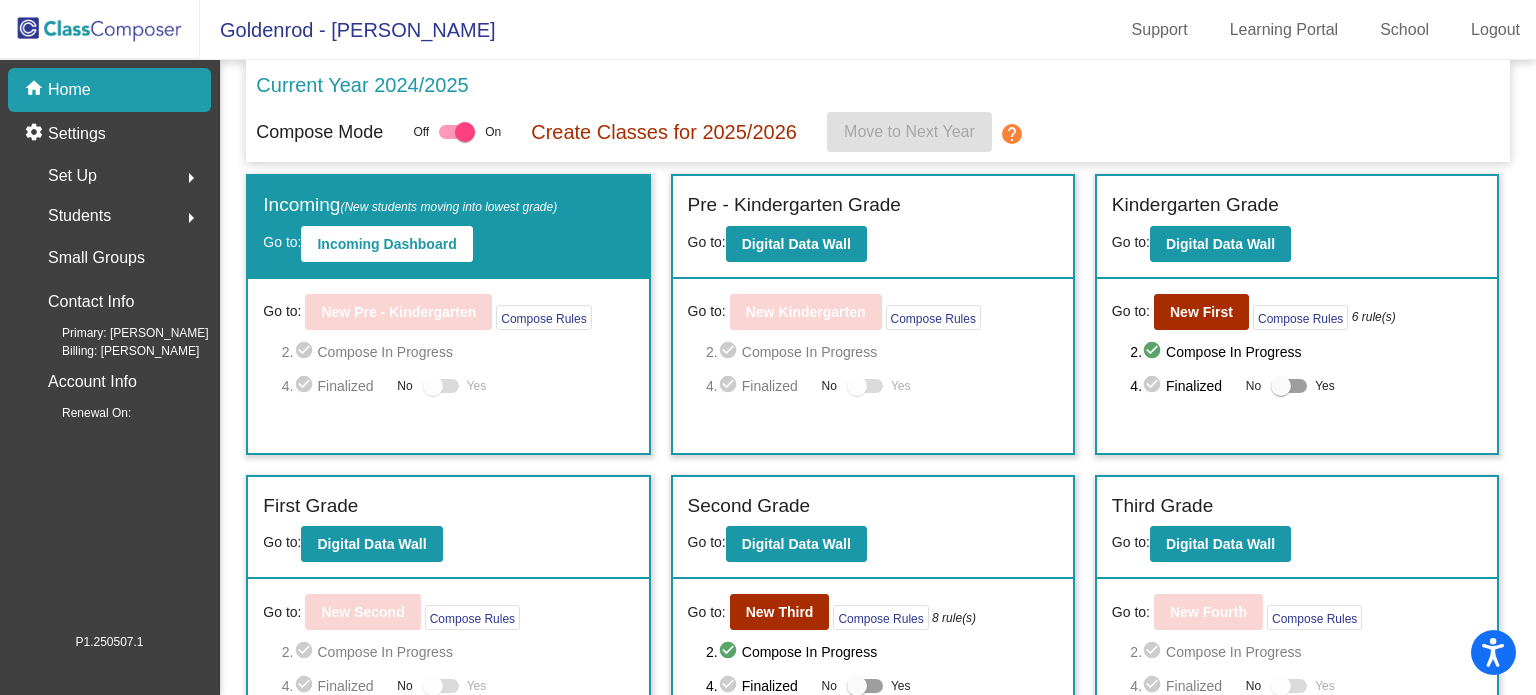 click on "Set Up  arrow_right" 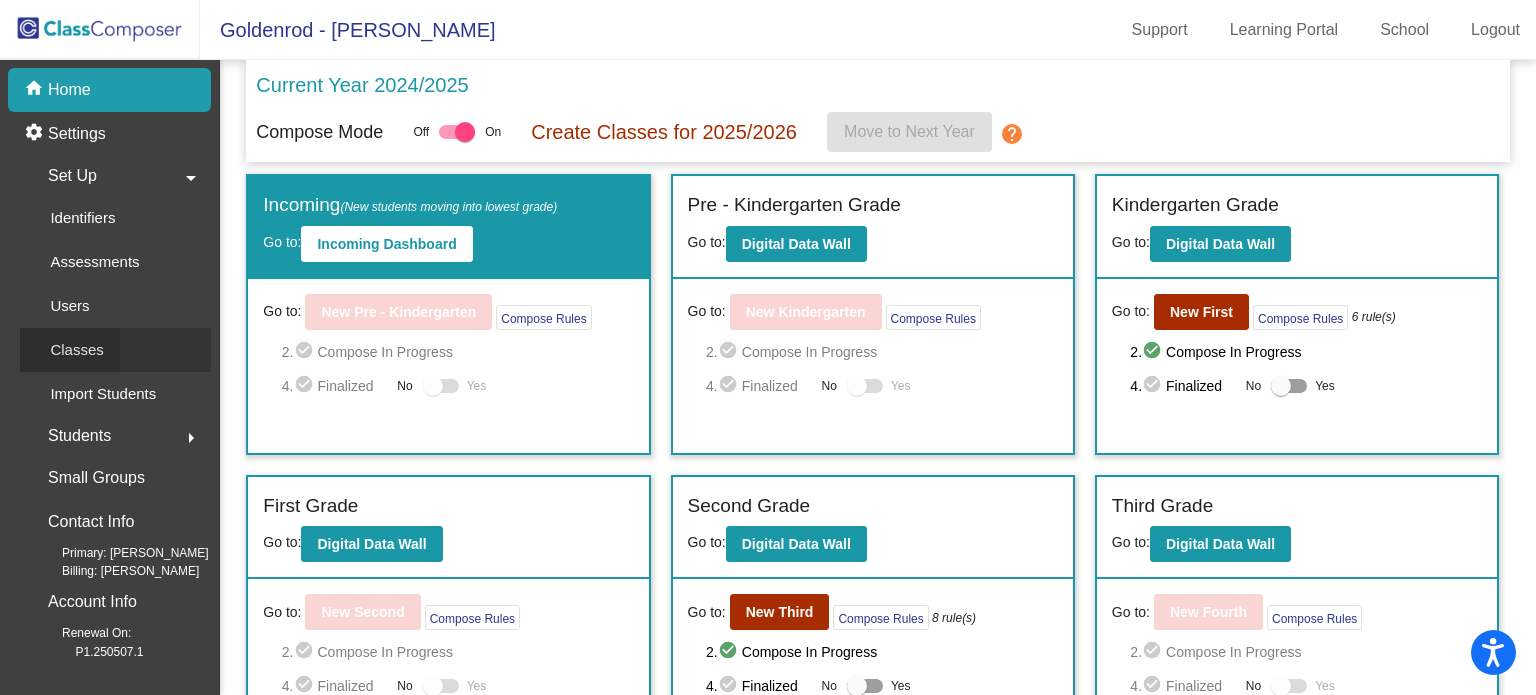 click on "Classes" 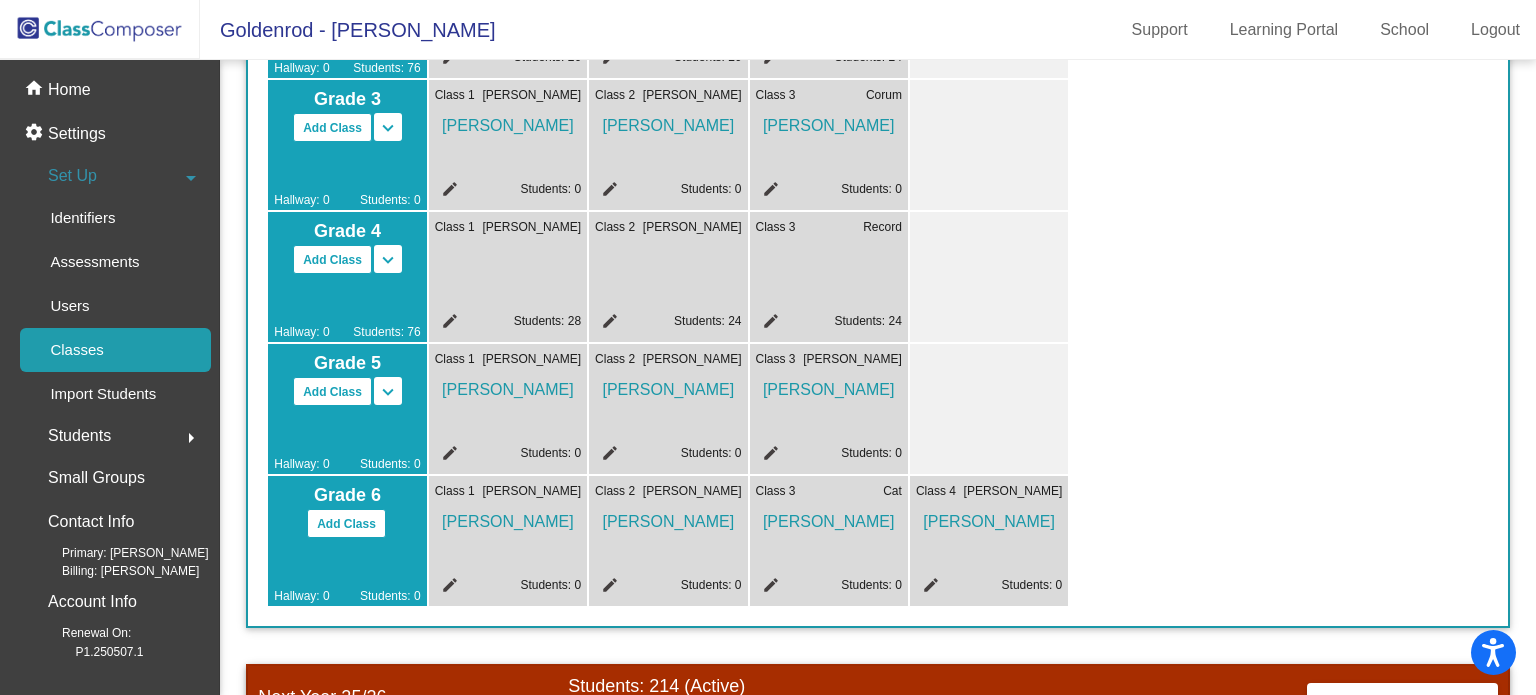 scroll, scrollTop: 697, scrollLeft: 0, axis: vertical 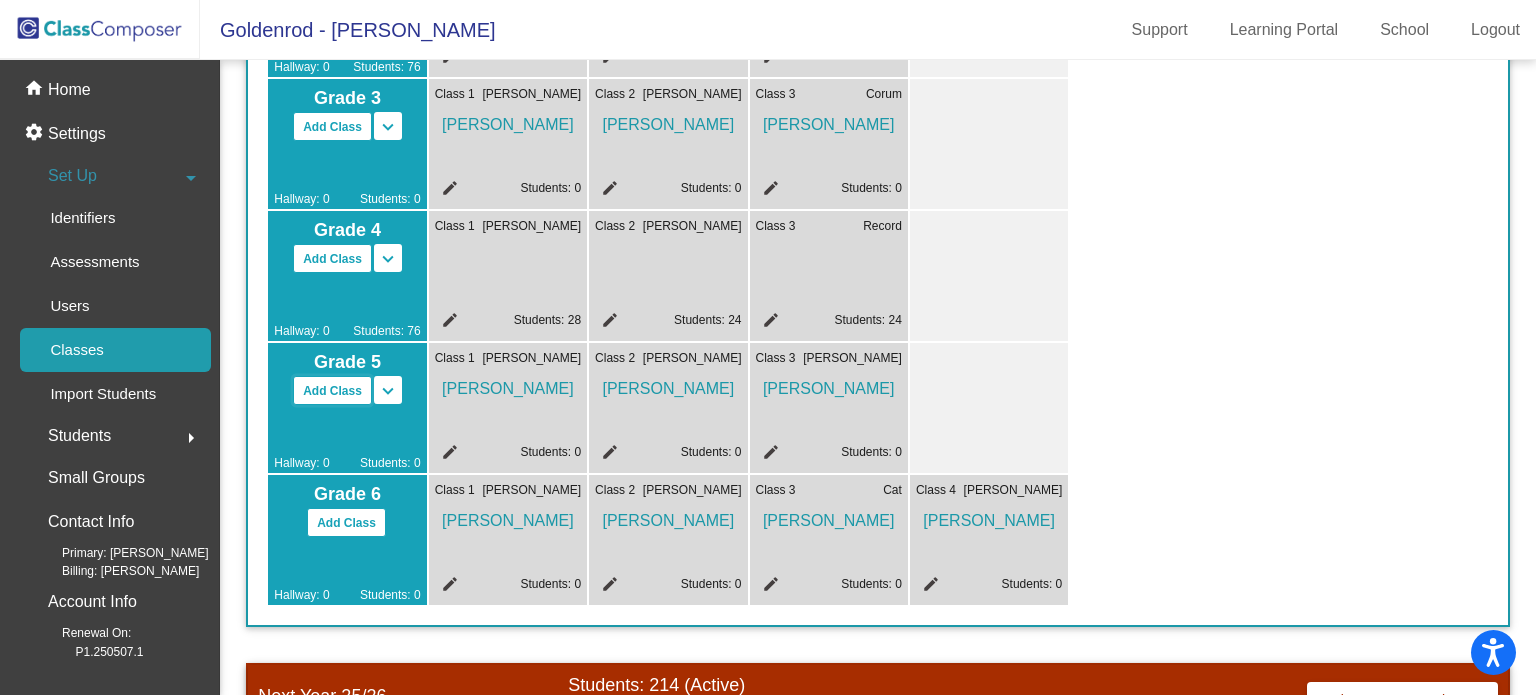 click on "Add Class" 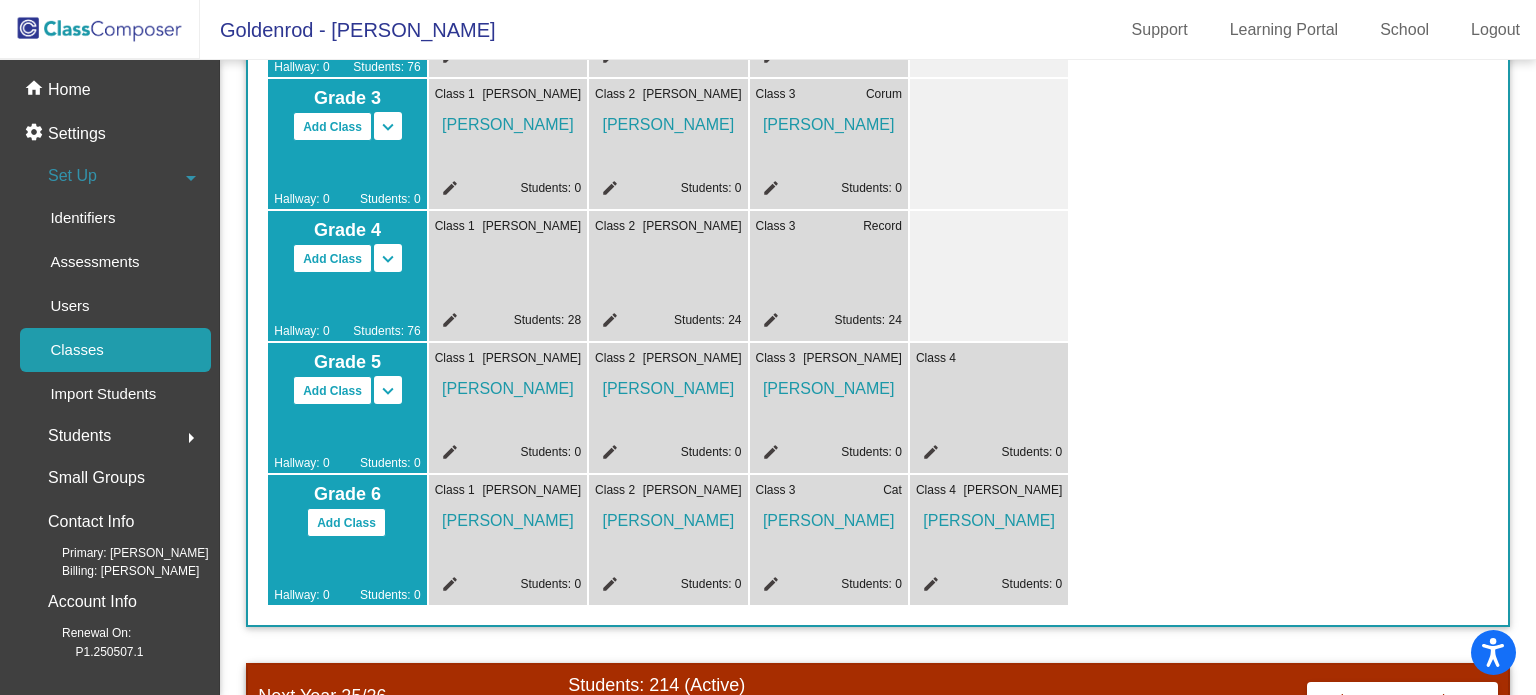 click on "edit" 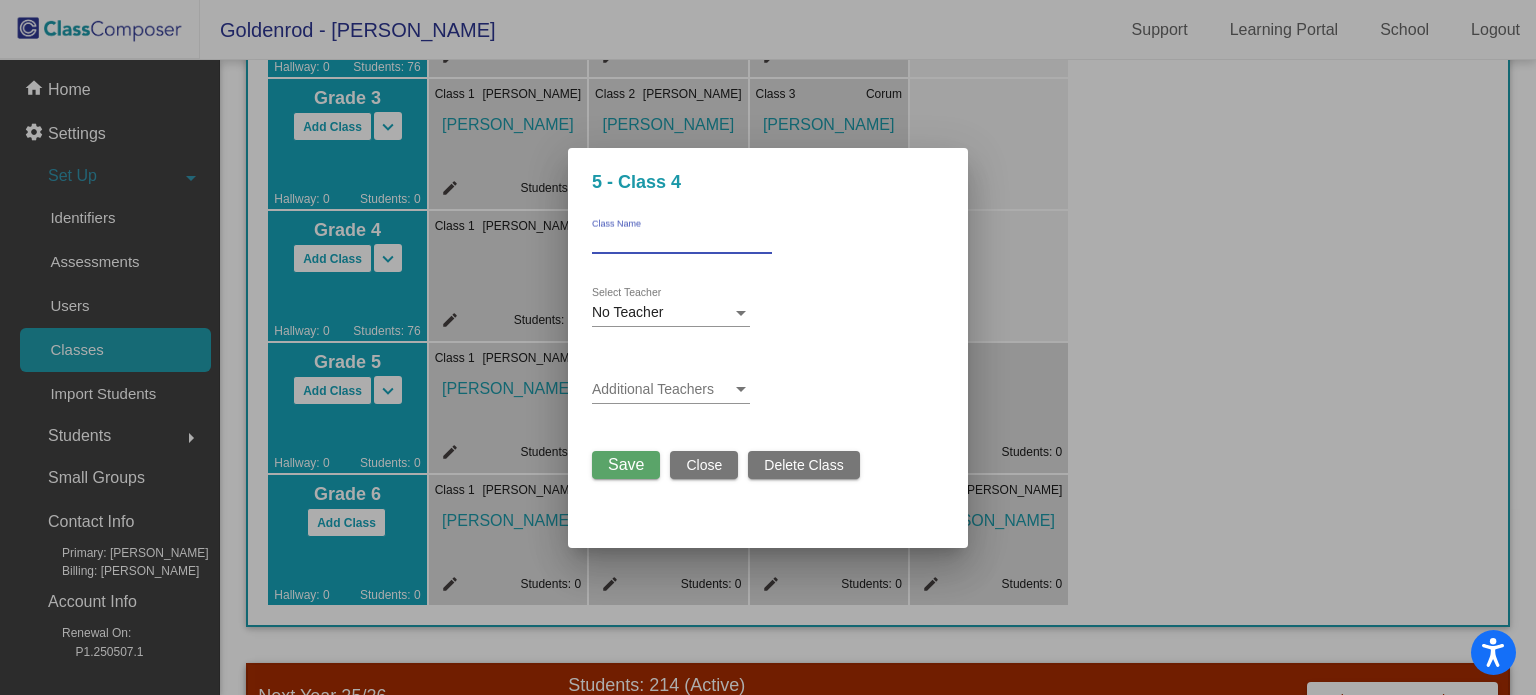 click on "Class Name" at bounding box center (682, 241) 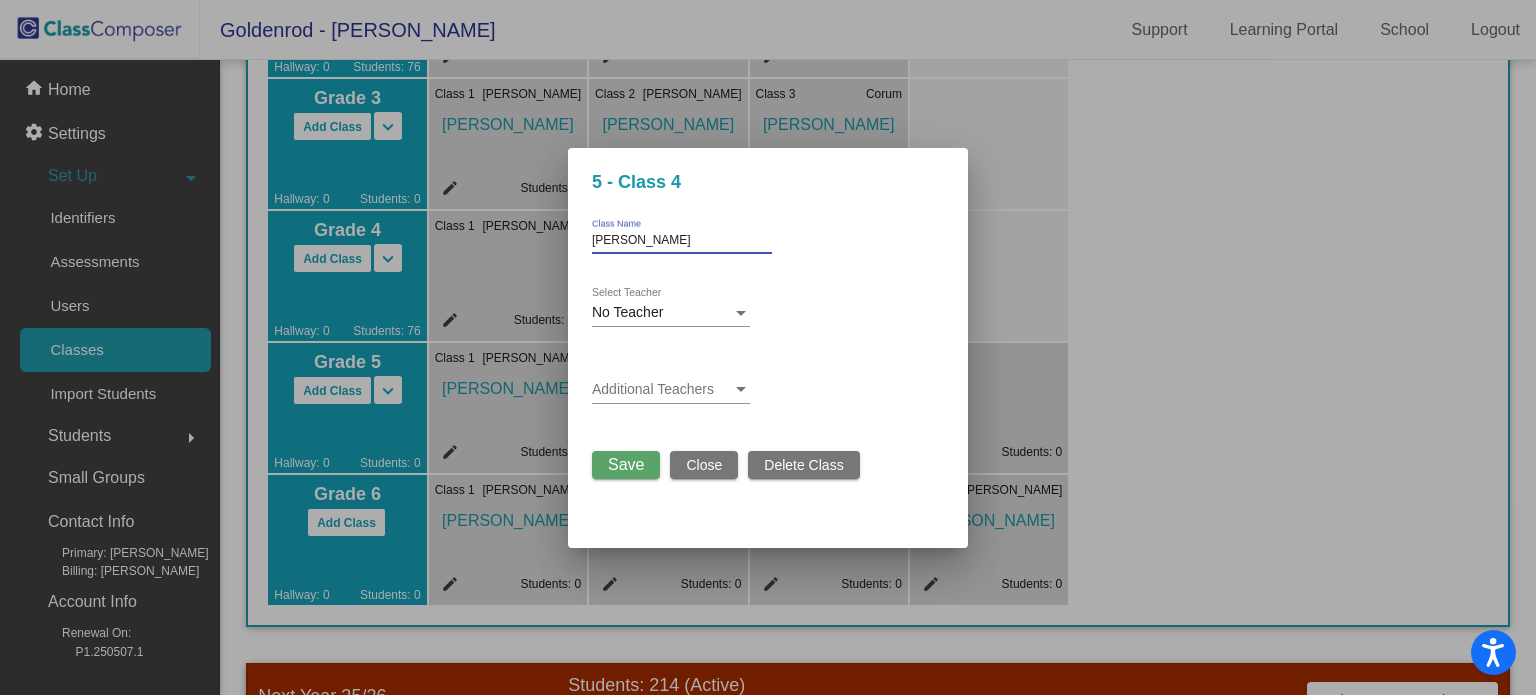 type on "N.Barba" 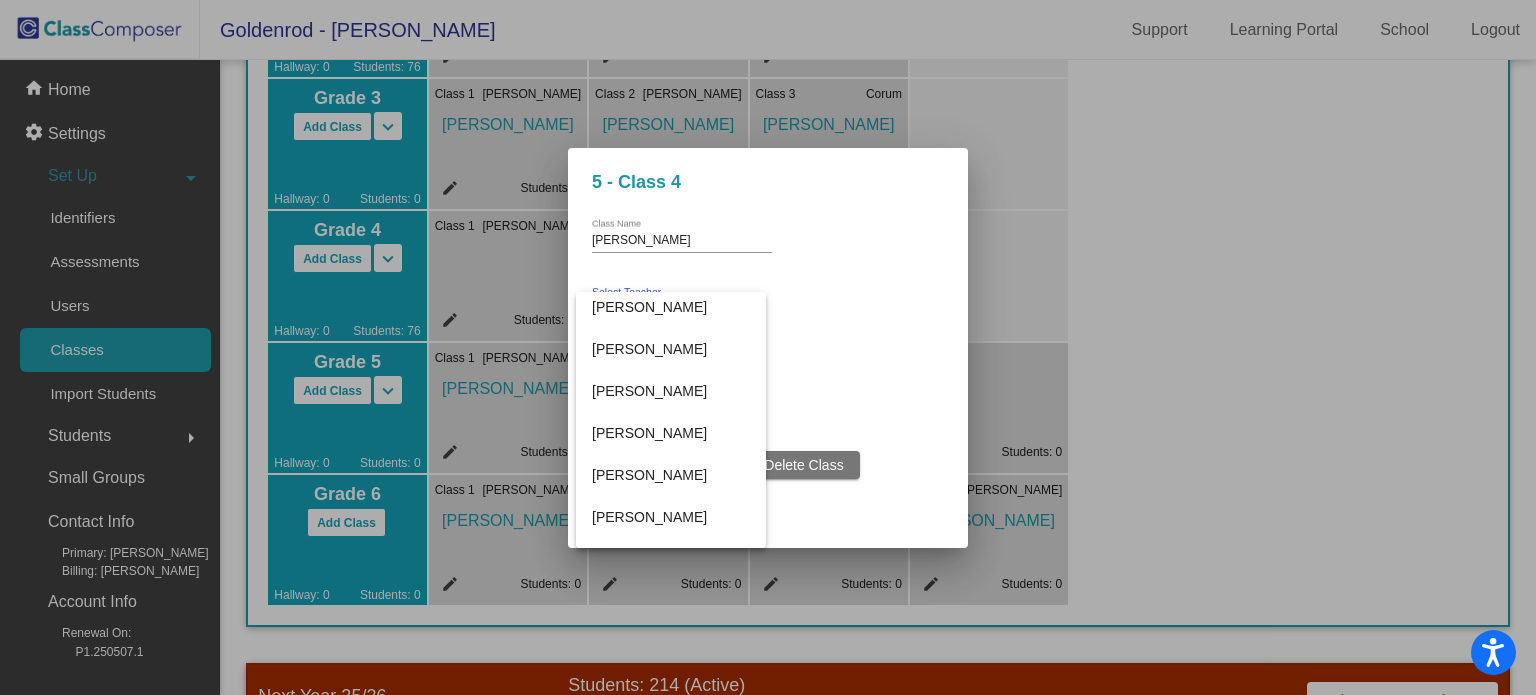 scroll, scrollTop: 631, scrollLeft: 0, axis: vertical 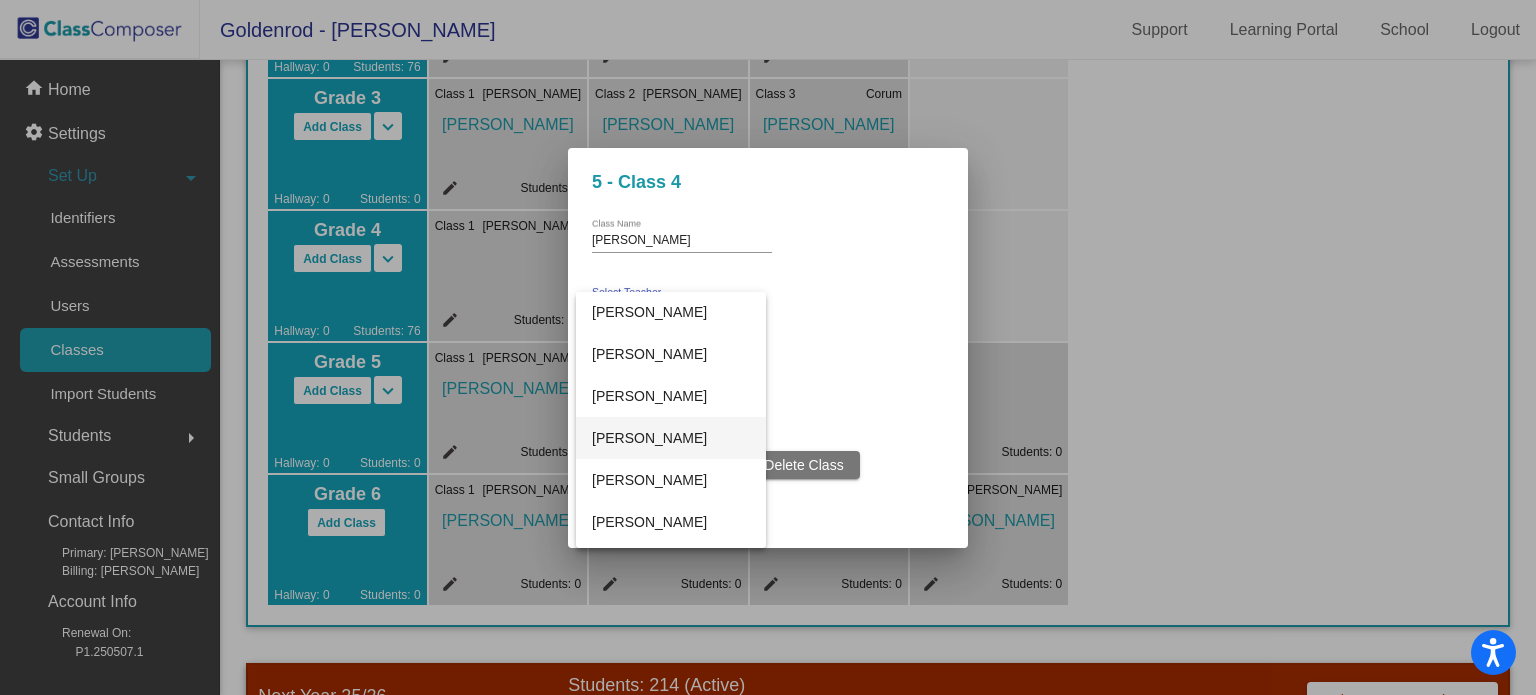 click on "Neriada Barba" at bounding box center (671, 438) 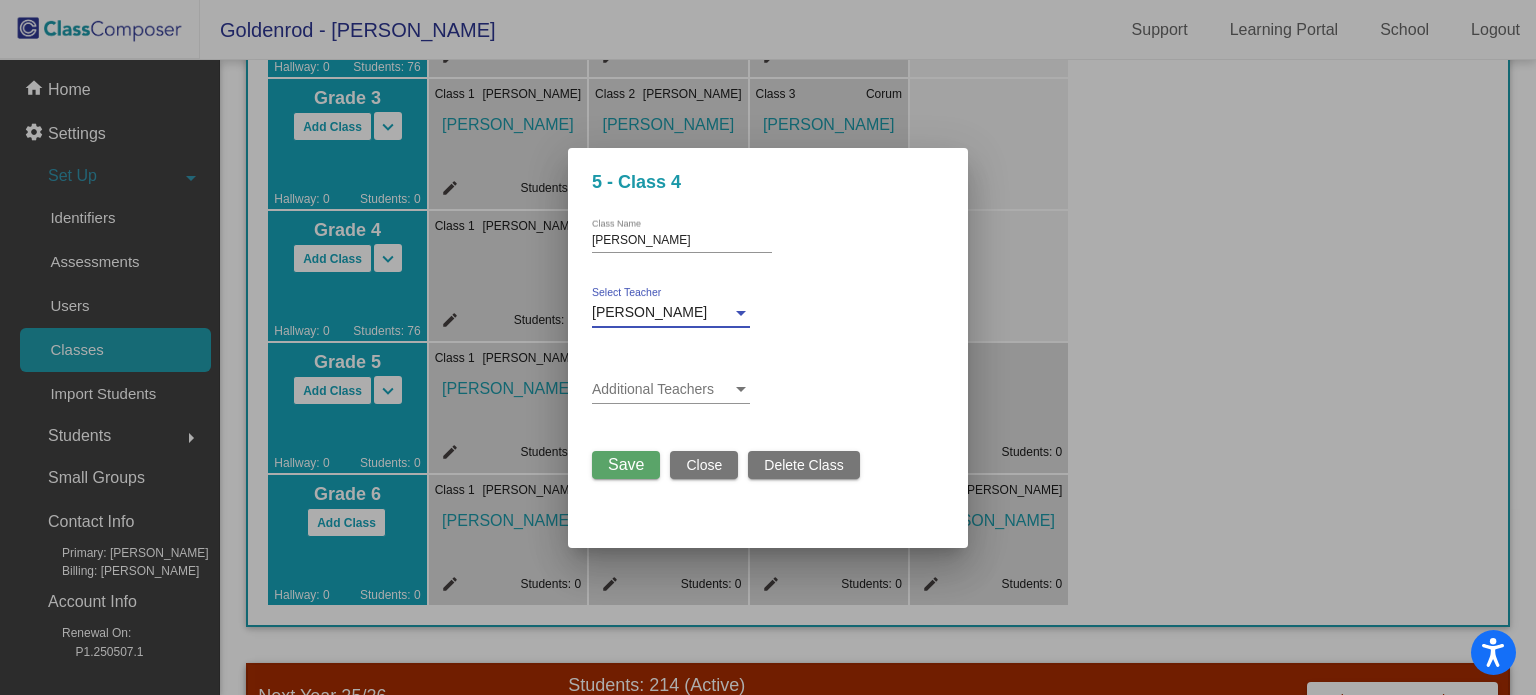 click on "Save" at bounding box center [626, 464] 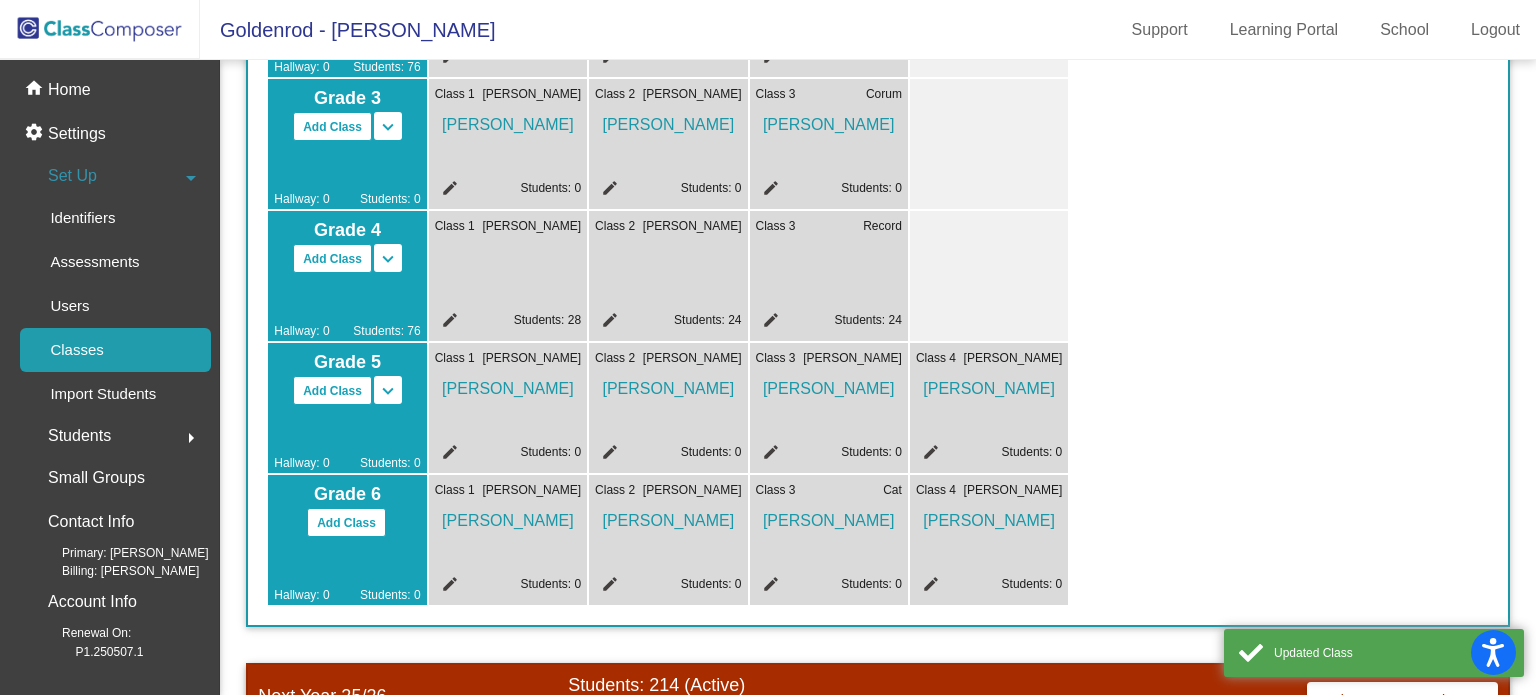 click on "Grade P   Add Class   Split P/K   Split P/K/1  keyboard_arrow_down keyboard_arrow_up  Hallway: 0   Students: 0   Grade K   Add Class   Split K/1   Split K/1/2  keyboard_arrow_down keyboard_arrow_up  Hallway: 0   Students: 62  Class 1 Campos  Lupi Campos edit Students: 23 Class 2 Collura  Jullian Collura edit Students: 22 Class 3 Klepac  Rebecca Klepac edit Students: 17  Grade 1   Add Class   Split 1/2   Split 1/2/3  keyboard_arrow_down keyboard_arrow_up  Hallway: 0   Students: 0  Class 1 Lopez  Patricia Lopez edit Students: 0 Class 2 Shaw  Melissa Shaw edit Students: 0 Class 3 Cruz  Erika Cruz edit Students: 0  Grade 2   Add Class   Split 2/3   Split 2/3/4  keyboard_arrow_down keyboard_arrow_up  Hallway: 0   Students: 76  Class 1 Acosta  Adrianna Acosta edit Students: 26 Class 2 Diaz  Maria Diaz edit Students: 26 Class 3 Babshoff  Suzanne Babshoff edit Students: 24  Grade 3   Add Class   Split 3/4   Split 3/4/5  keyboard_arrow_down keyboard_arrow_up  Hallway: 0   Students: 0  Class 1 M.Karagozian edit Smith" 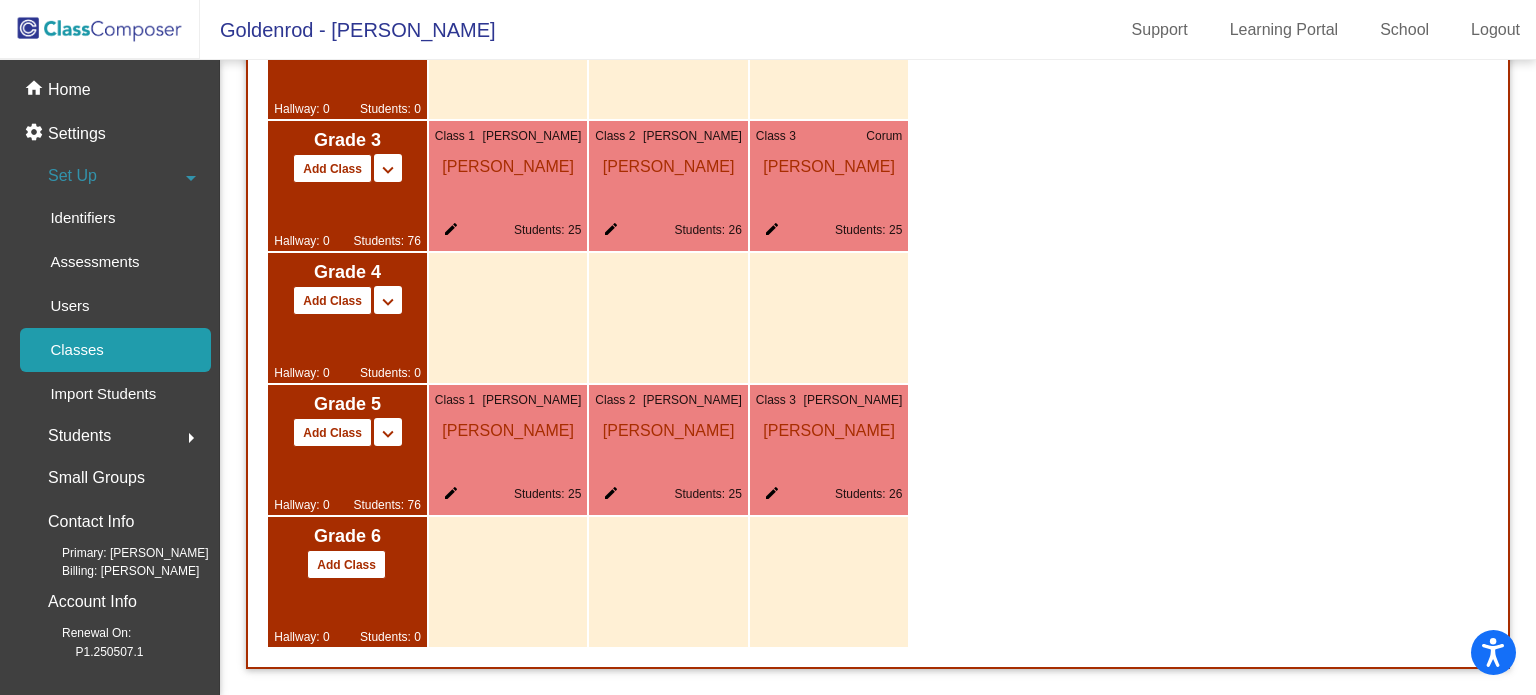 scroll, scrollTop: 1865, scrollLeft: 0, axis: vertical 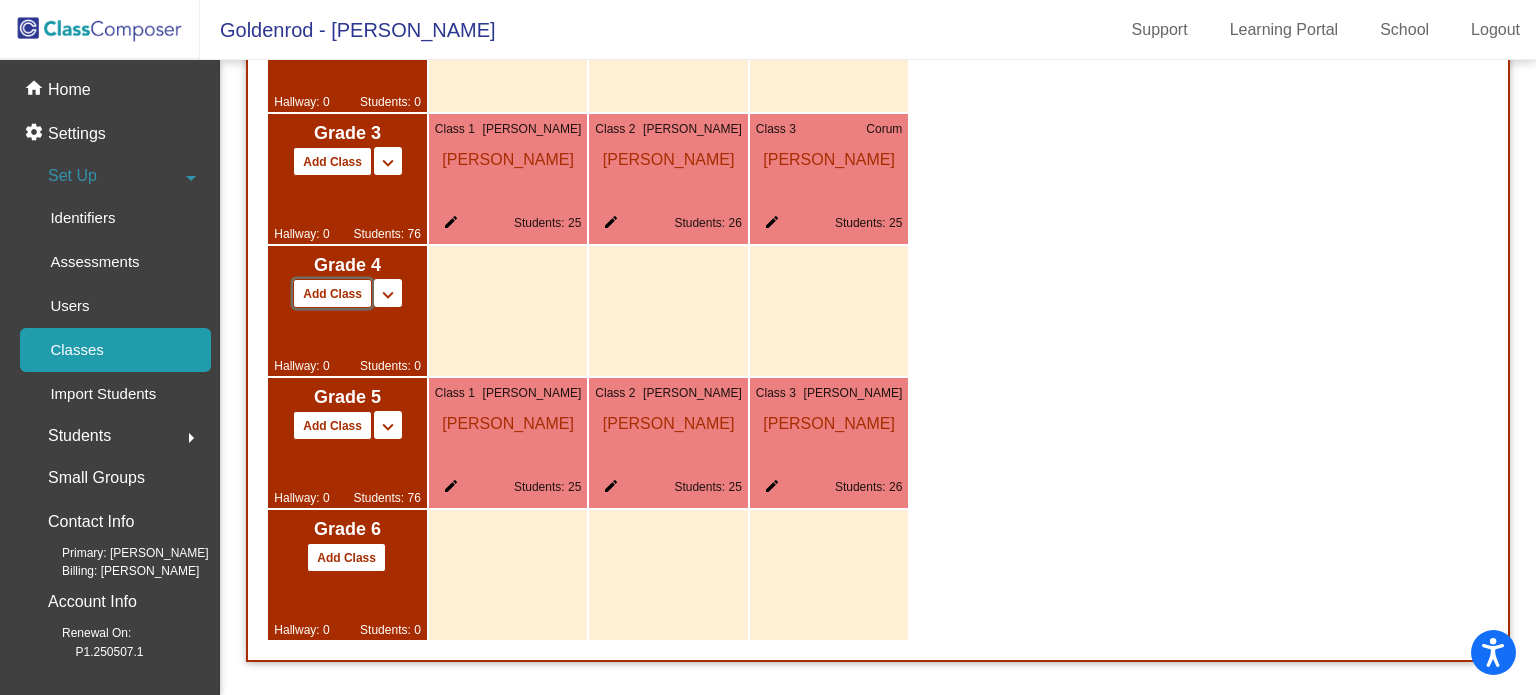 click on "Add Class" 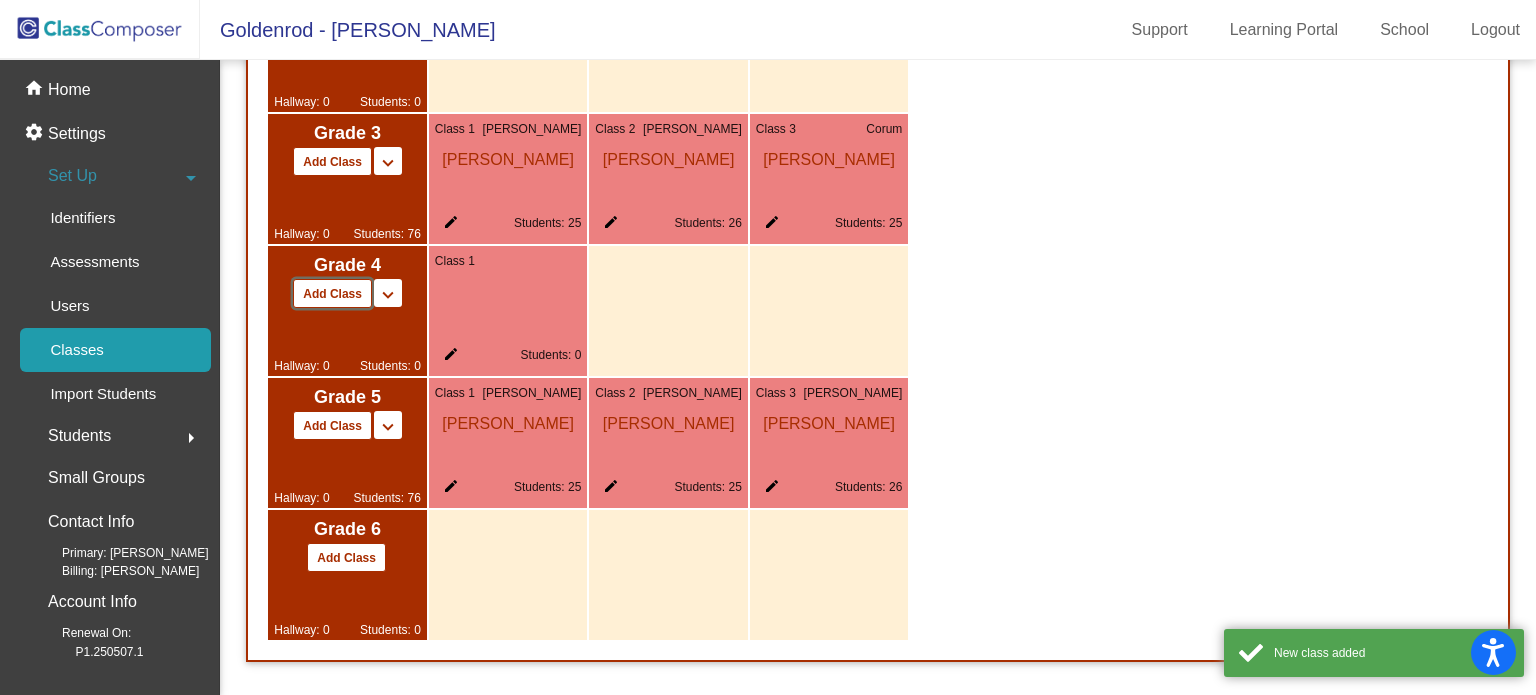 click on "Add Class" 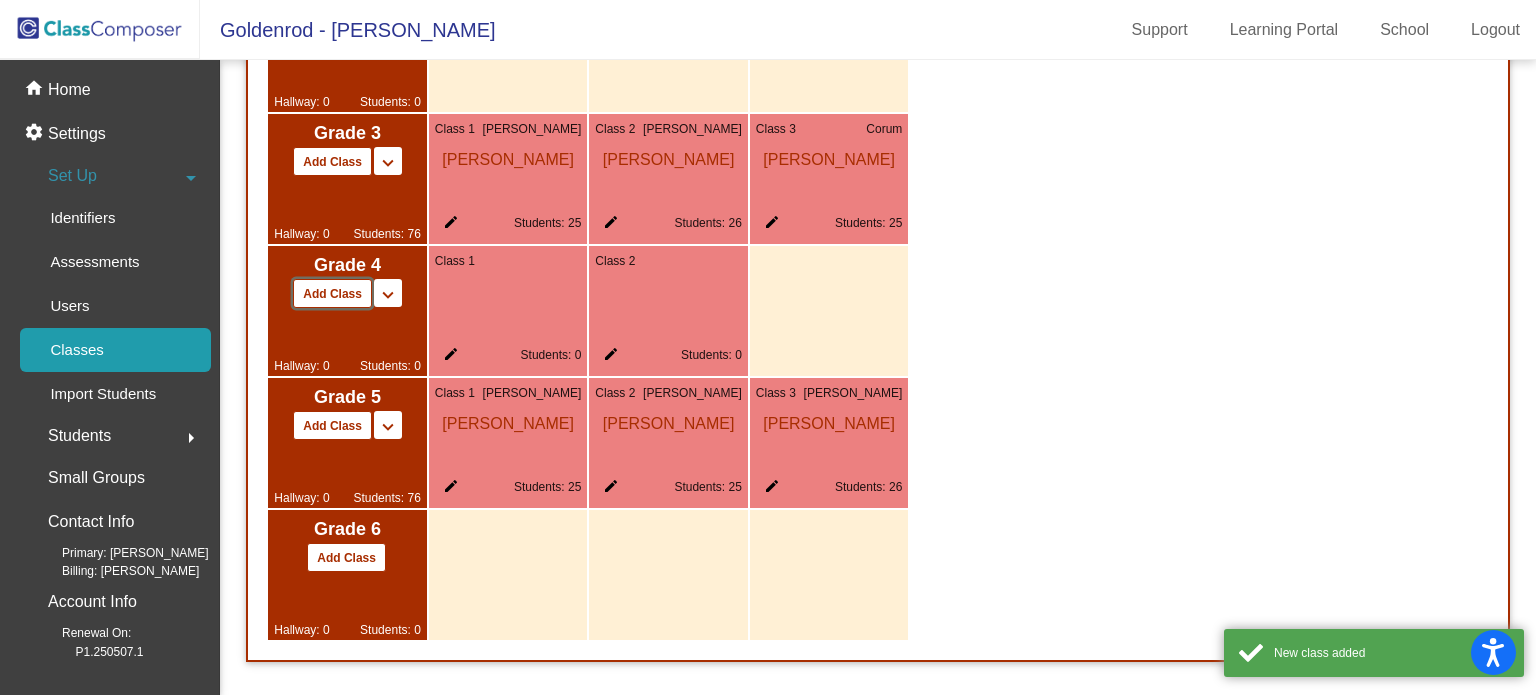 click on "Add Class" 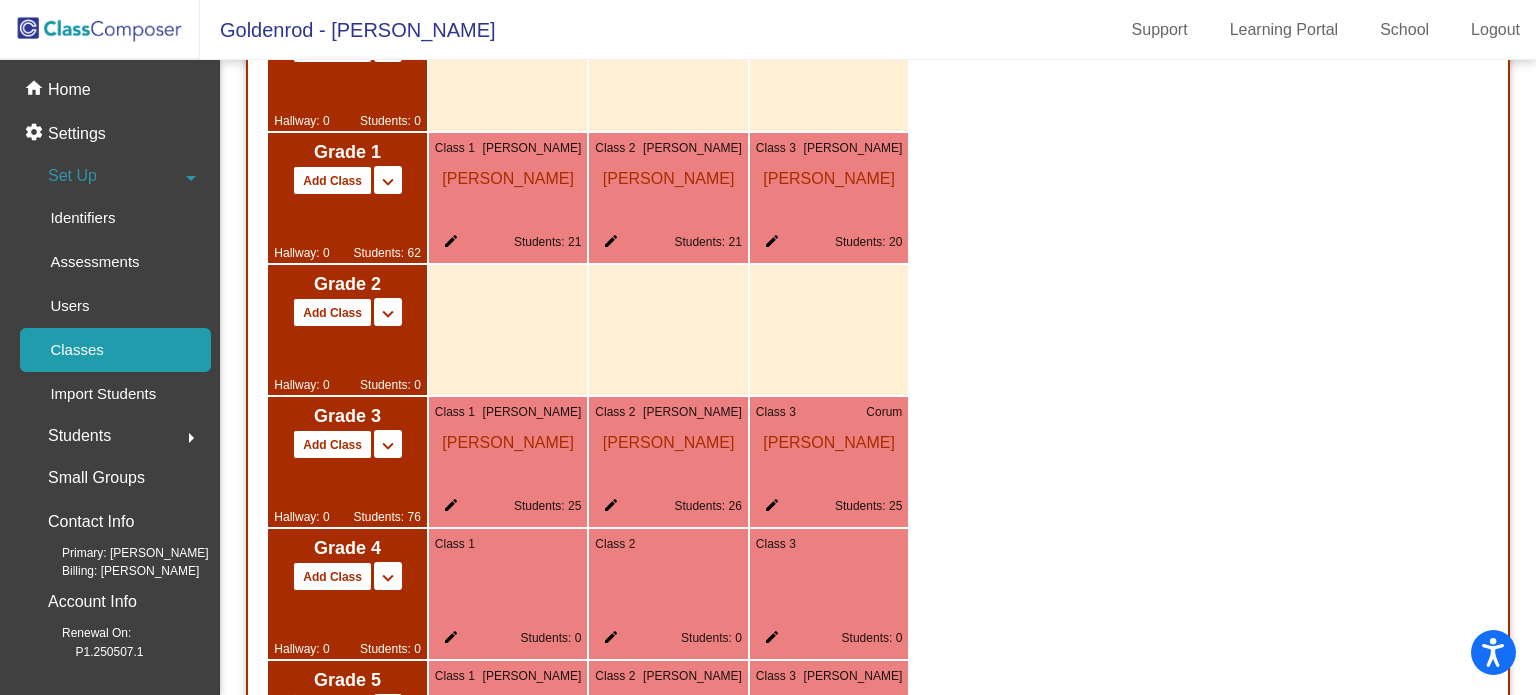 scroll, scrollTop: 1580, scrollLeft: 0, axis: vertical 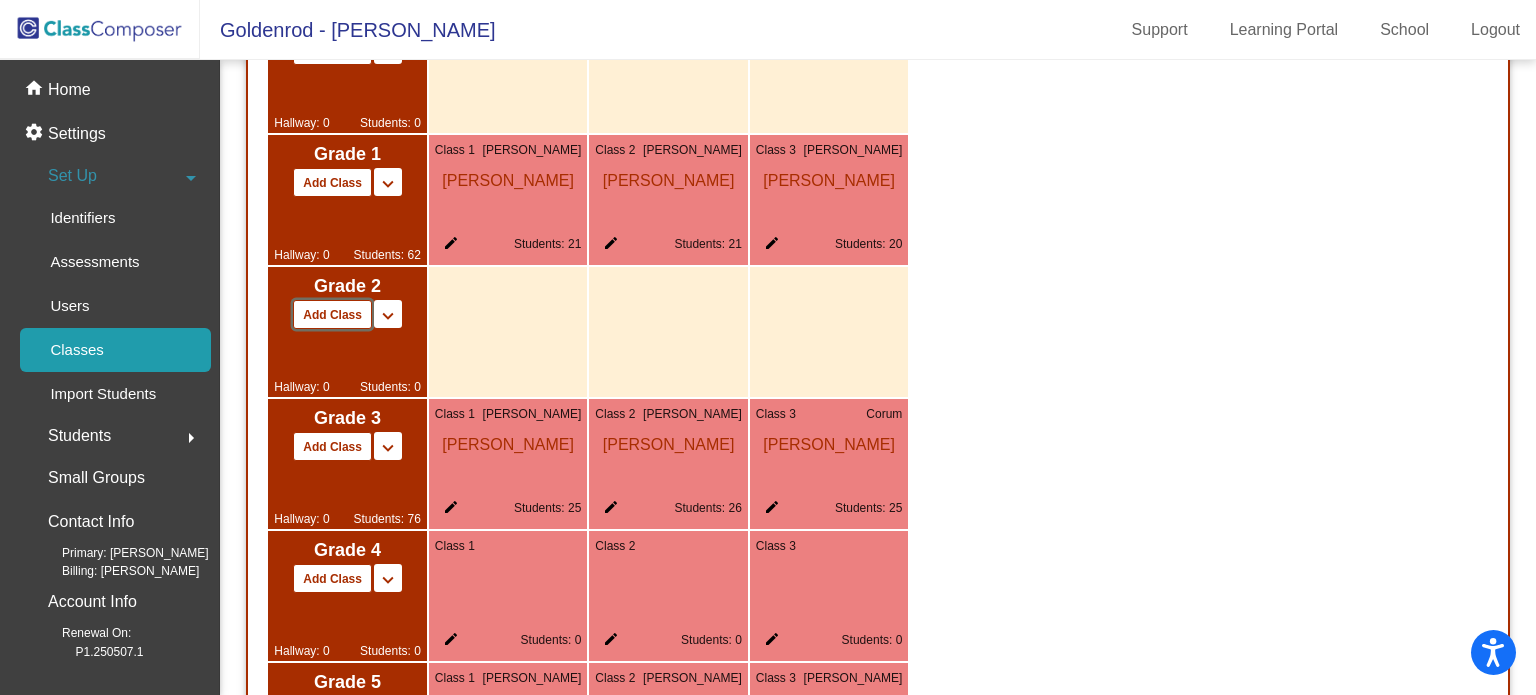 click on "Add Class" 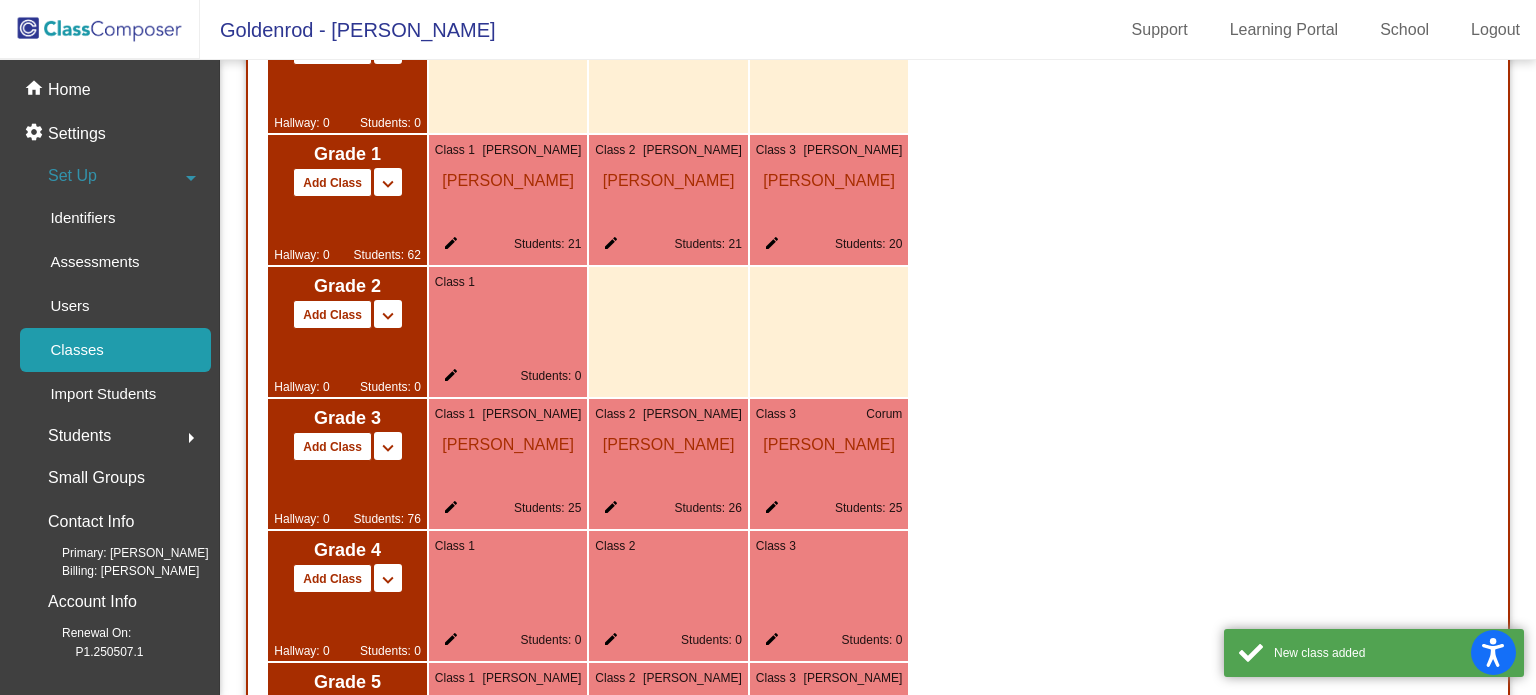 click on "Add Class" 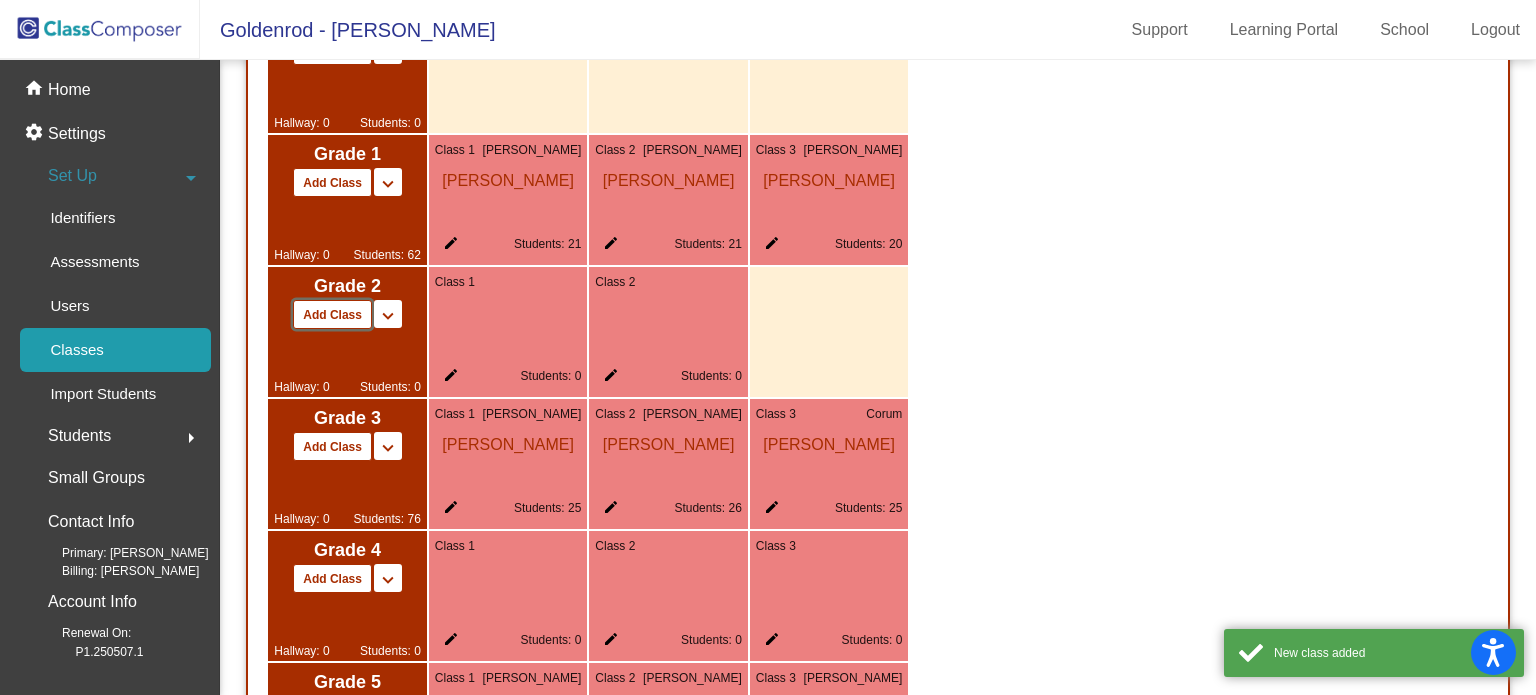 click on "Add Class" 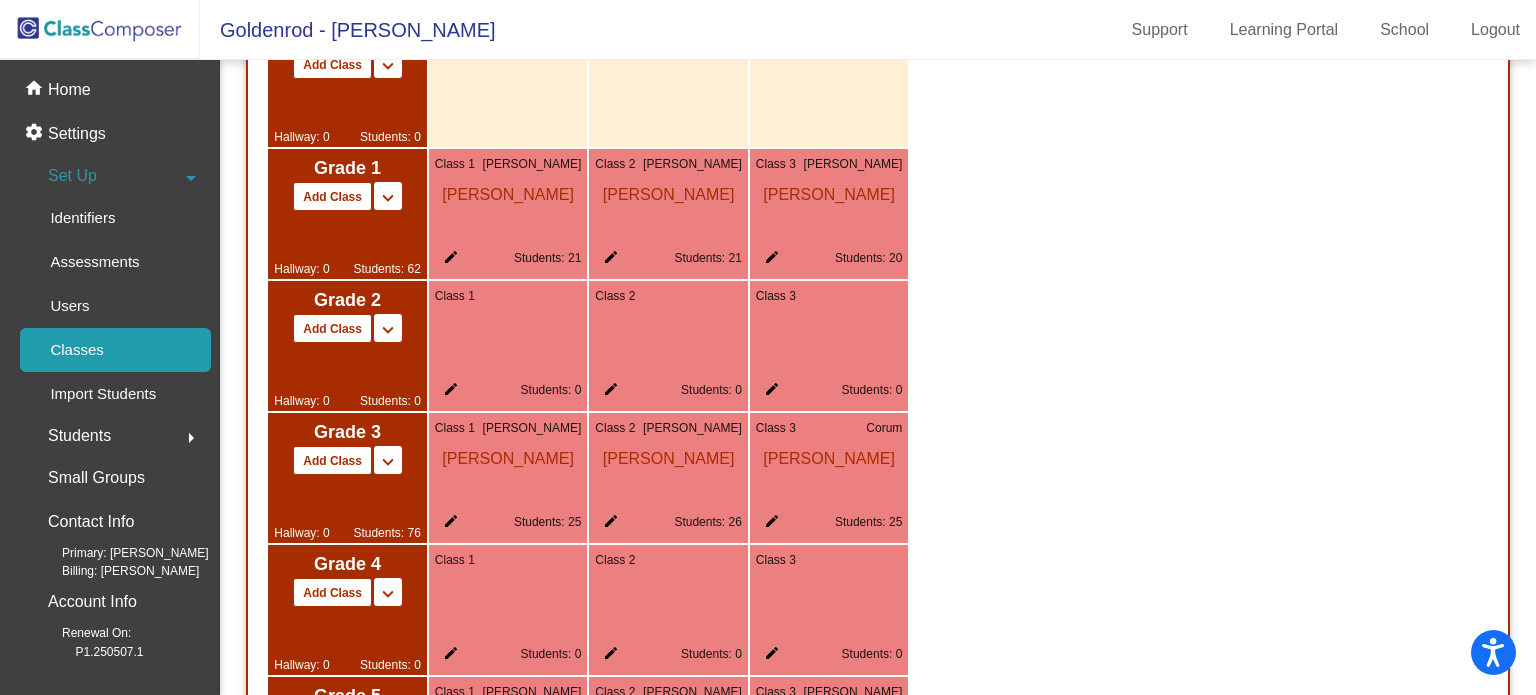 scroll, scrollTop: 1565, scrollLeft: 0, axis: vertical 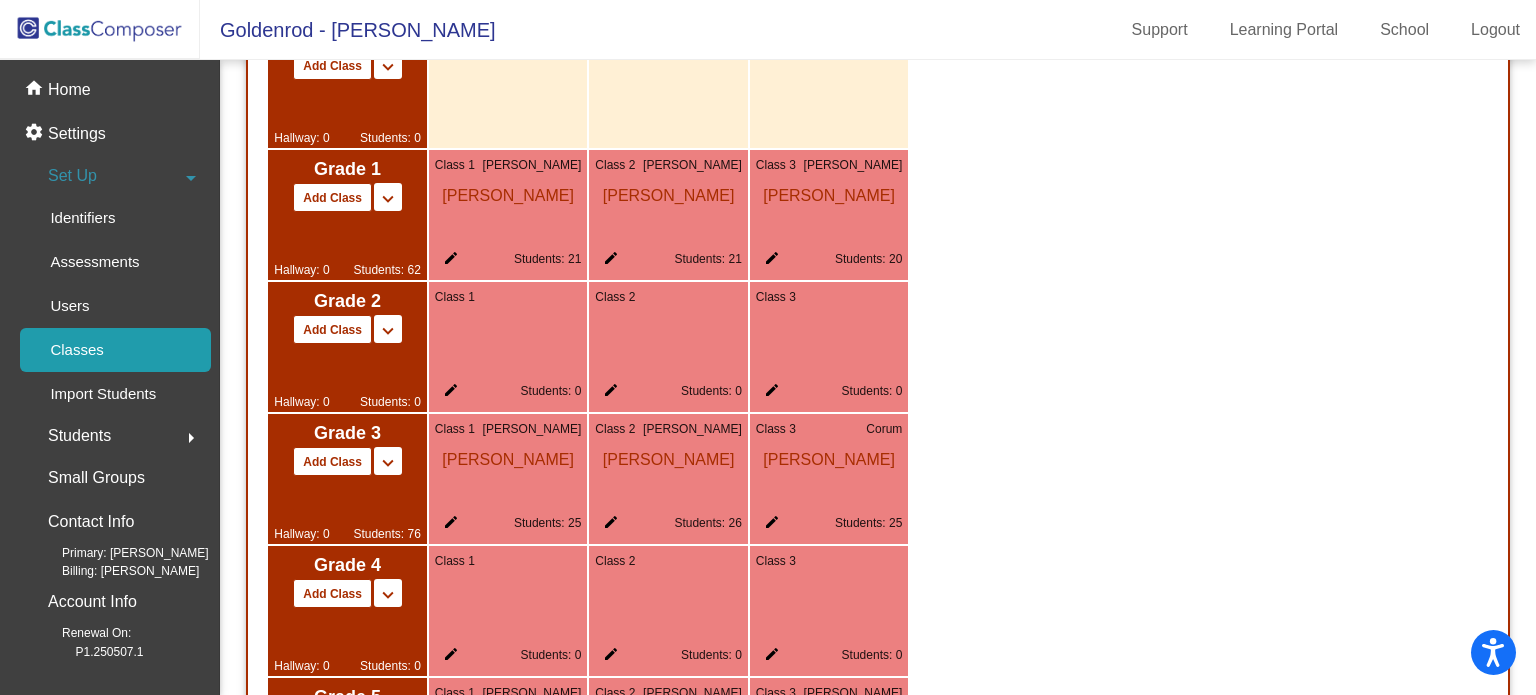 click on "edit" 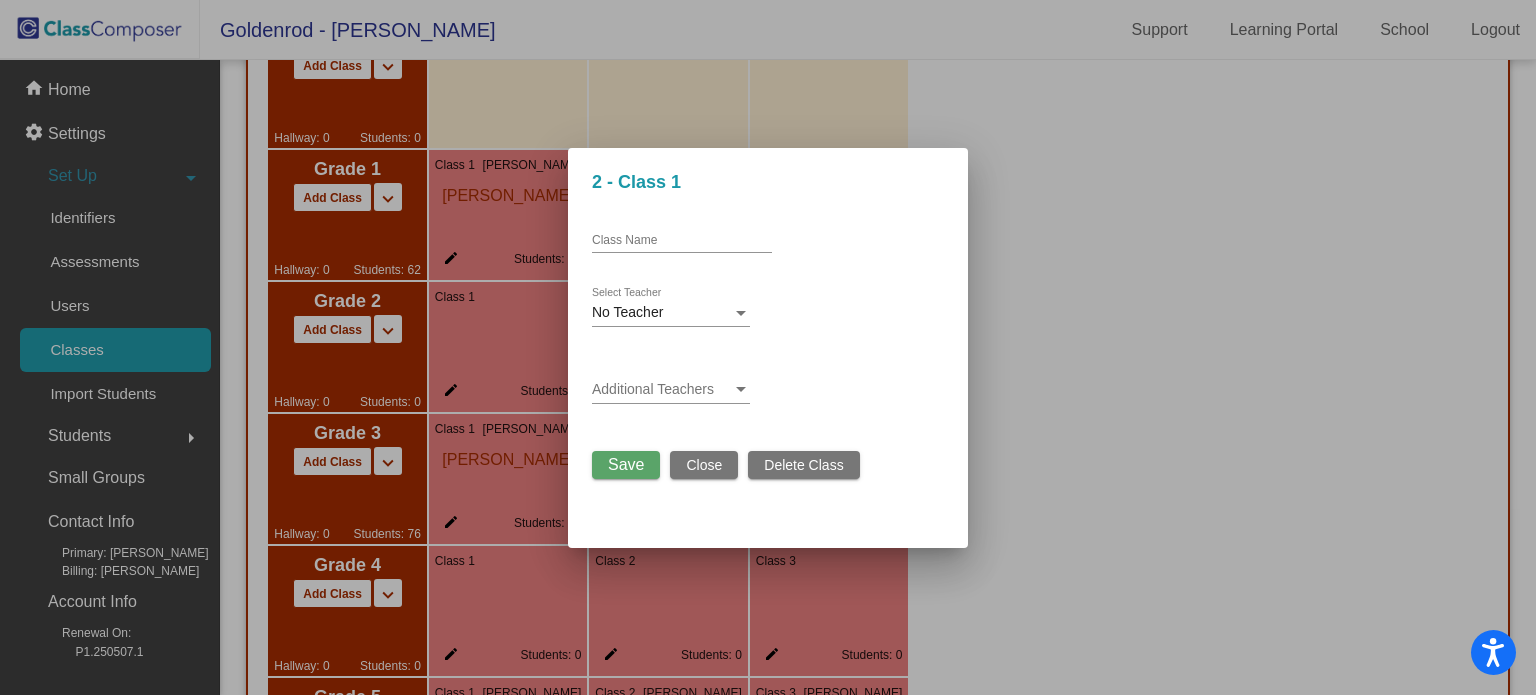 click on "Class Name" at bounding box center [682, 241] 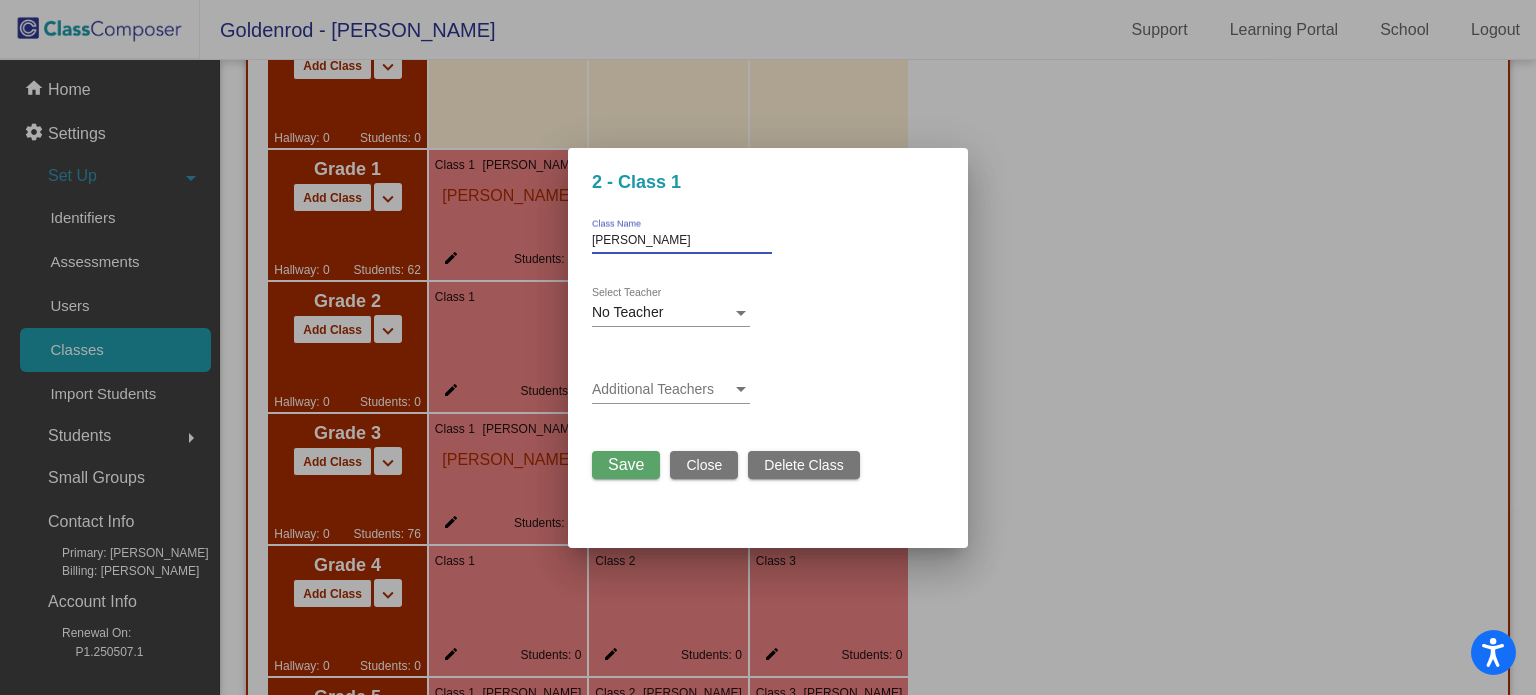 type on "Acosta" 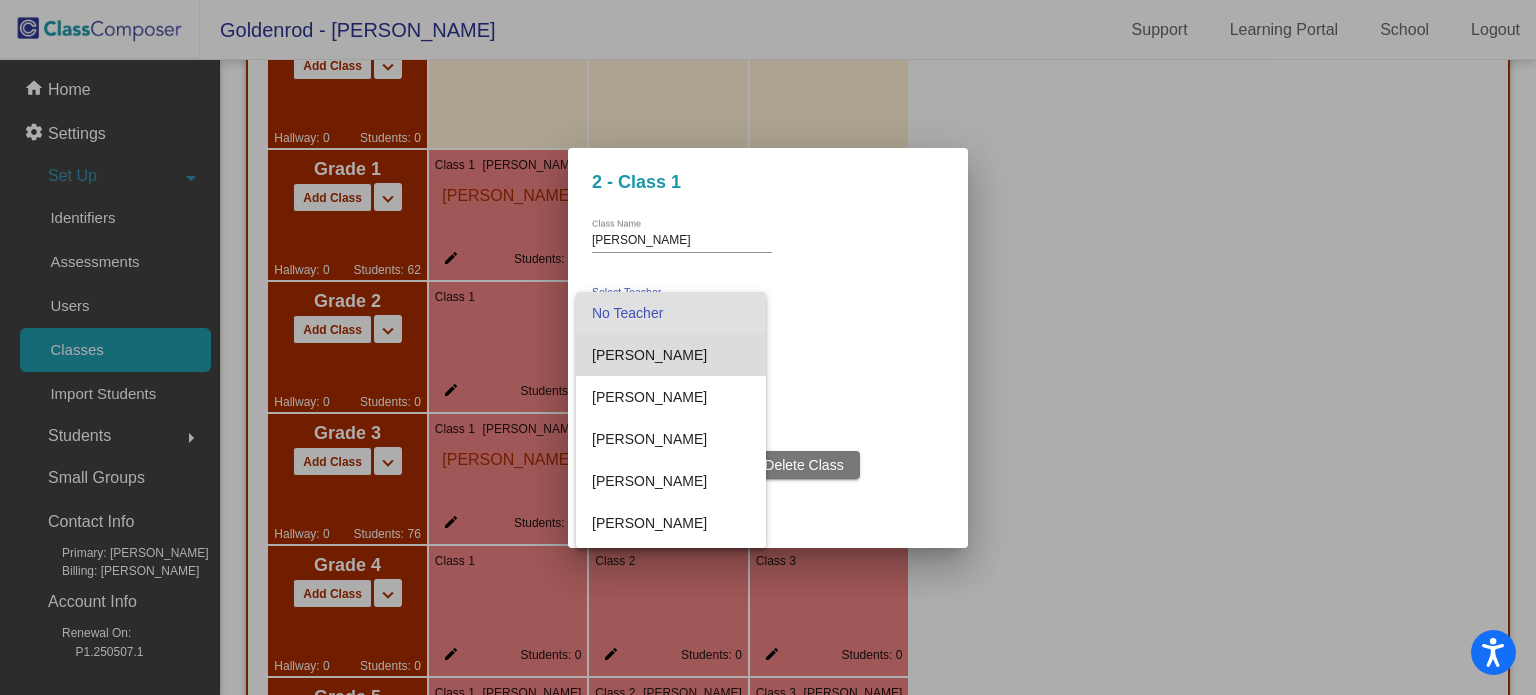 click on "Adrianna Acosta" at bounding box center [671, 355] 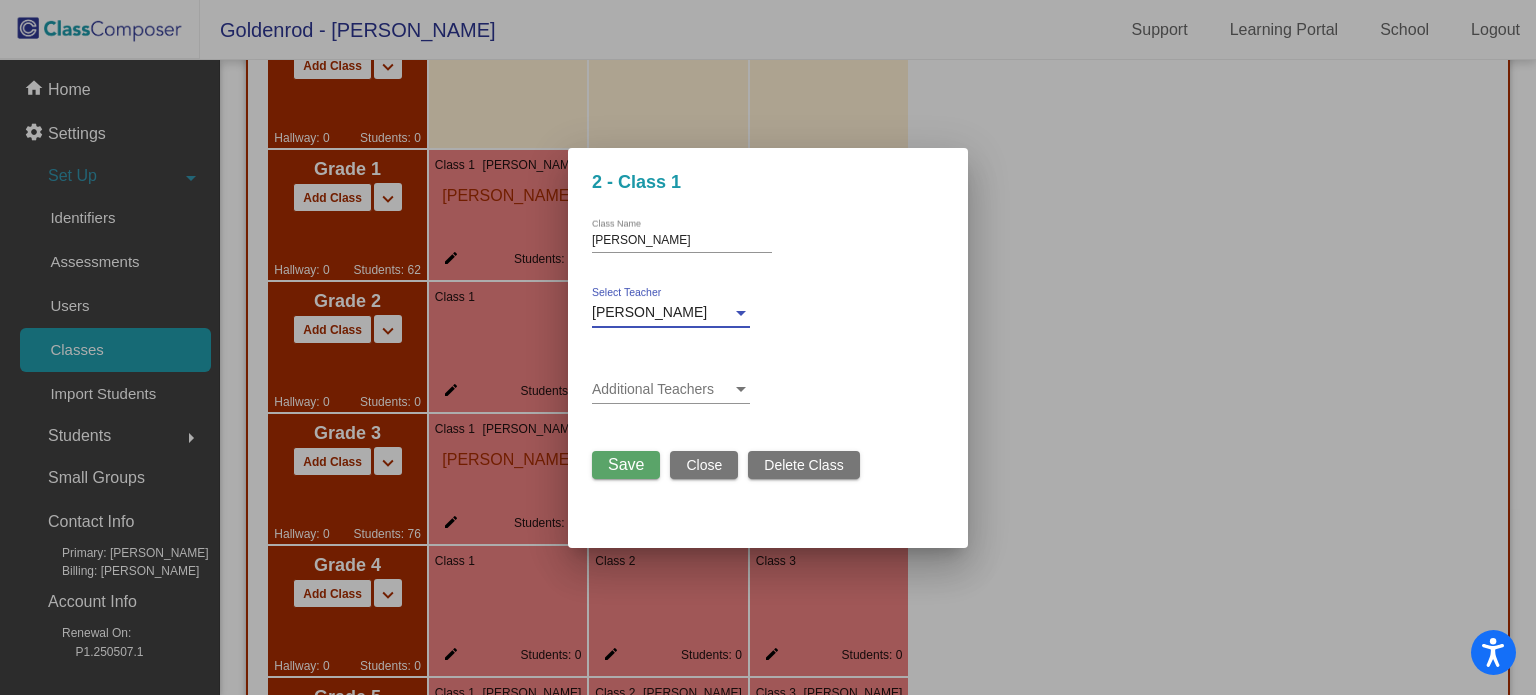 click on "Save" at bounding box center [626, 464] 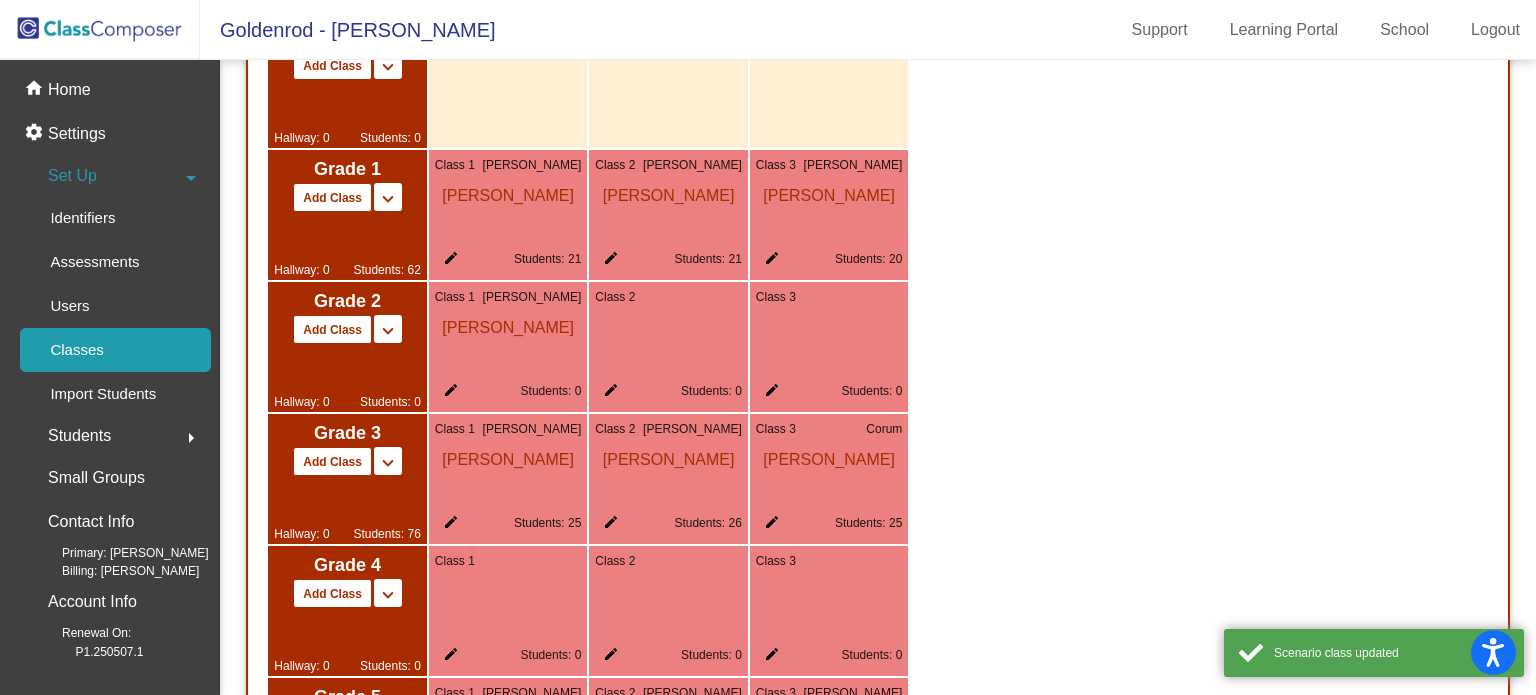 click on "edit" 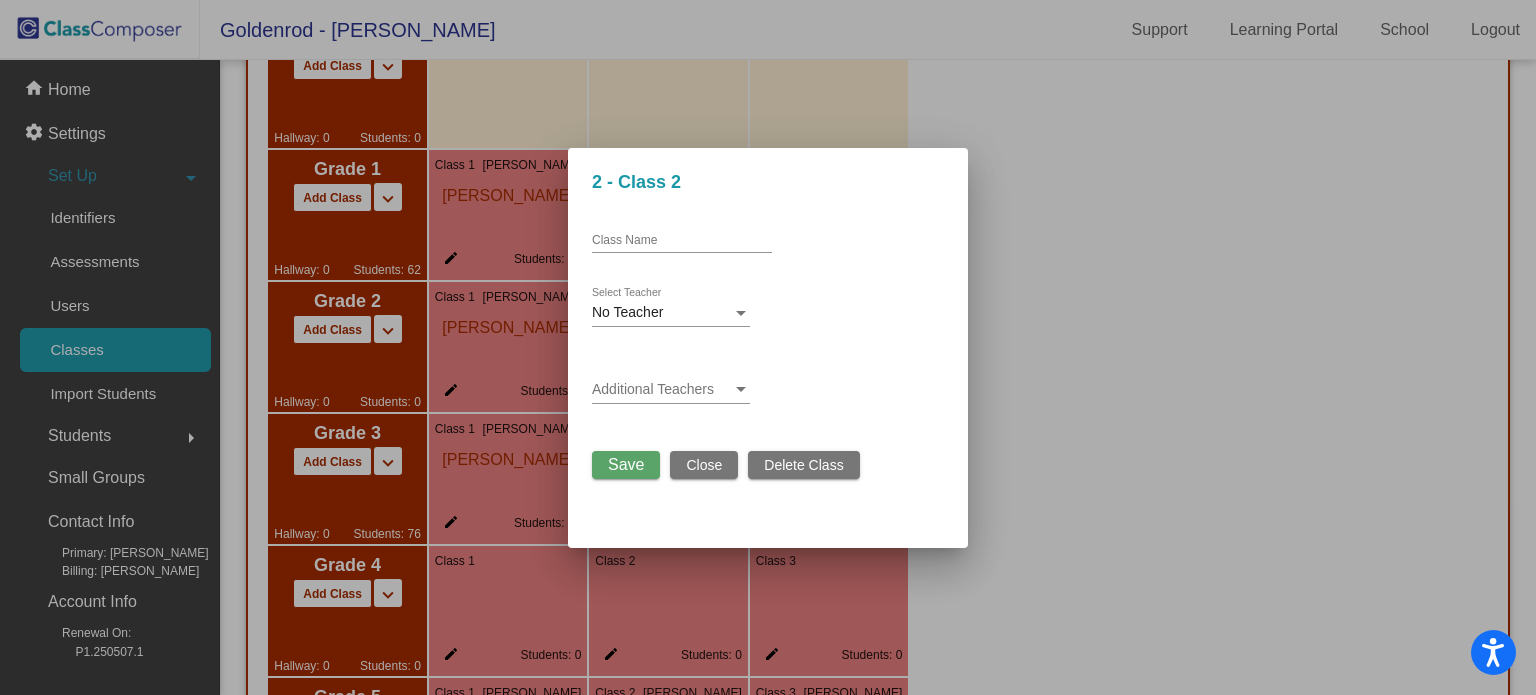 click on "Class Name" at bounding box center (682, 241) 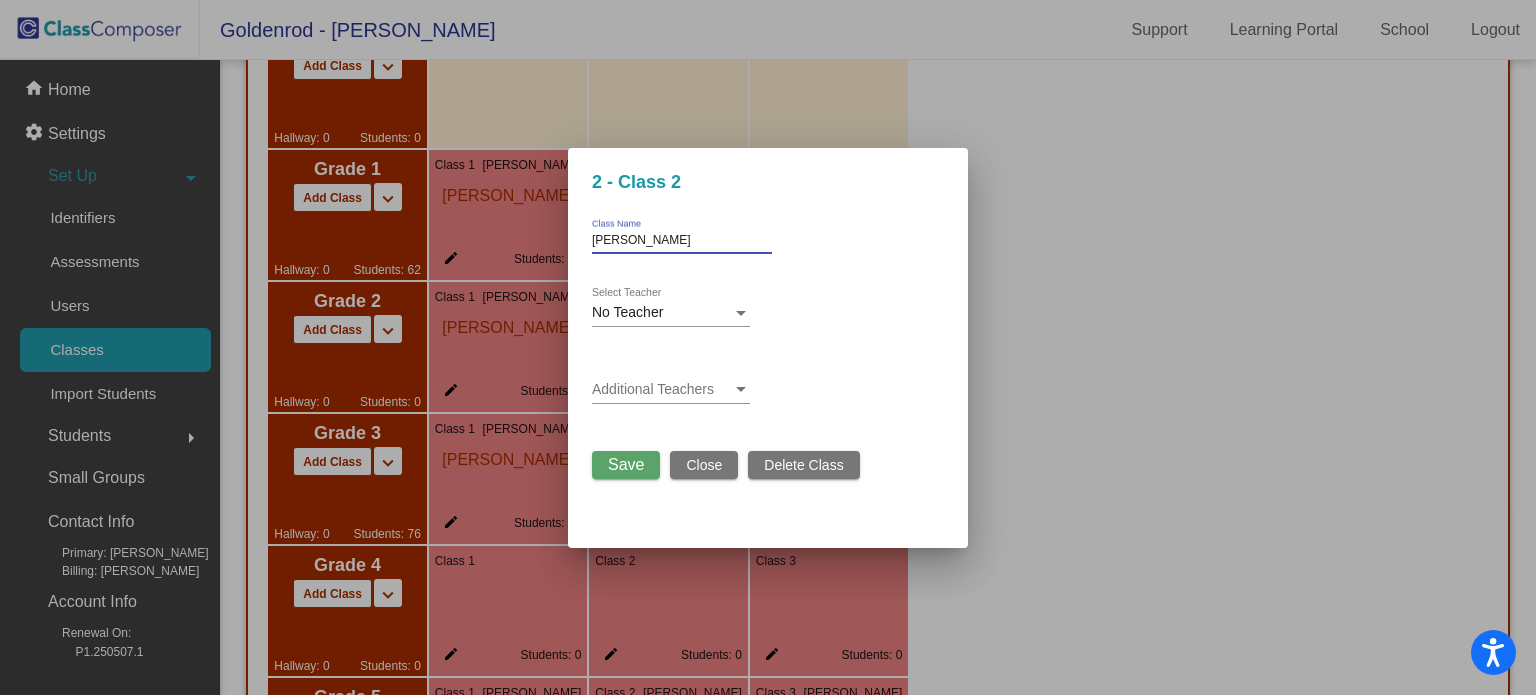 type on "Diaz" 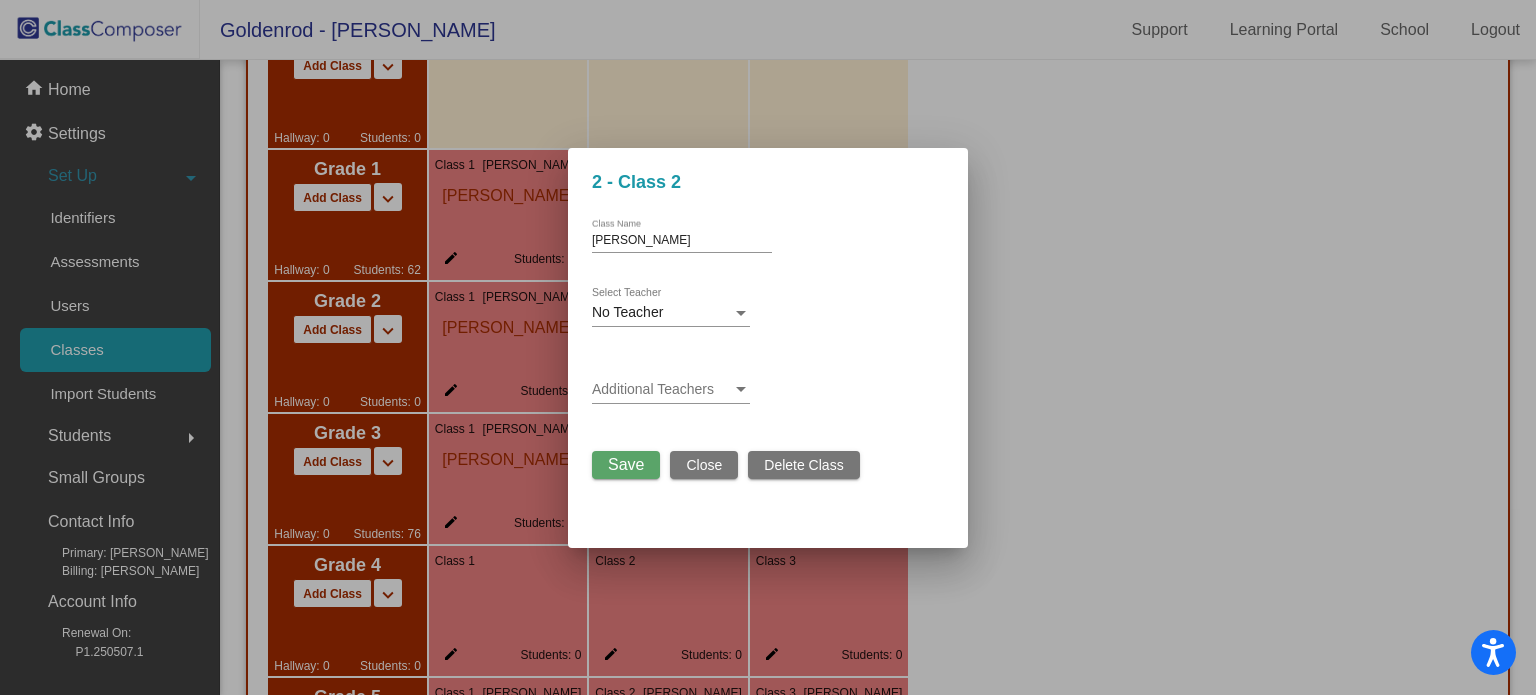 click on "No Teacher Select Teacher" at bounding box center (671, 307) 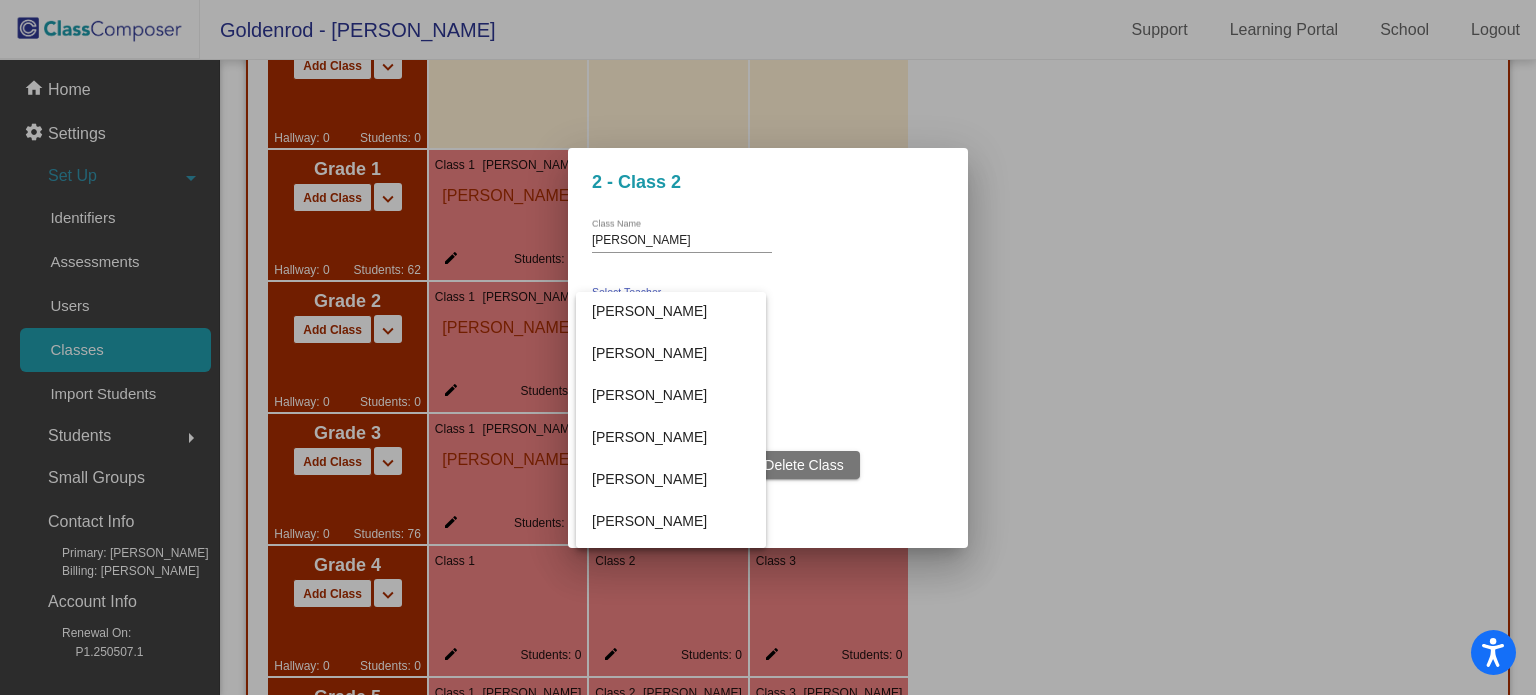 scroll, scrollTop: 458, scrollLeft: 0, axis: vertical 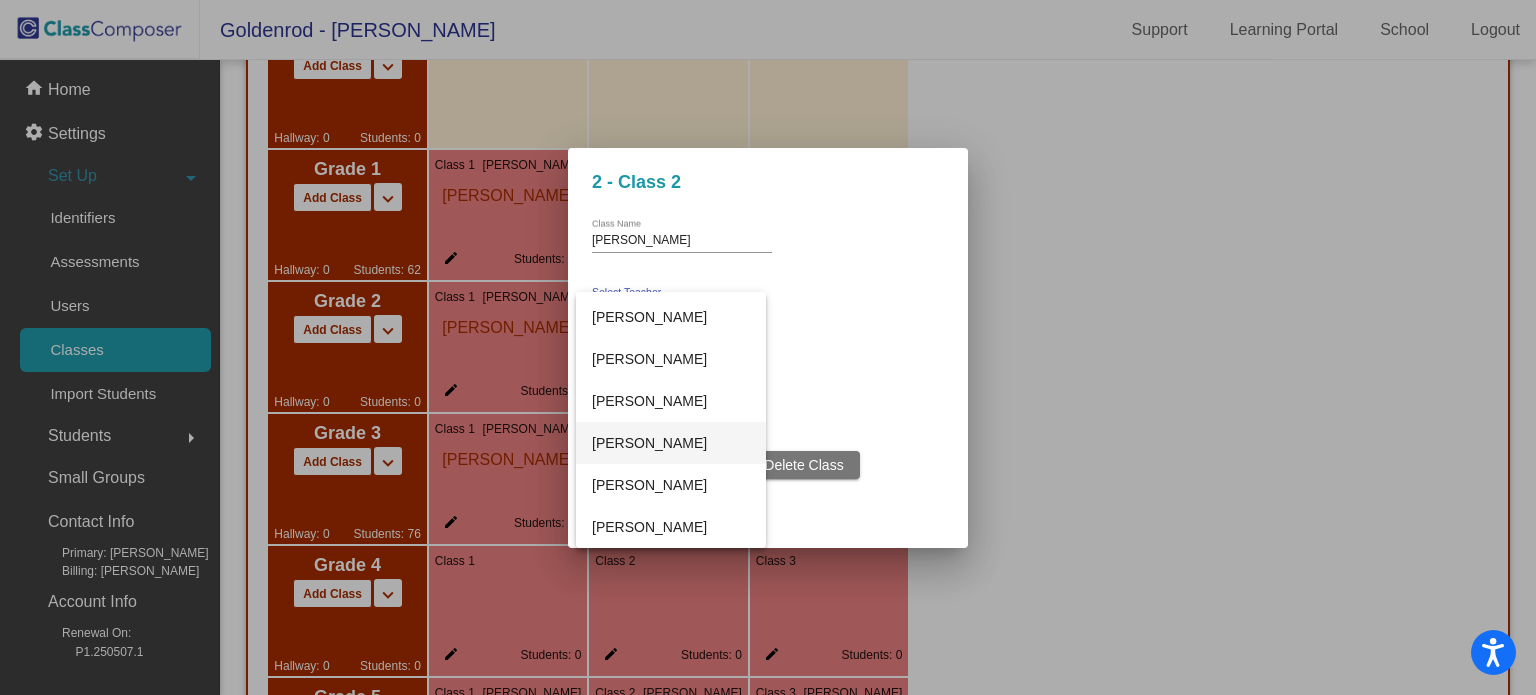 click on "Maria Diaz" at bounding box center (671, 443) 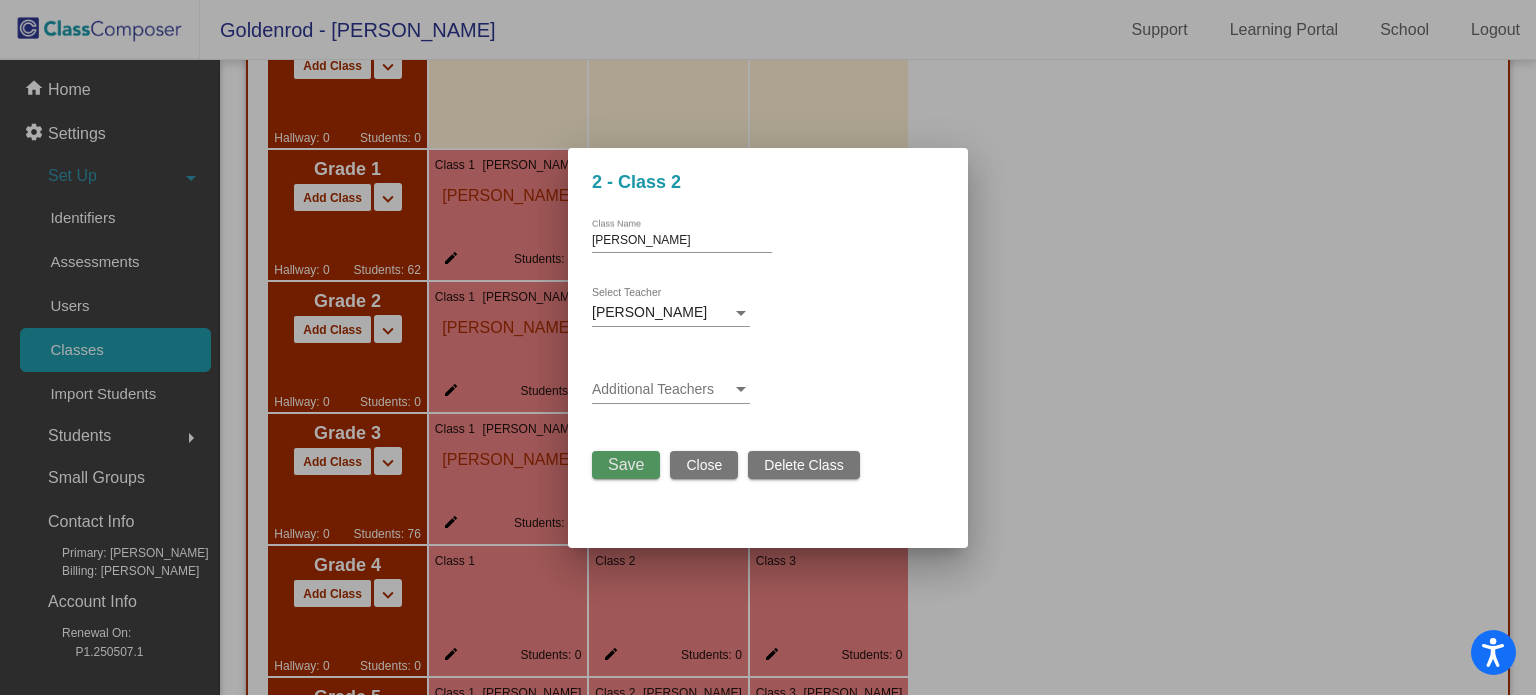 click on "Save" at bounding box center (626, 464) 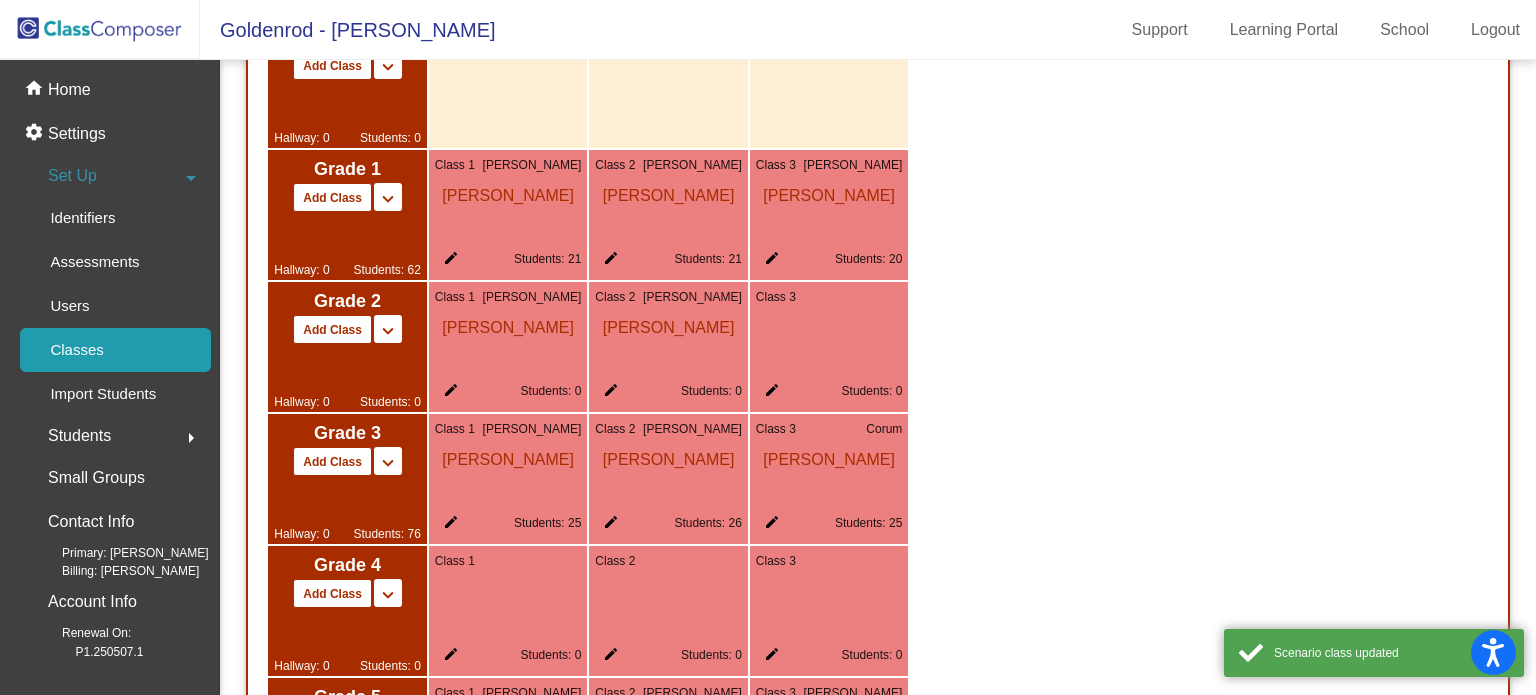 click on "edit" 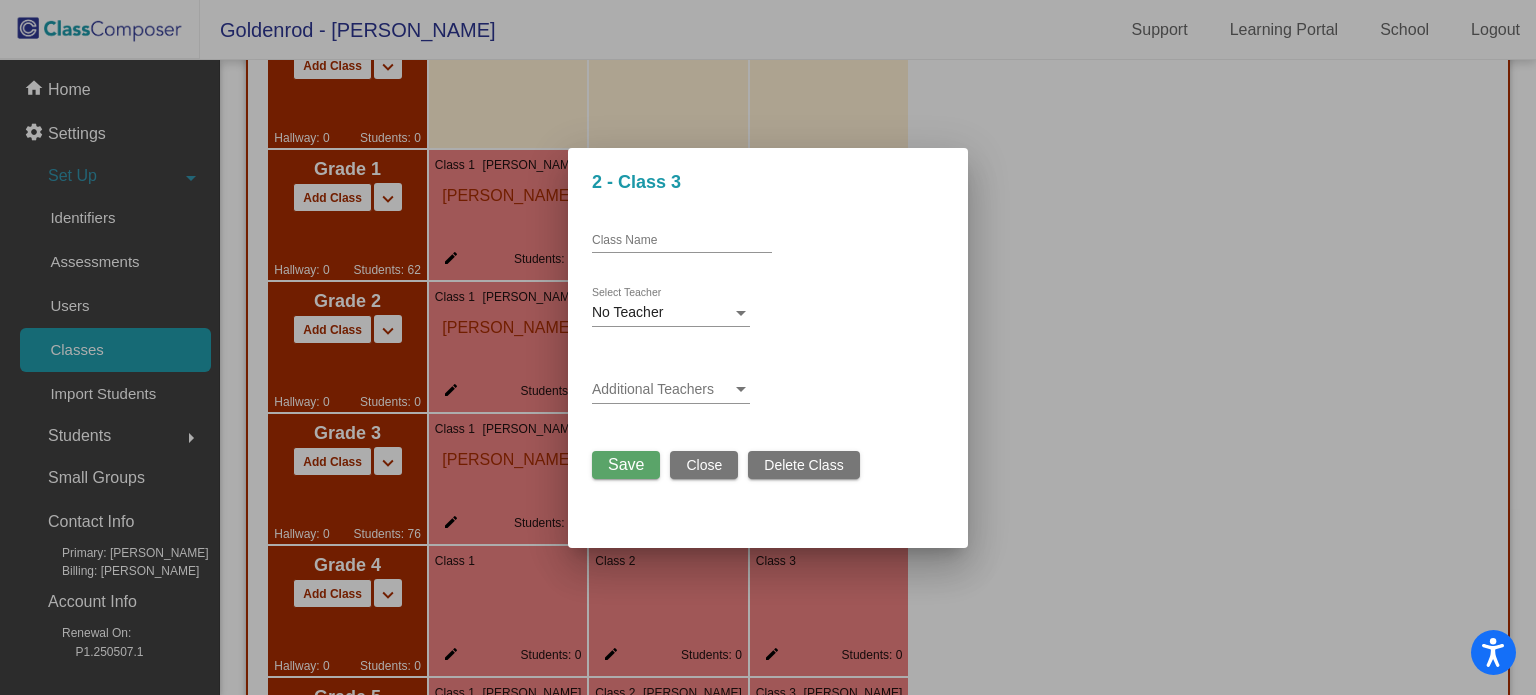 click on "Class Name" at bounding box center [682, 241] 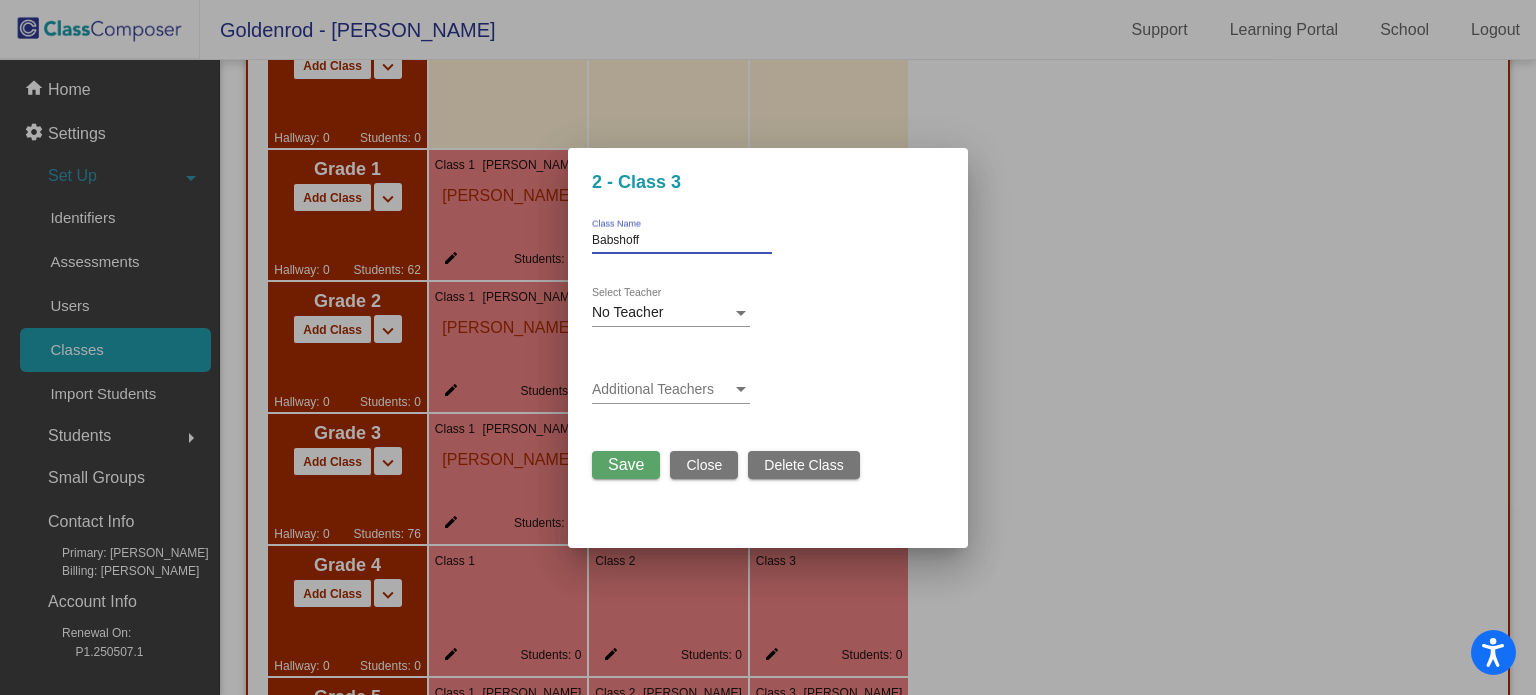 type on "Babshoff" 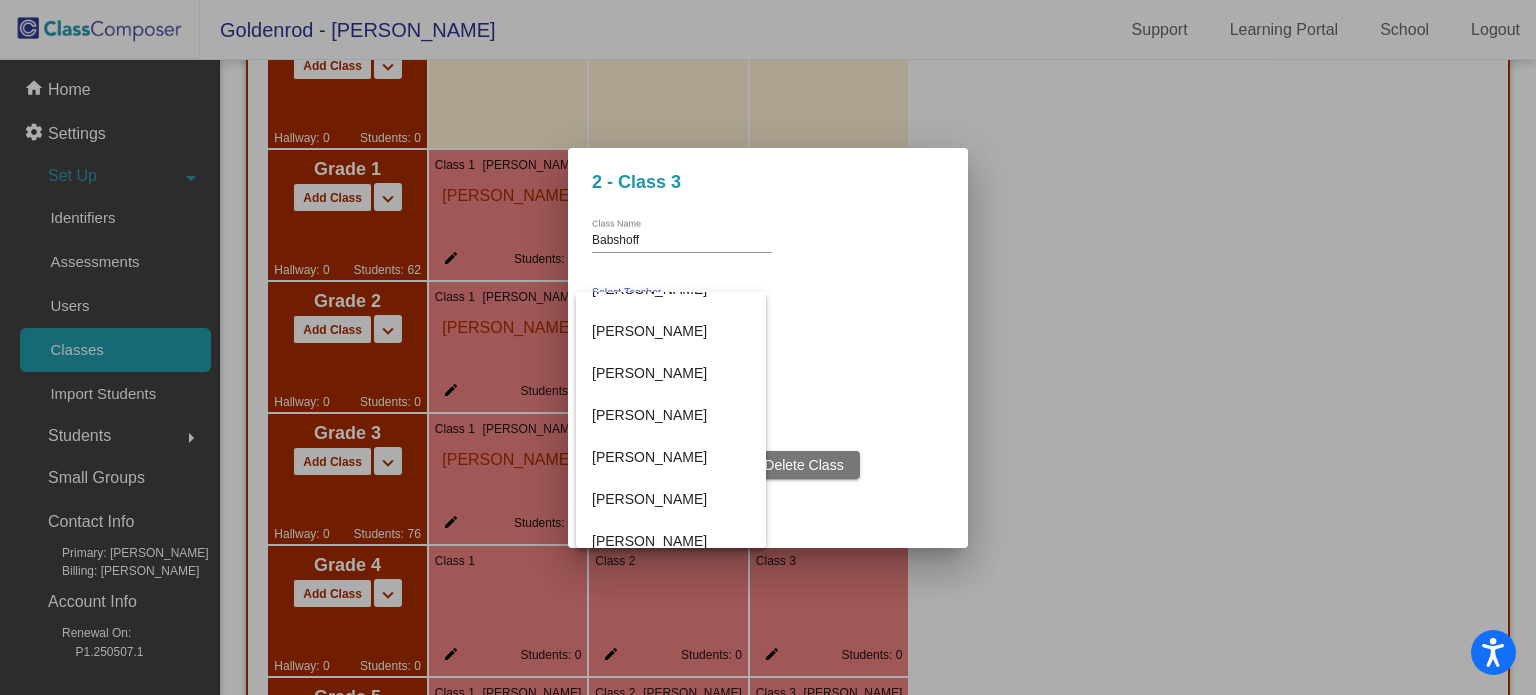 scroll, scrollTop: 710, scrollLeft: 0, axis: vertical 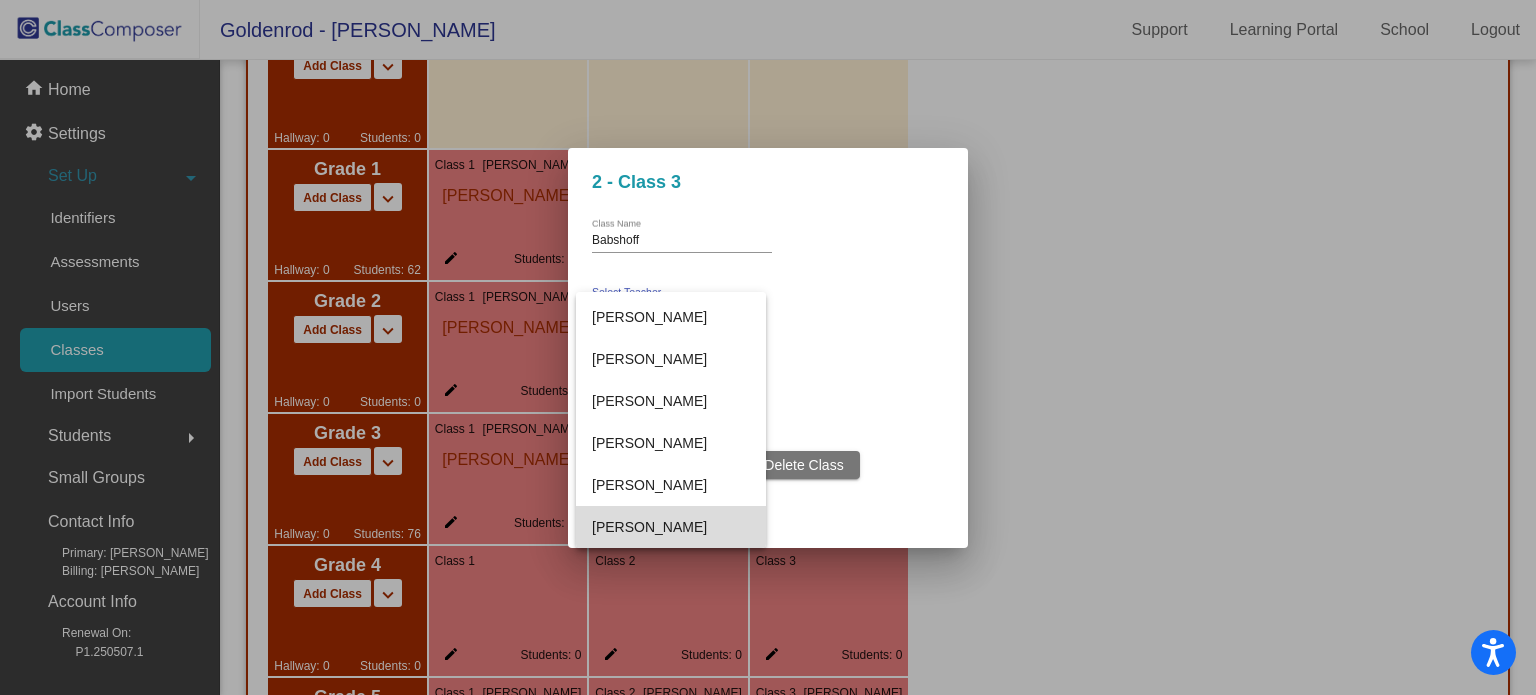 click on "Suzanne Babshoff" at bounding box center [671, 527] 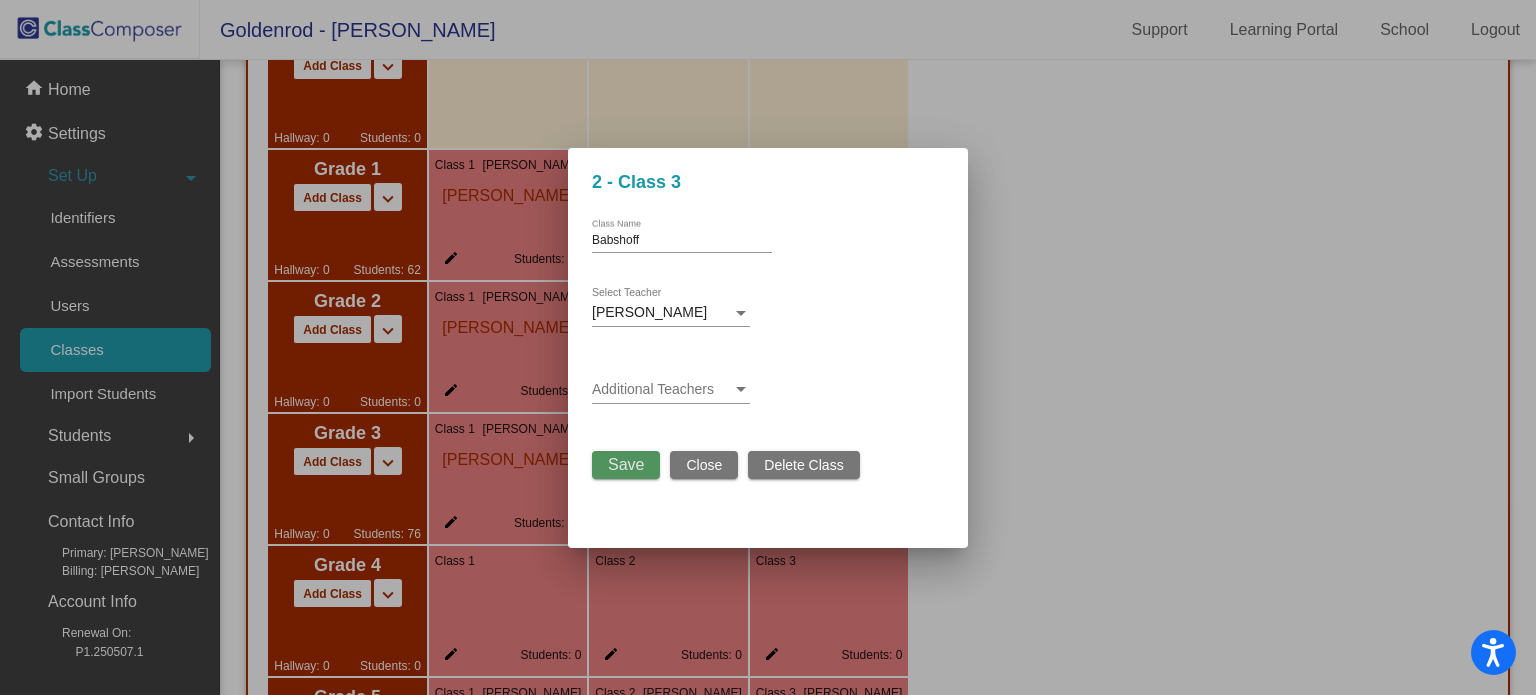 click on "Save" at bounding box center [626, 464] 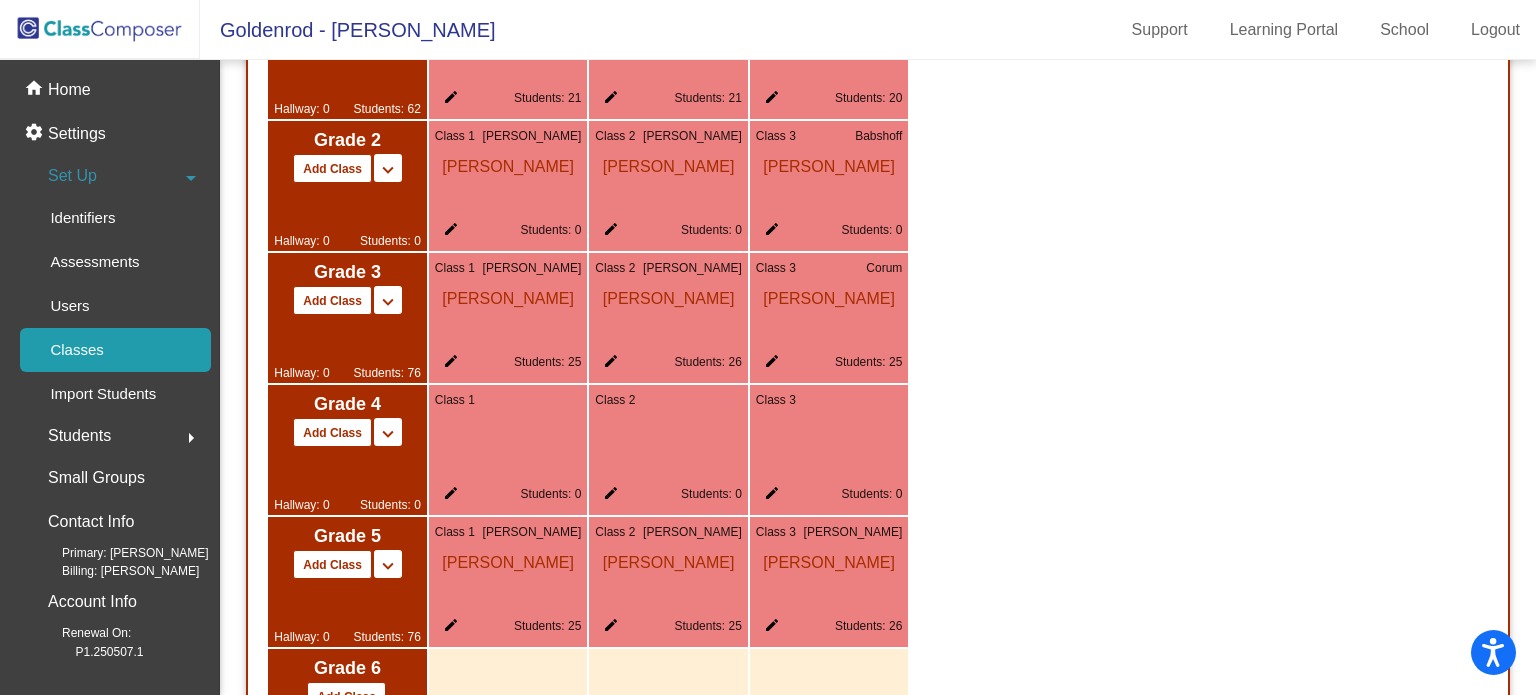 scroll, scrollTop: 1730, scrollLeft: 0, axis: vertical 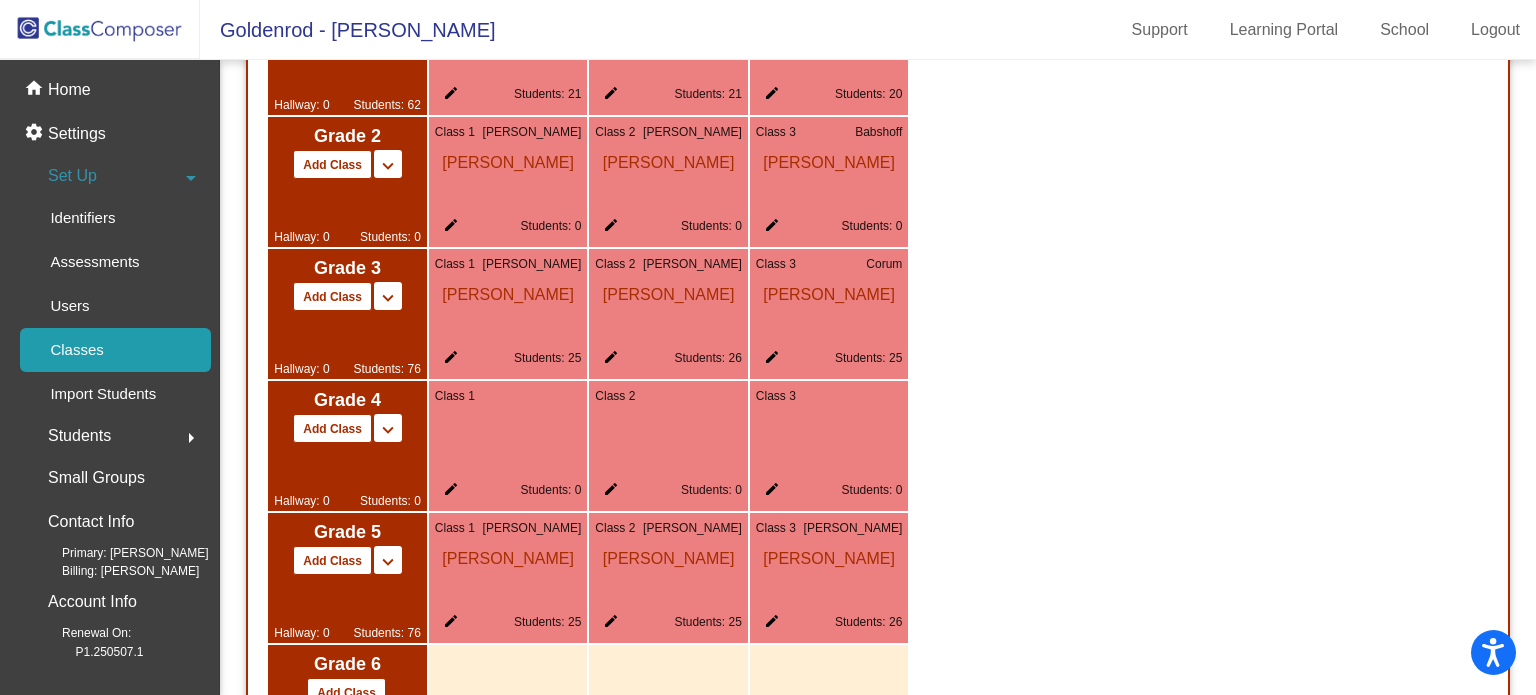 click on "edit" 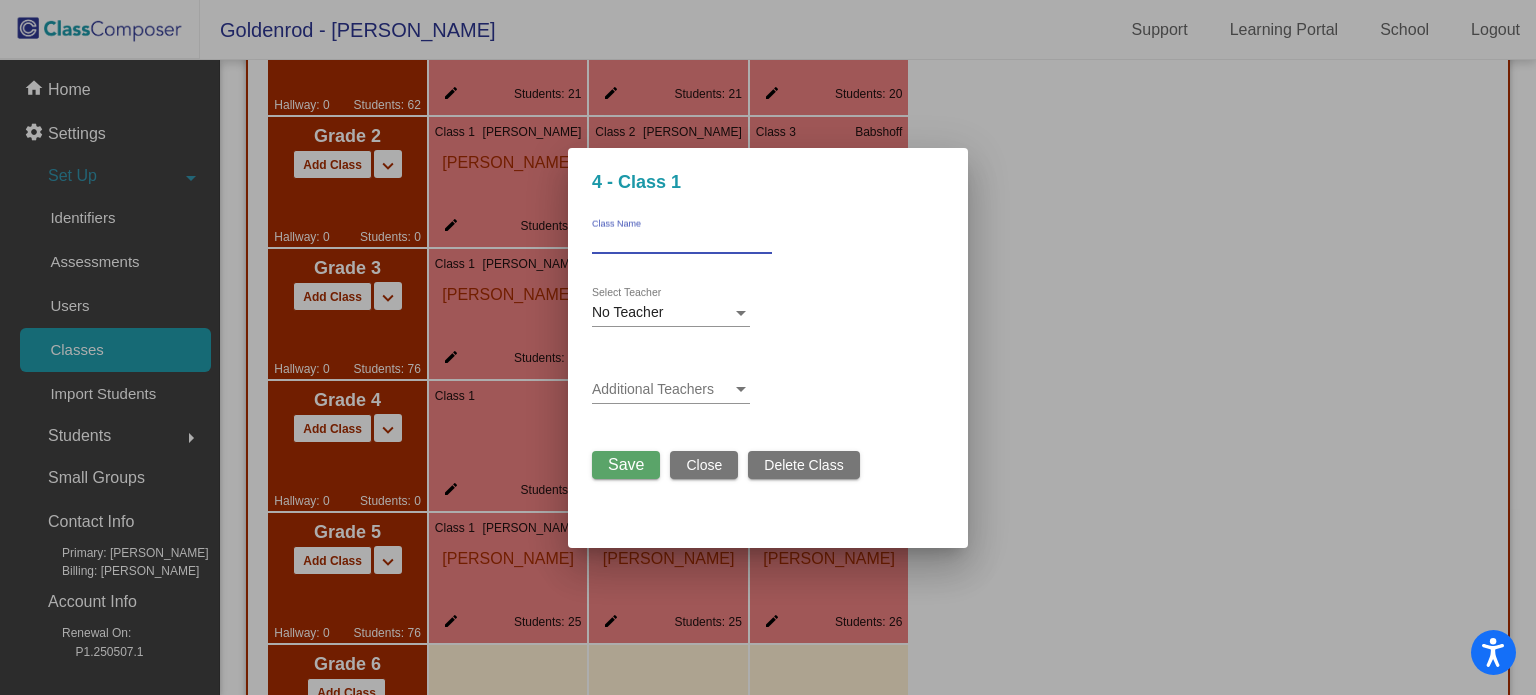 click on "Class Name" at bounding box center (682, 241) 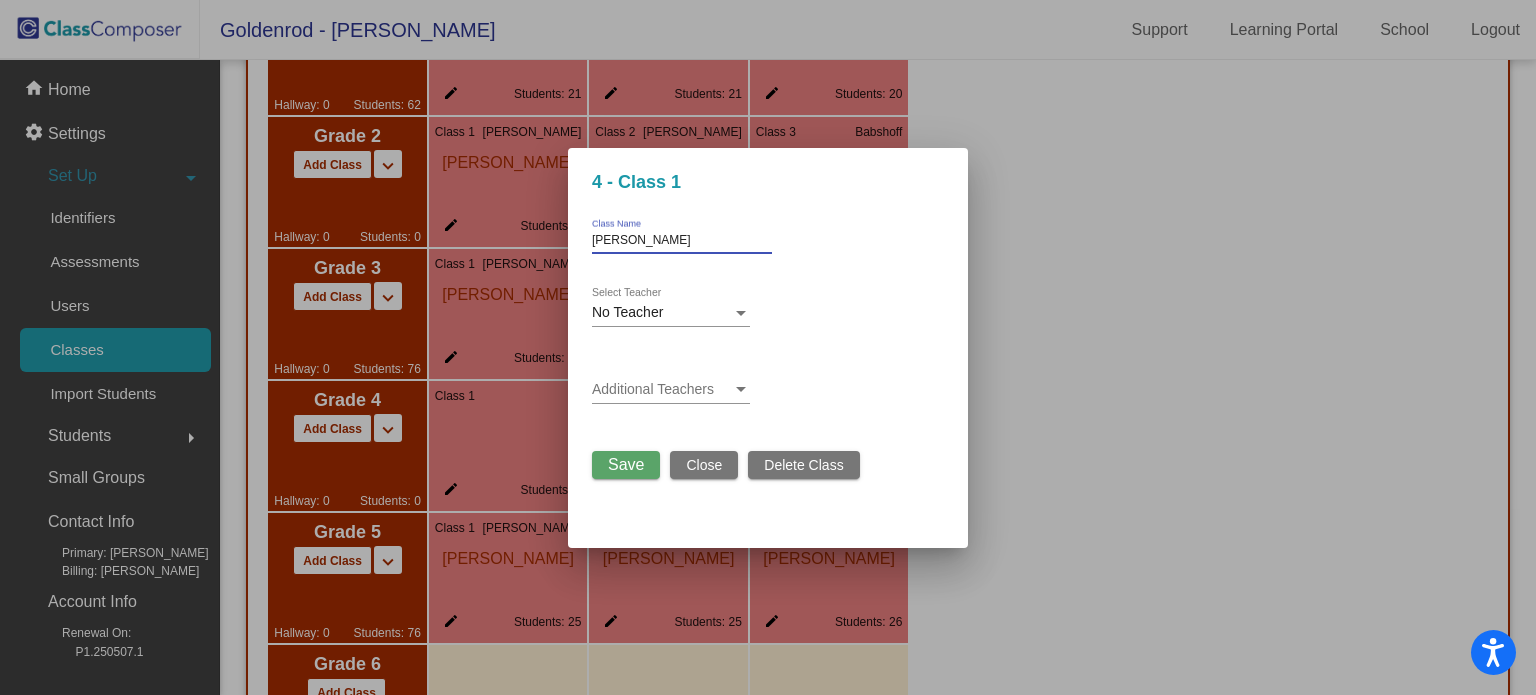 type on "Olguin" 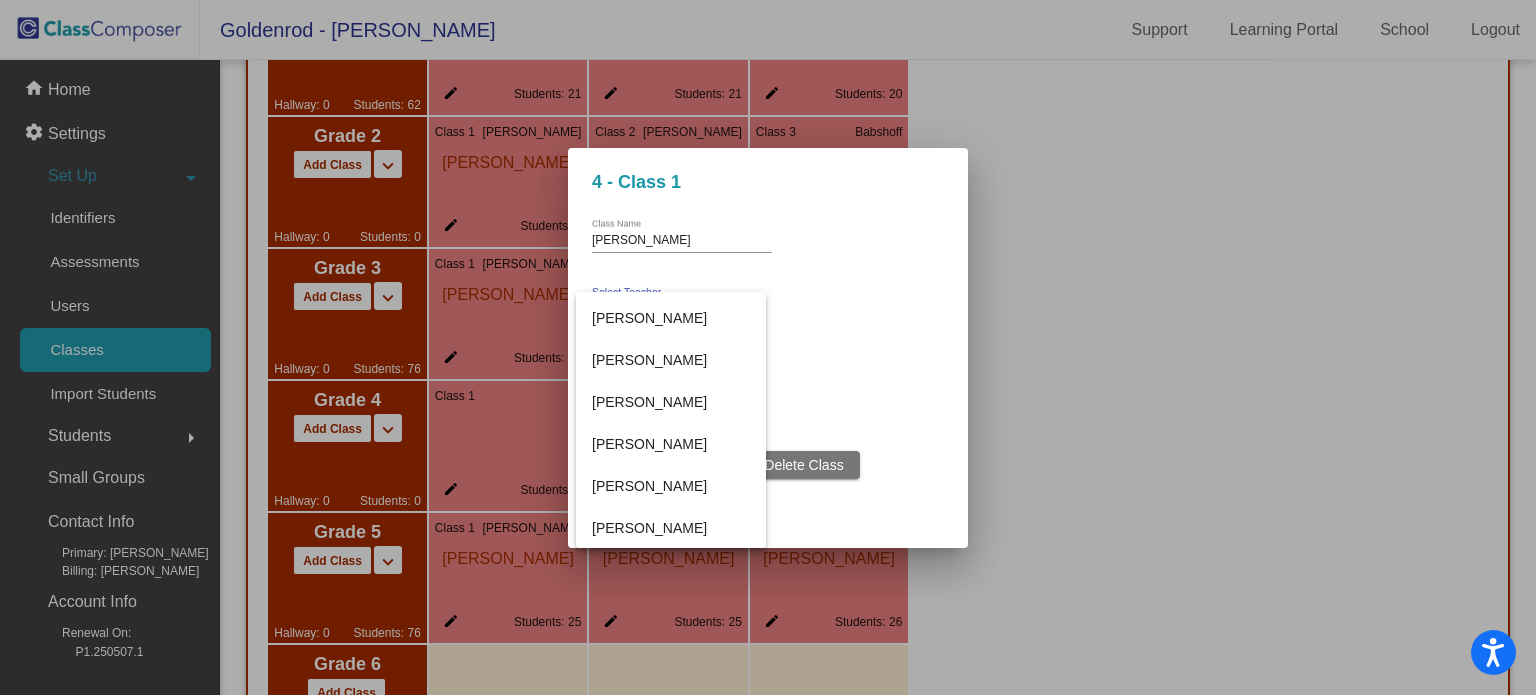 scroll, scrollTop: 524, scrollLeft: 0, axis: vertical 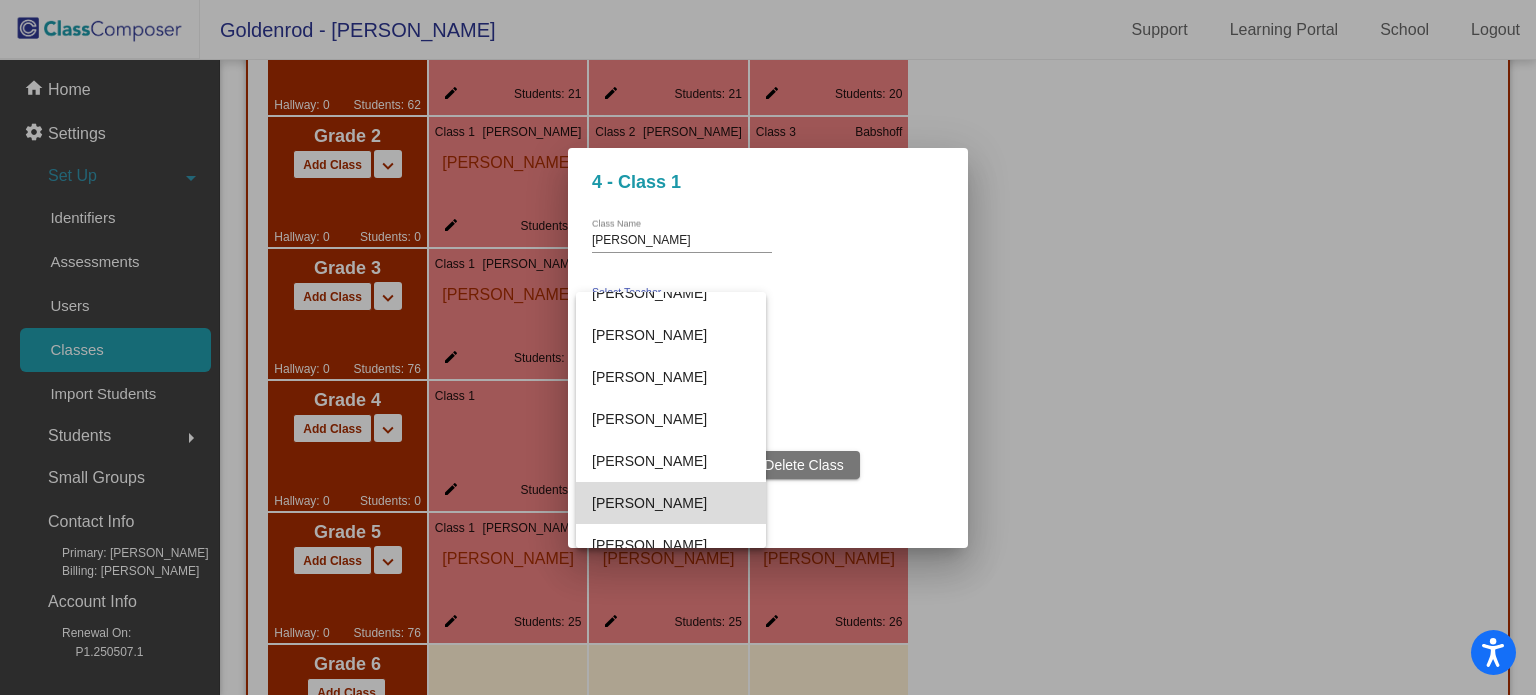 click on "Molly Olguin" at bounding box center [671, 503] 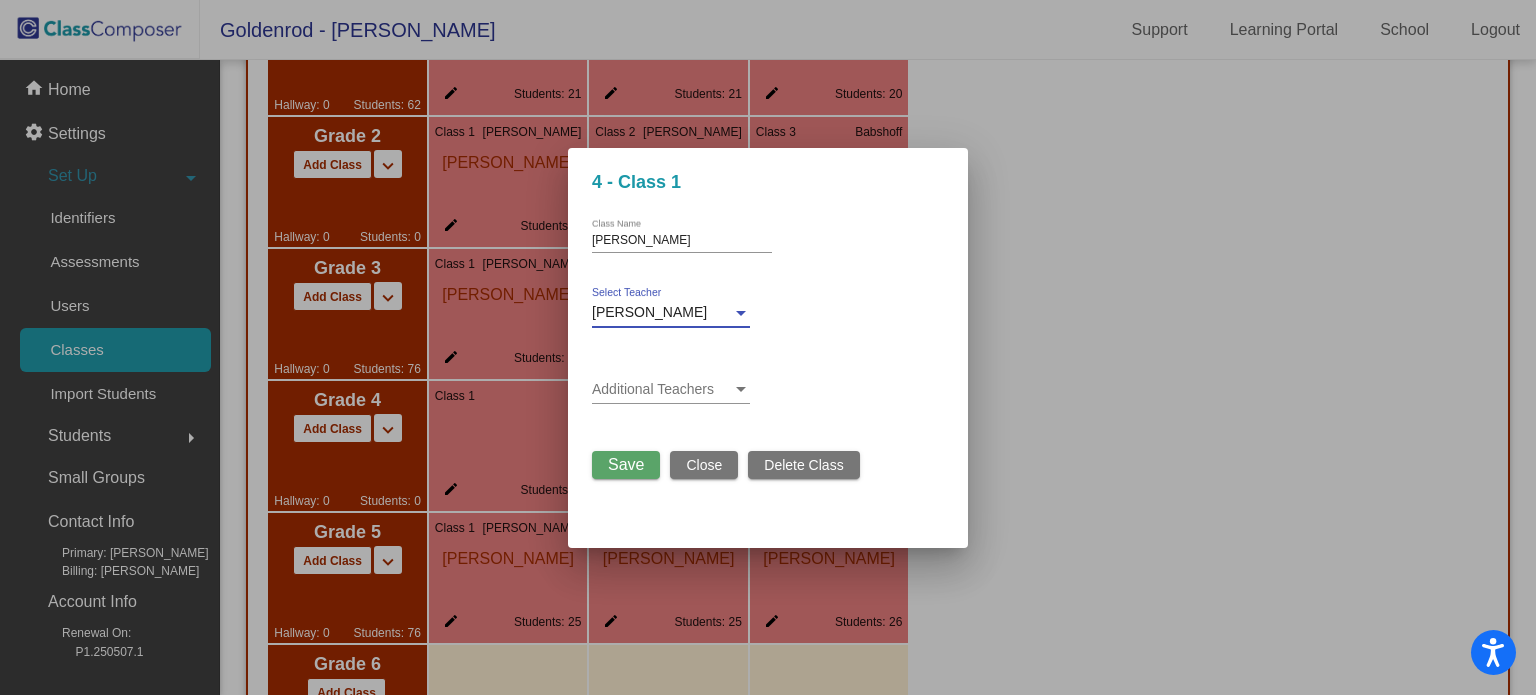 click on "Save" at bounding box center (626, 464) 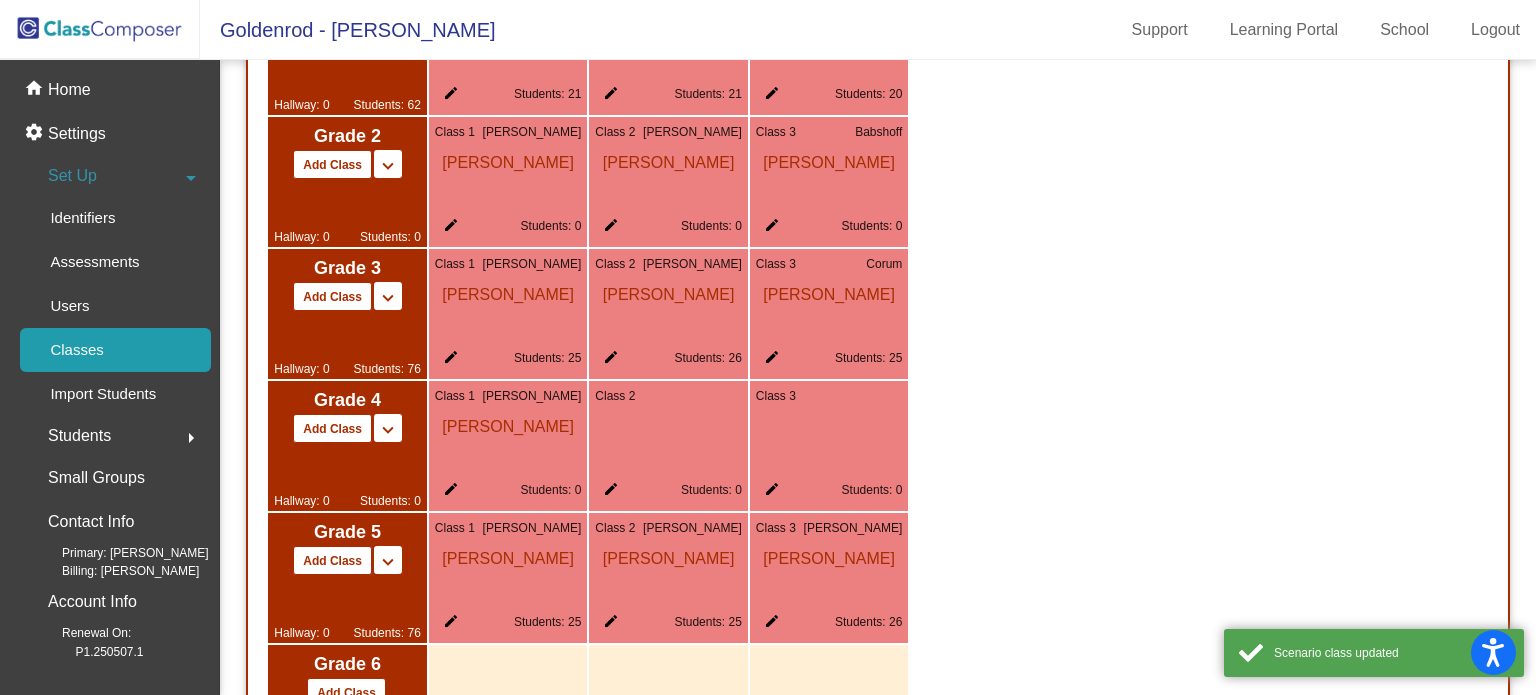 click on "edit" 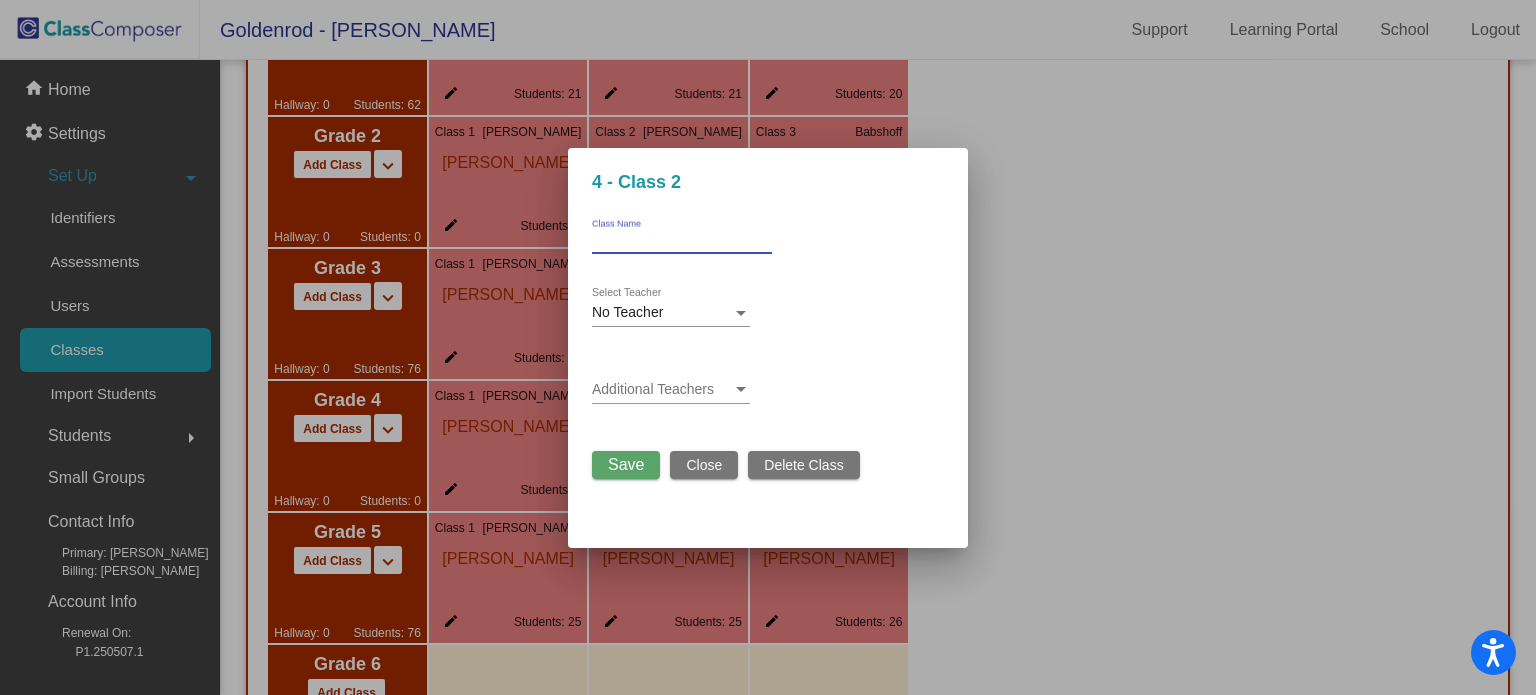 click on "Class Name" at bounding box center [682, 241] 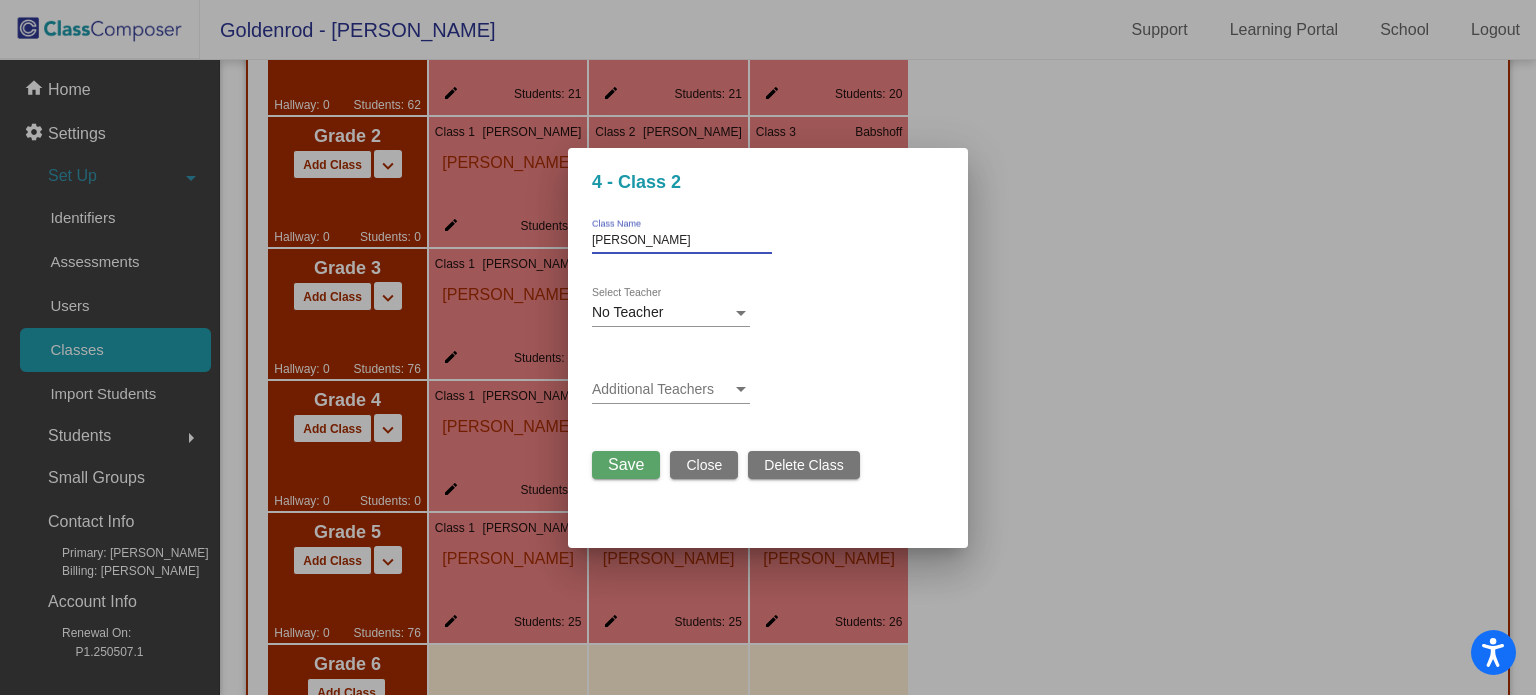 type on "Montalvo" 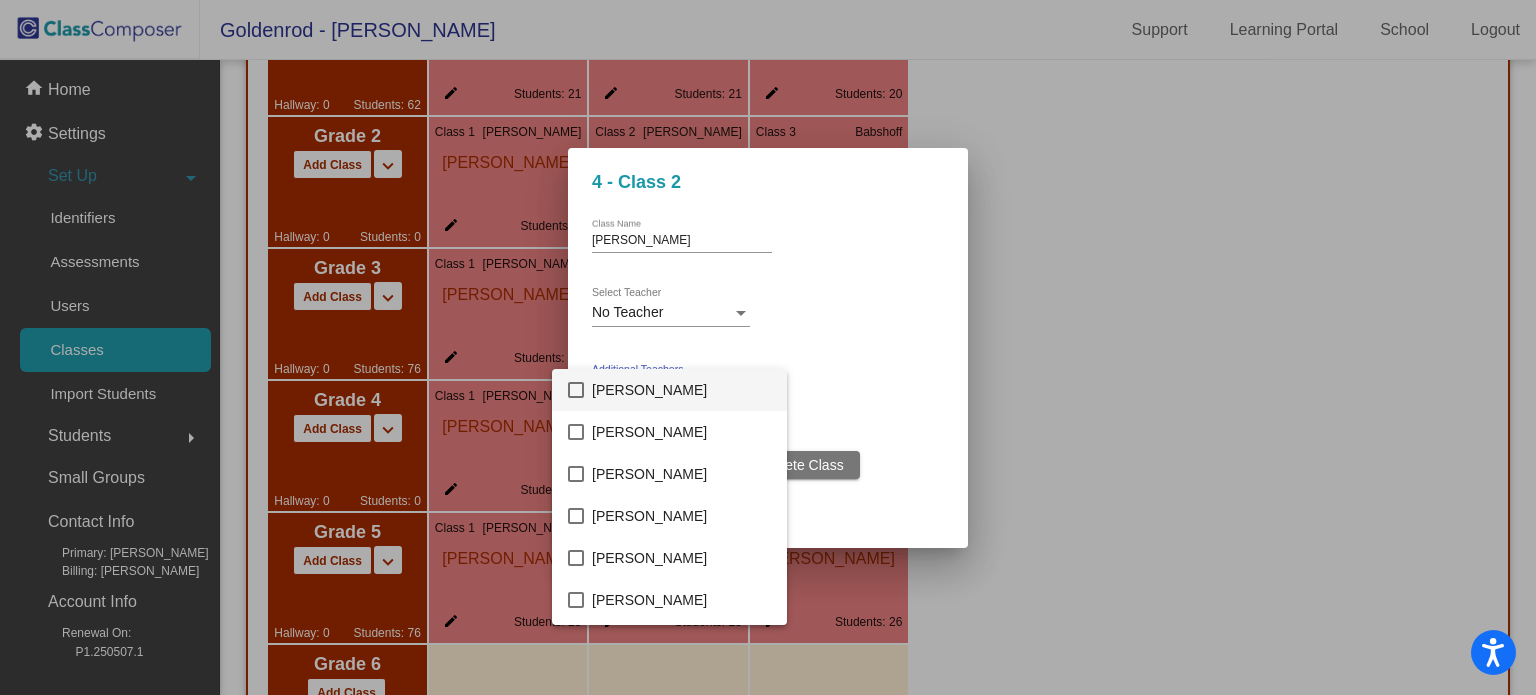 click at bounding box center [768, 347] 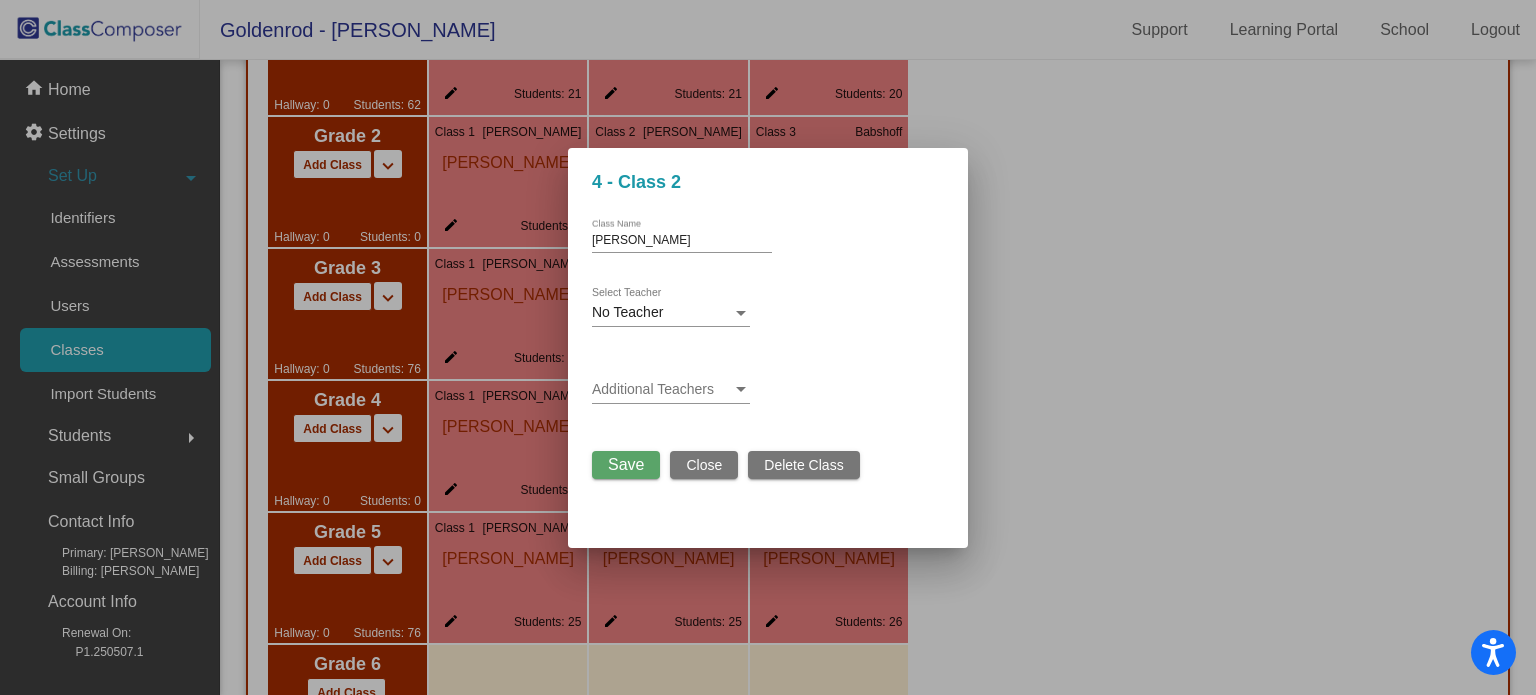 click on "No Teacher" at bounding box center (627, 312) 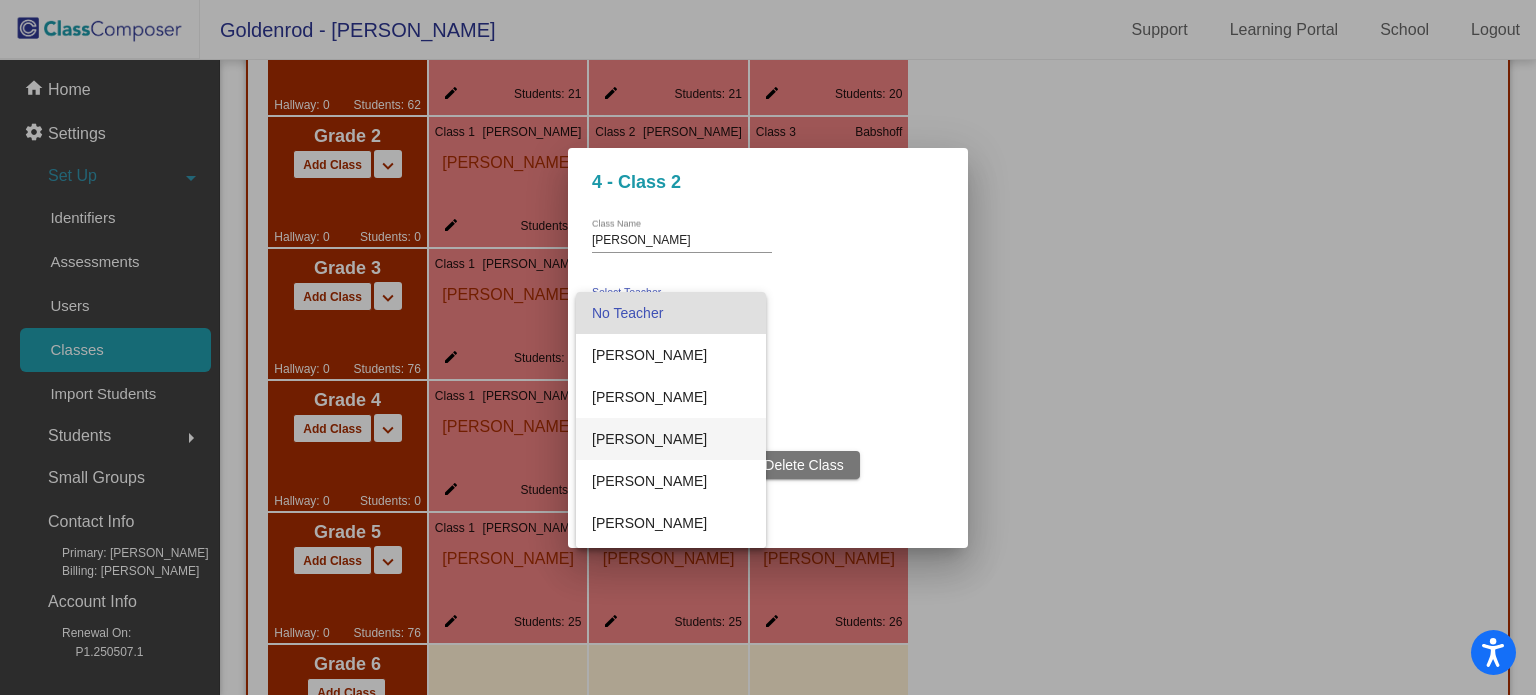 click on "Andrea Montalvo" at bounding box center (671, 439) 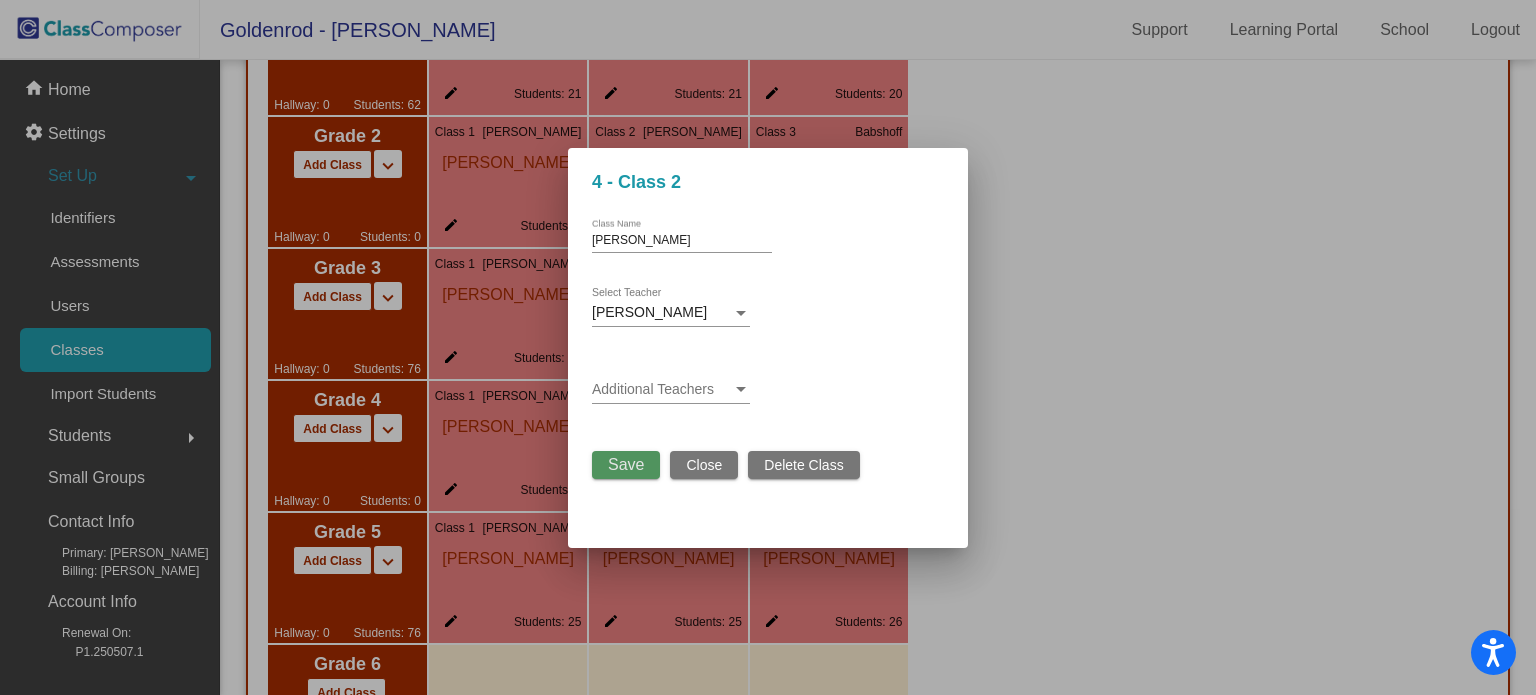 click on "Save" at bounding box center (626, 465) 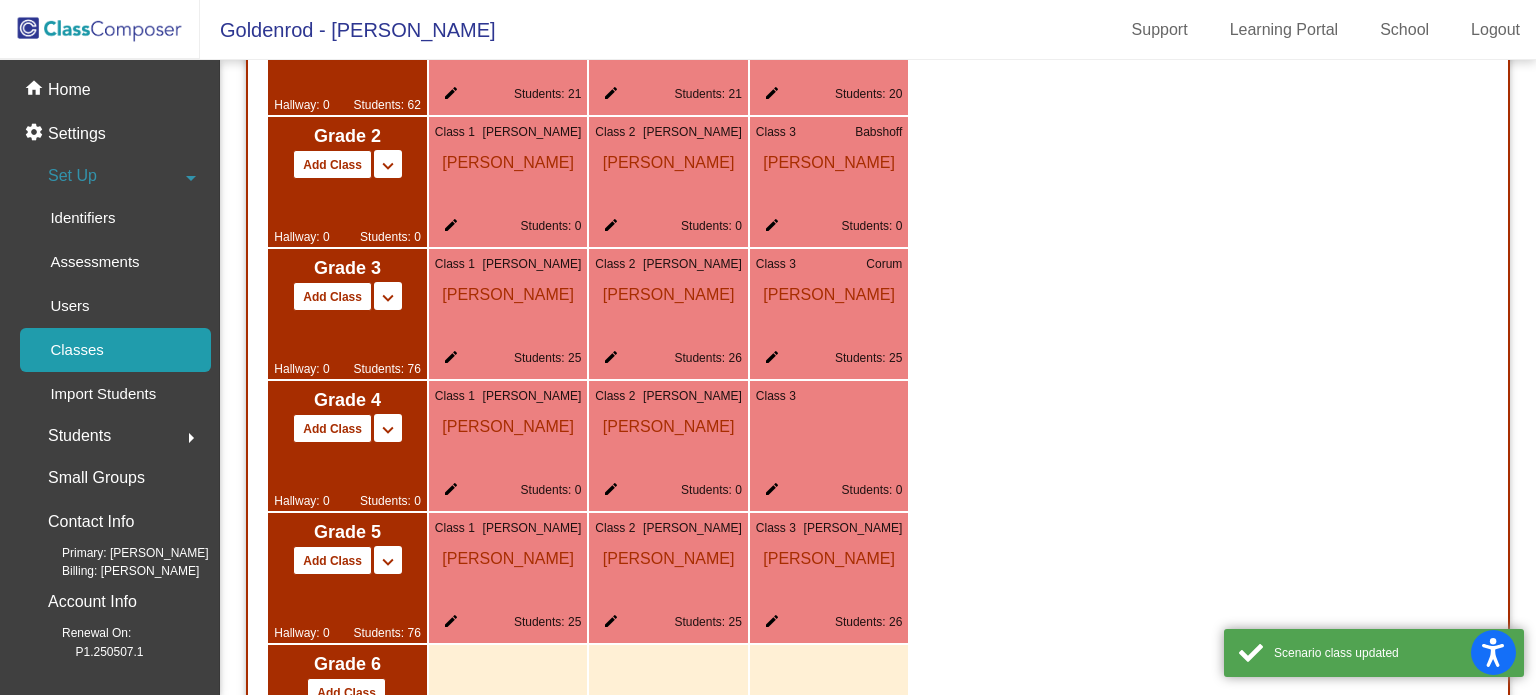 click on "edit" 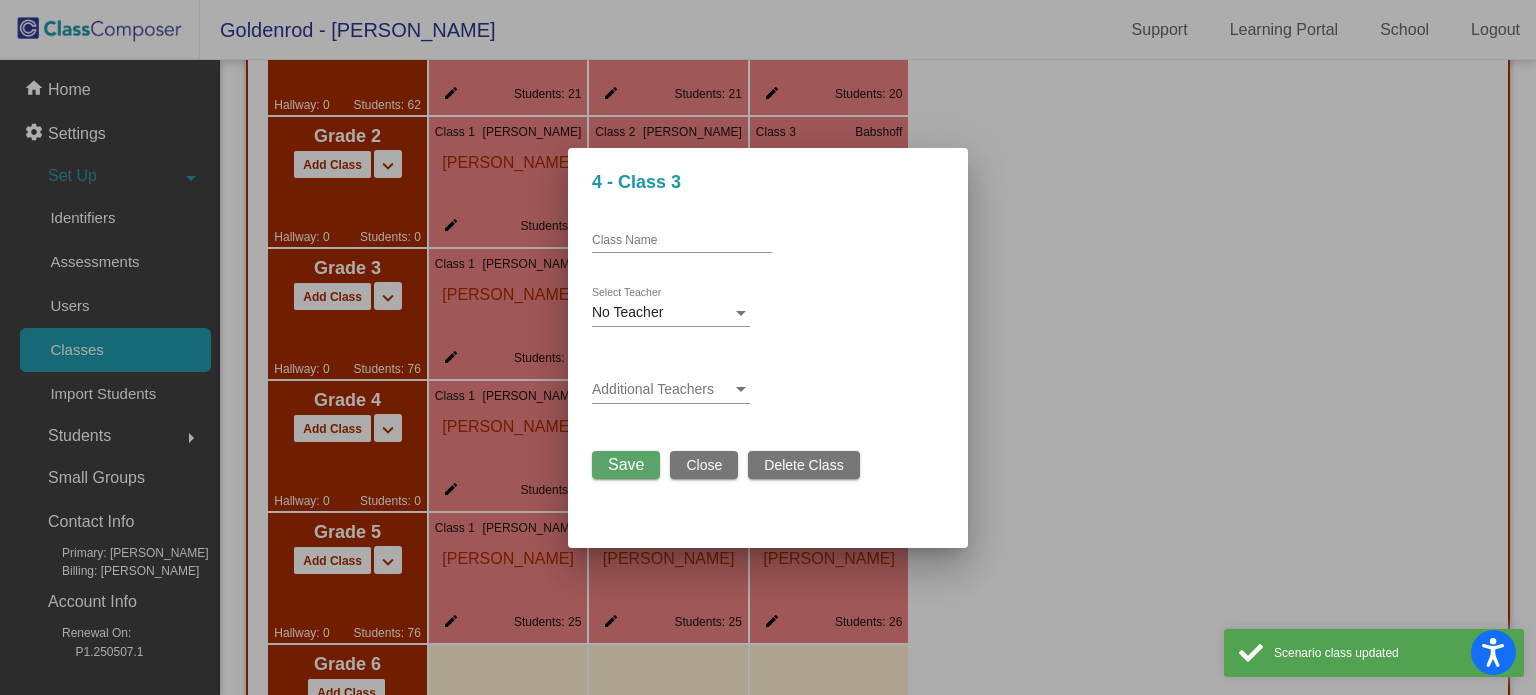 click on "Class Name" at bounding box center (682, 241) 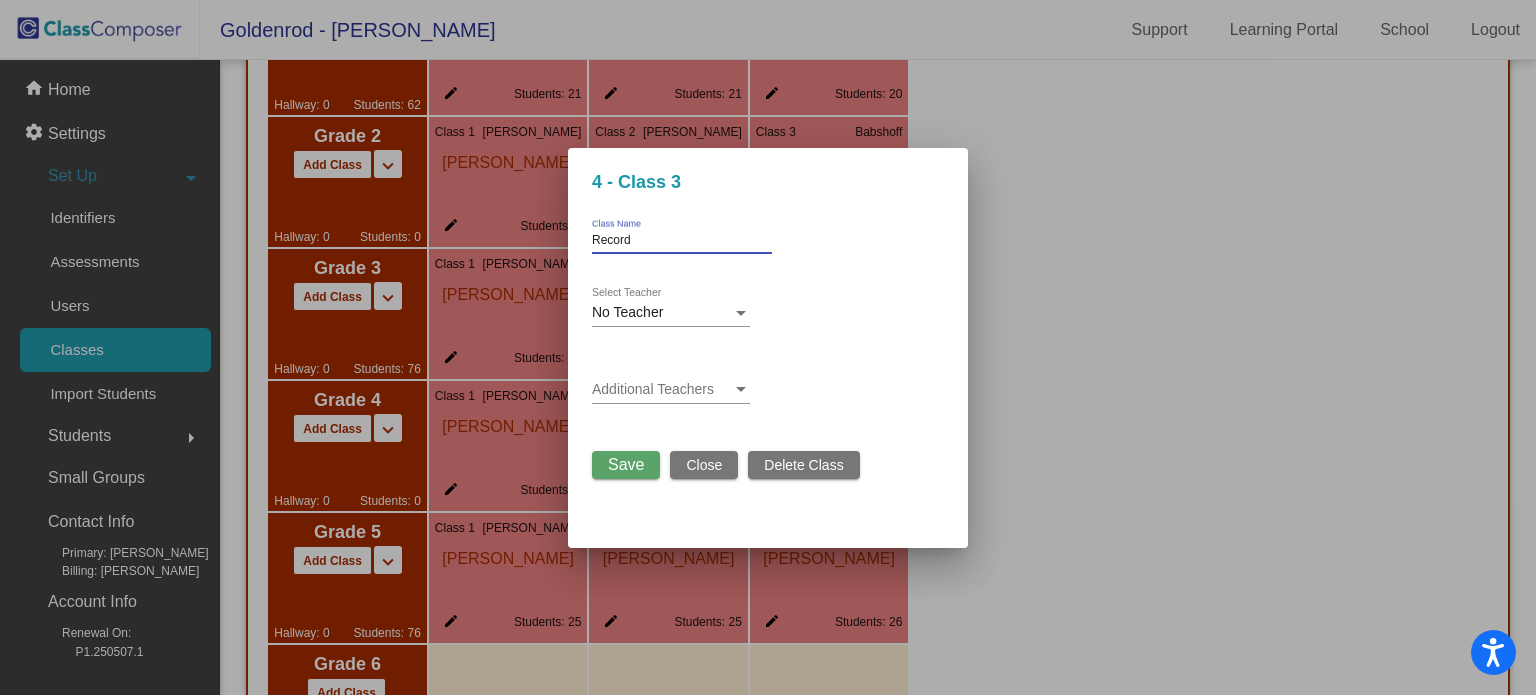 type on "Record" 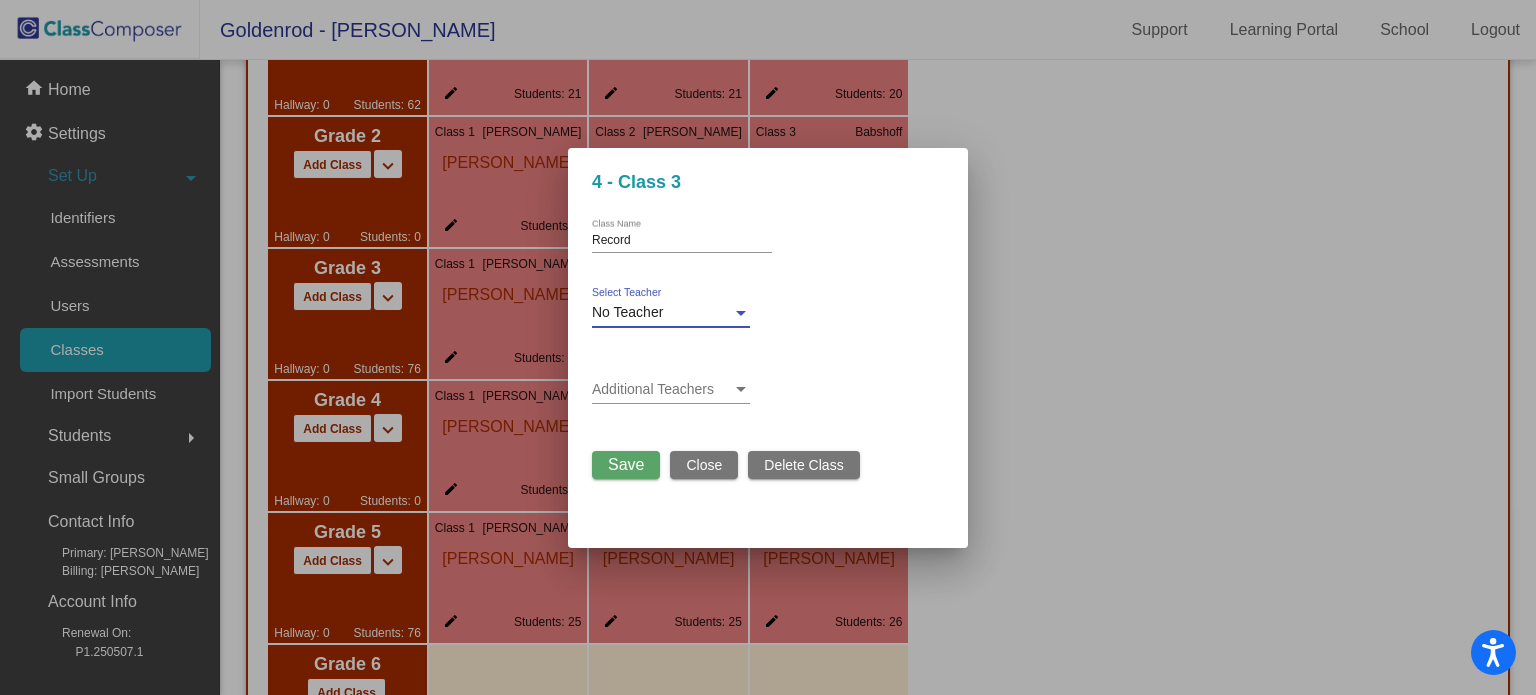 click on "No Teacher" at bounding box center [627, 312] 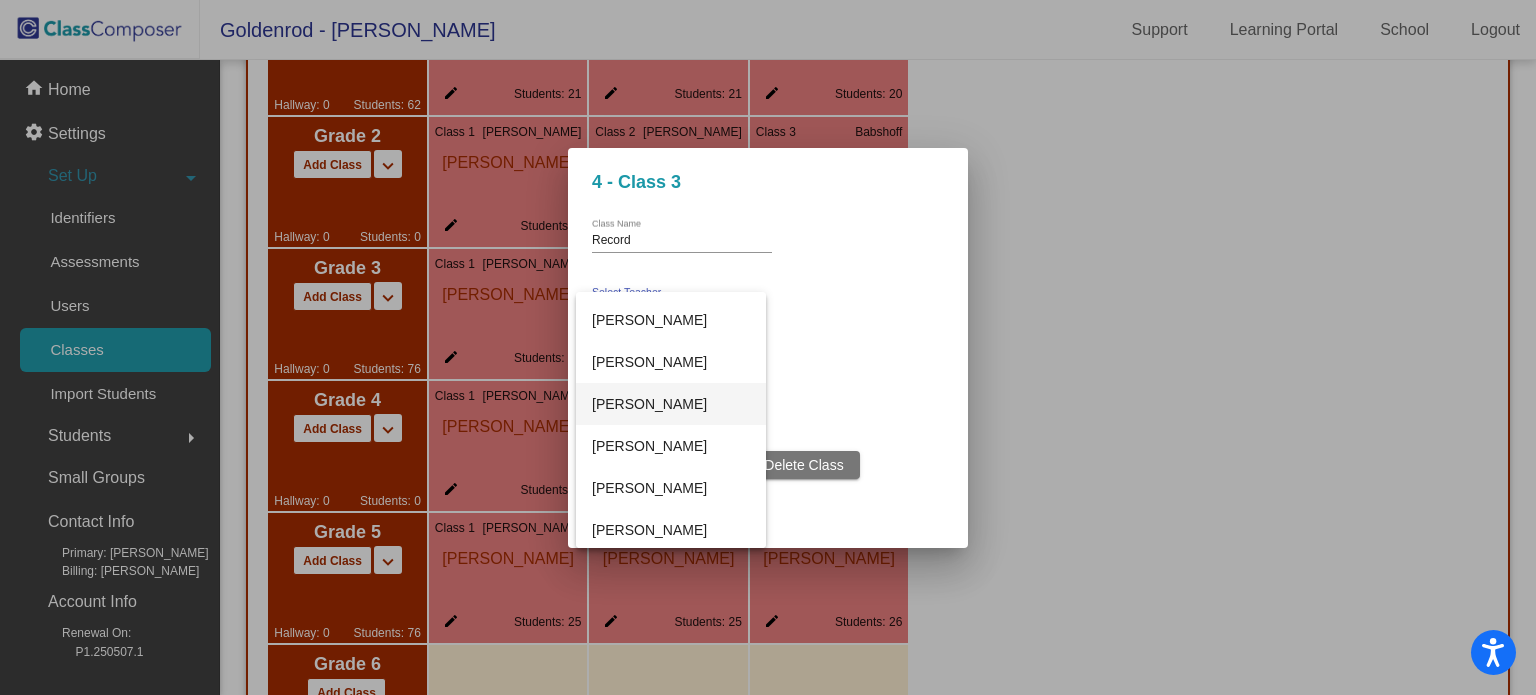 scroll, scrollTop: 624, scrollLeft: 0, axis: vertical 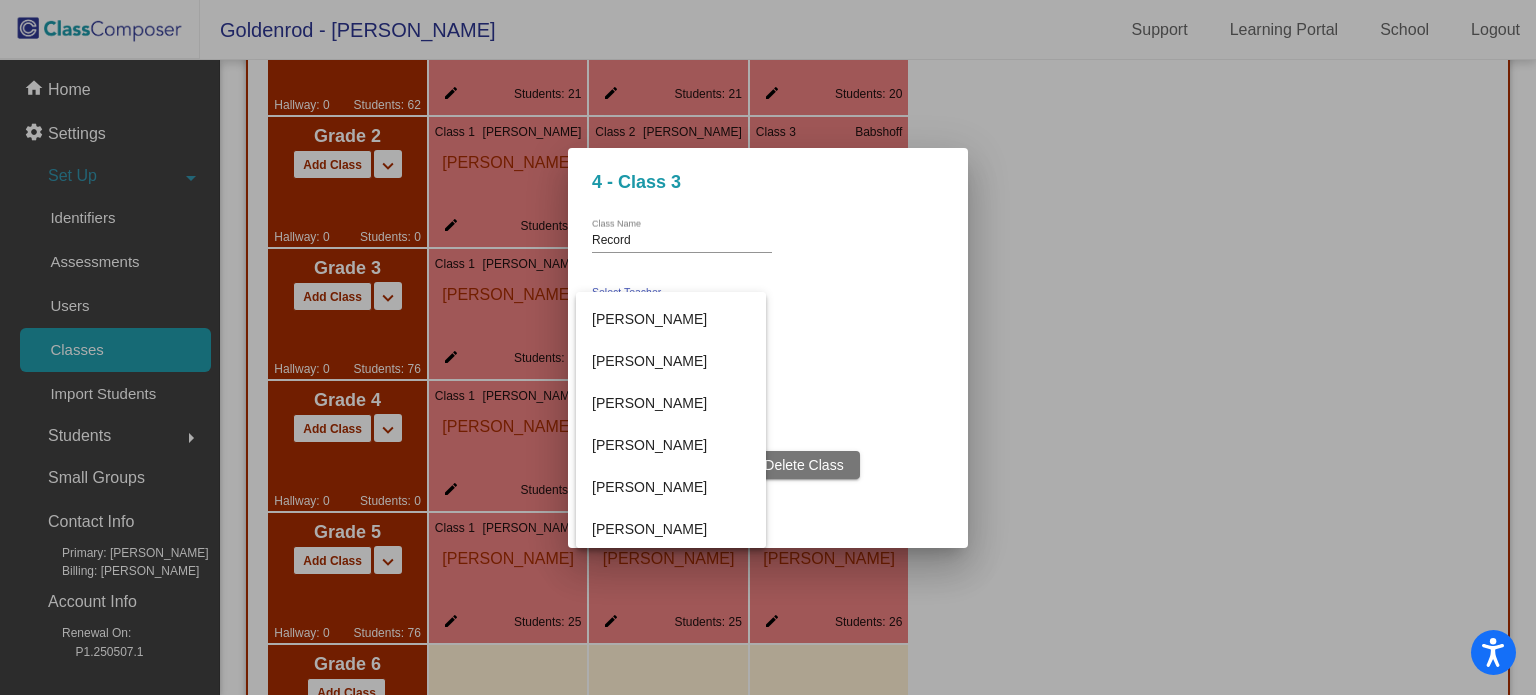 click at bounding box center [768, 347] 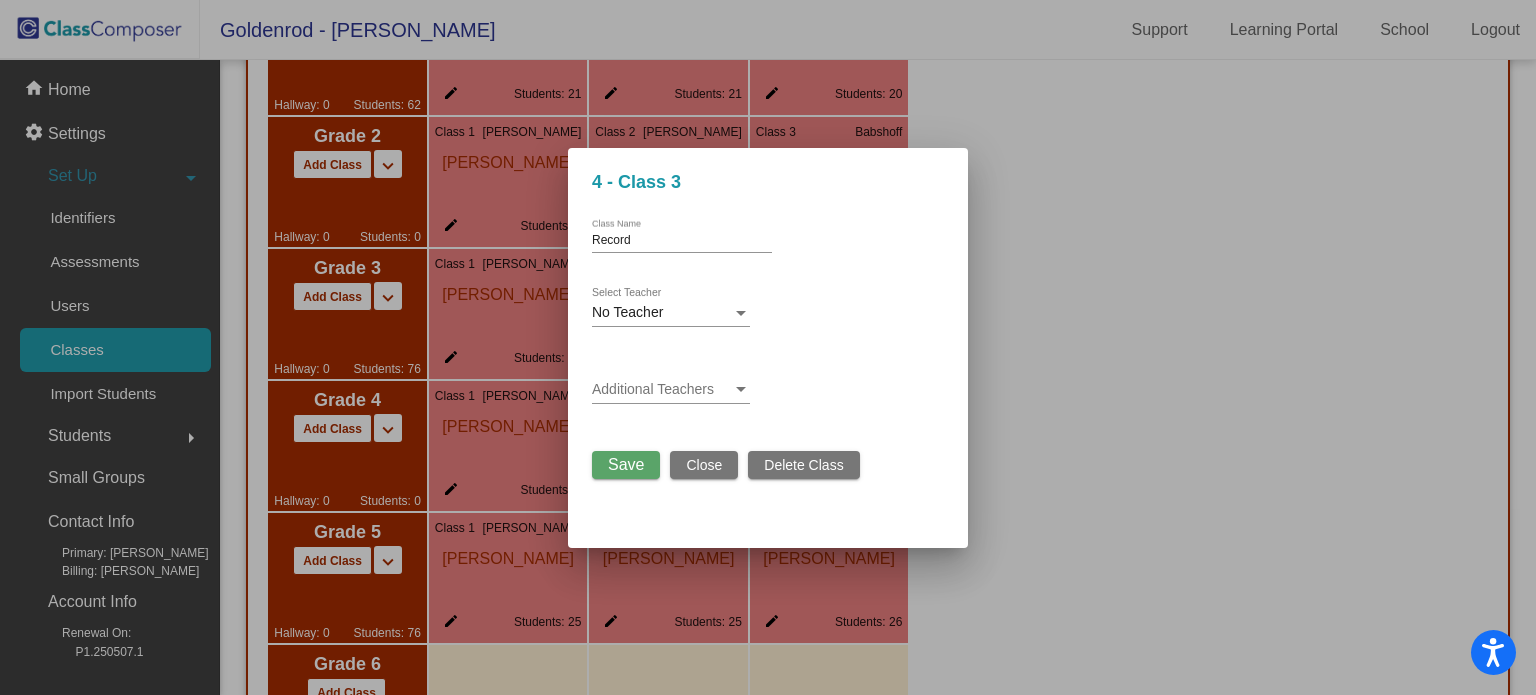 click on "Save" at bounding box center [626, 464] 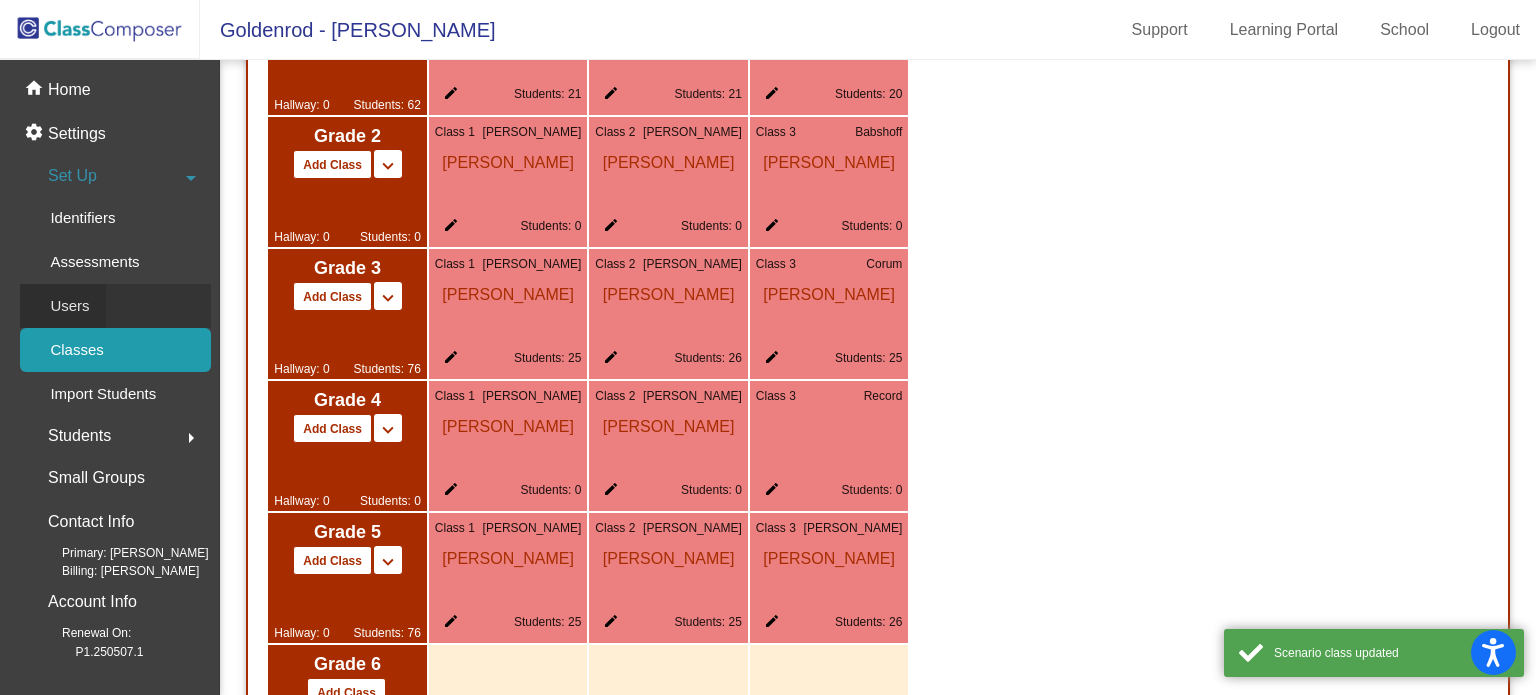 click on "Users" 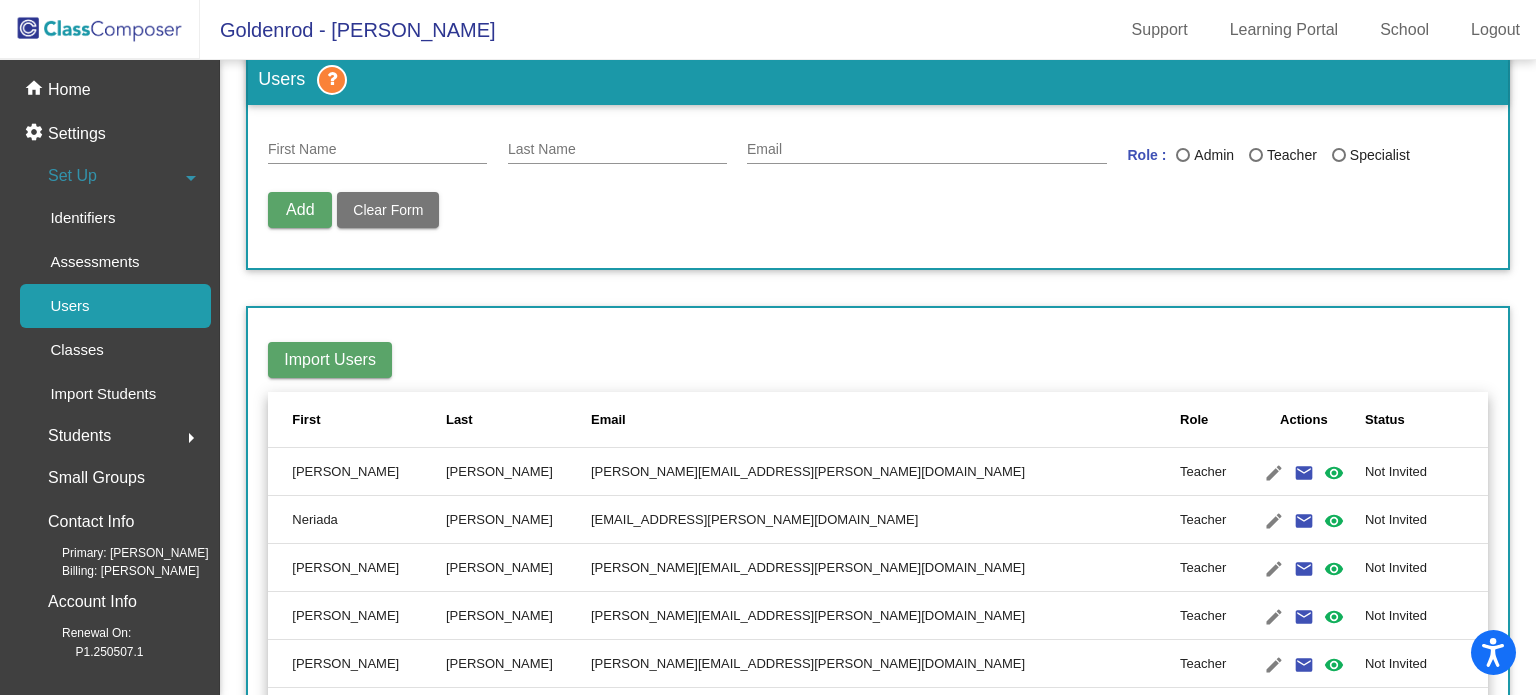 scroll, scrollTop: 1, scrollLeft: 0, axis: vertical 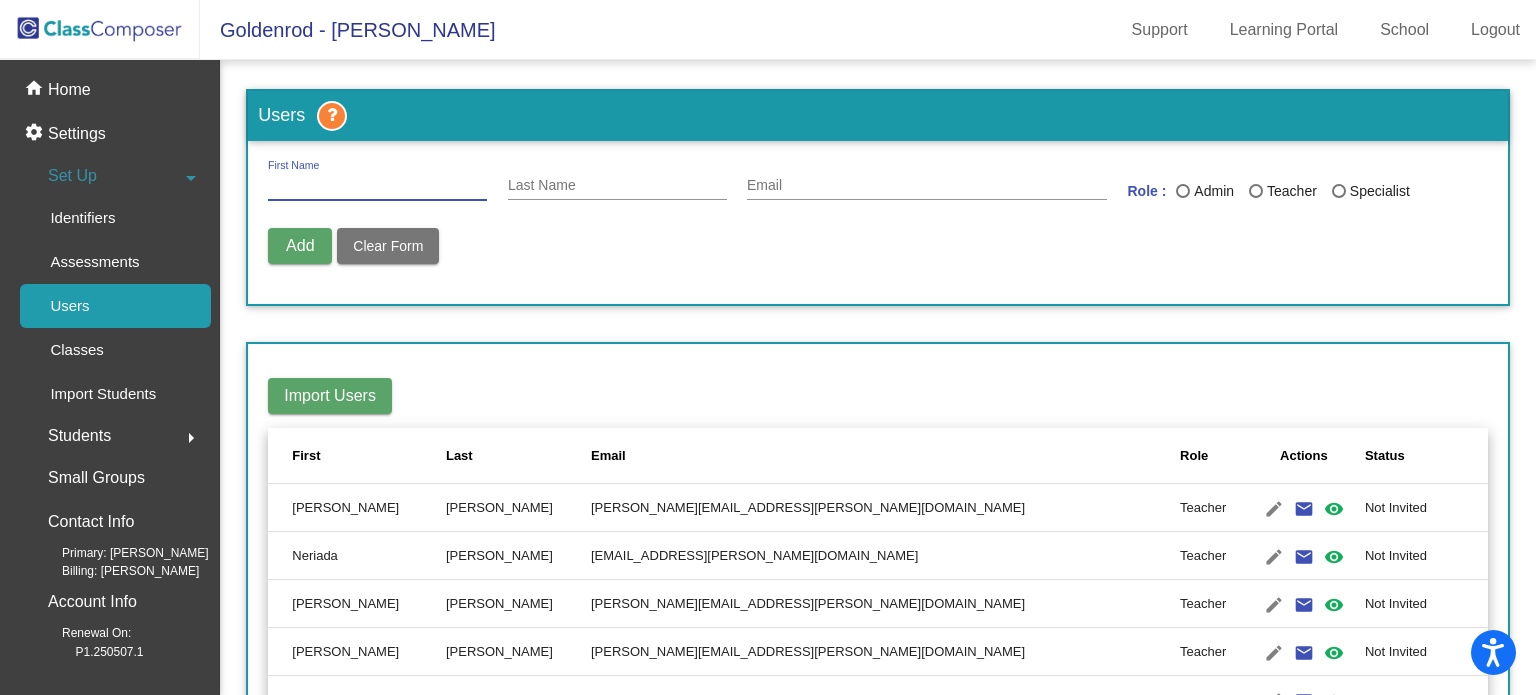 click on "First Name" at bounding box center (377, 186) 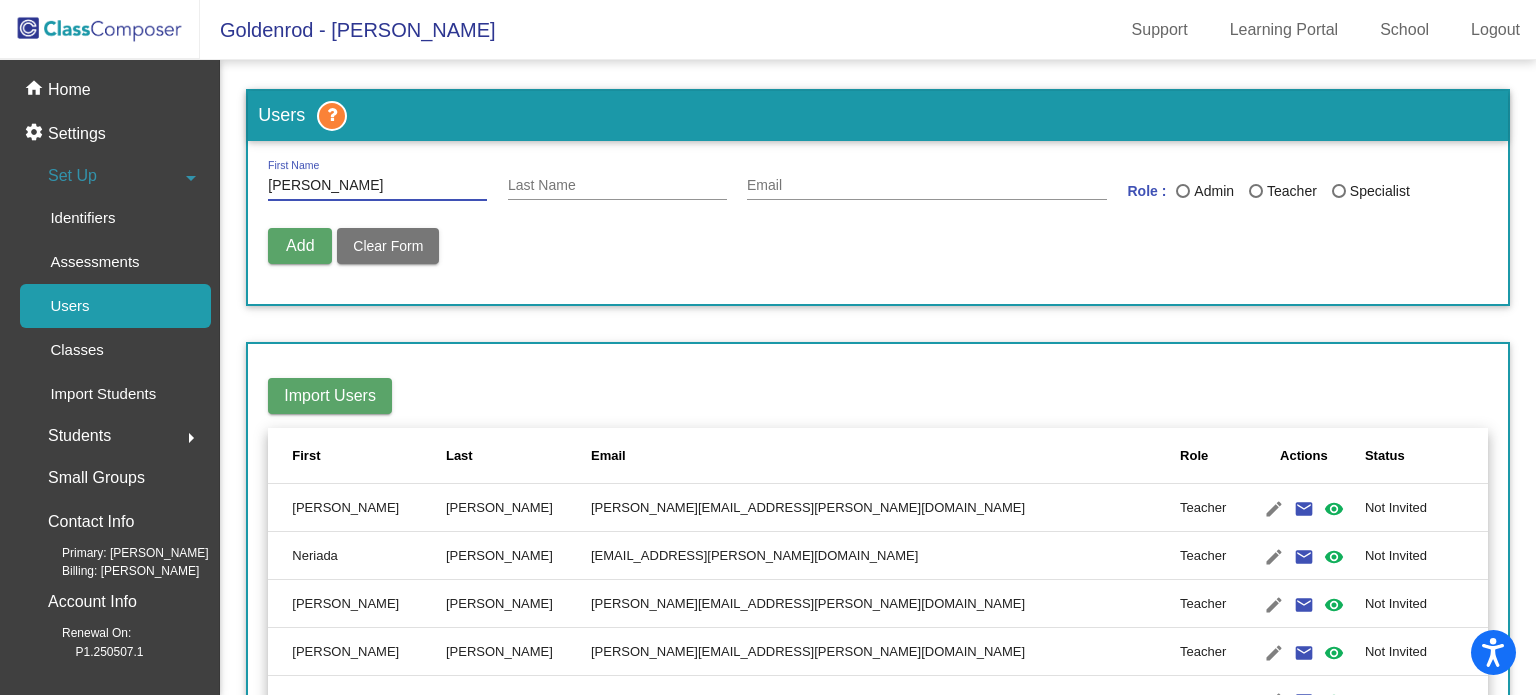 type on "Michelle" 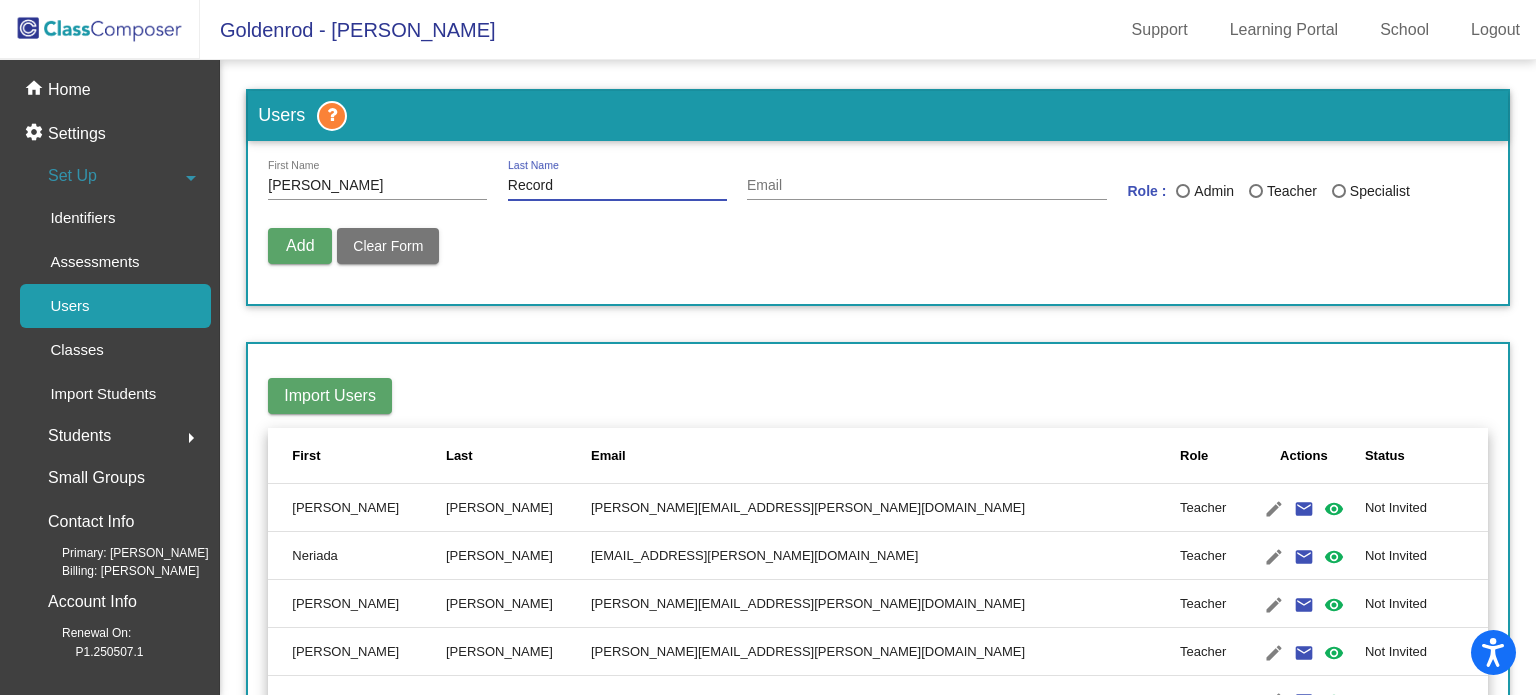 type on "Record" 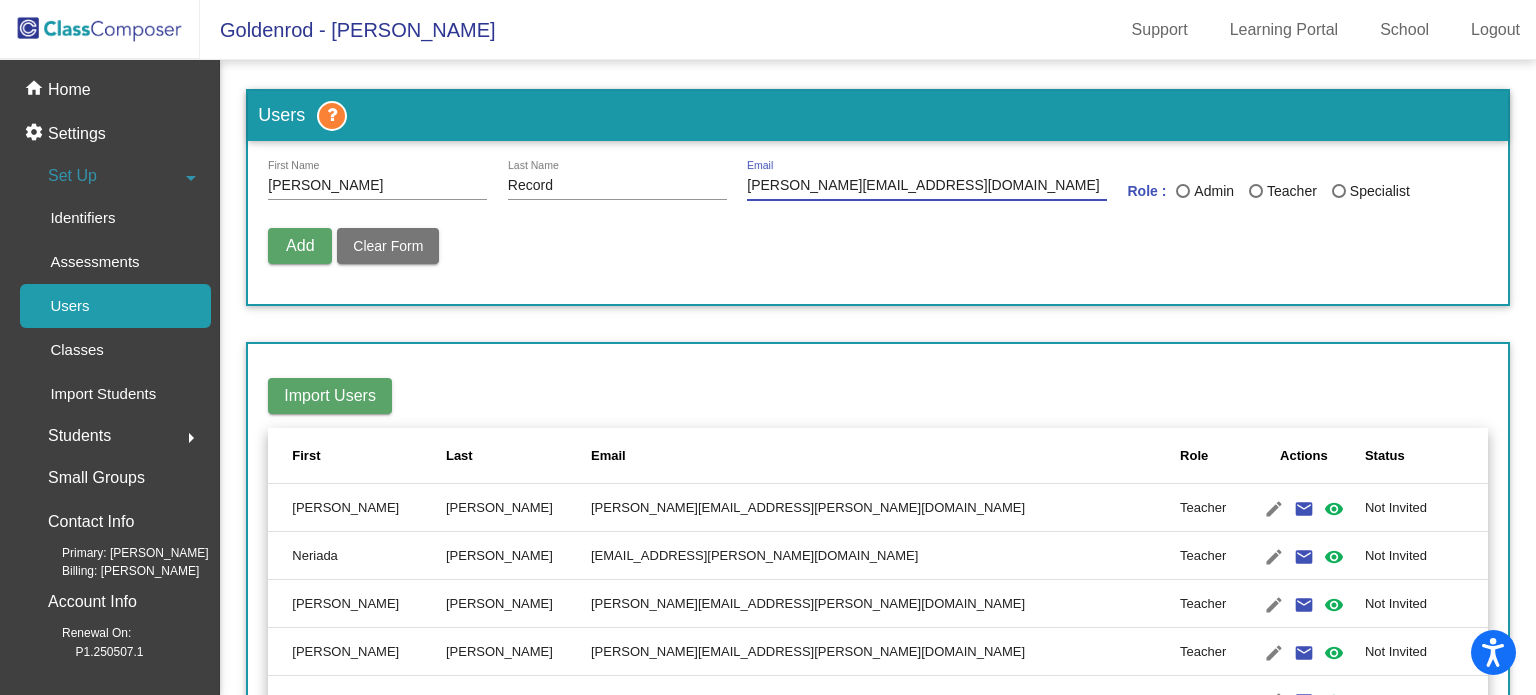 type on "michelle.record@kermanusd.com" 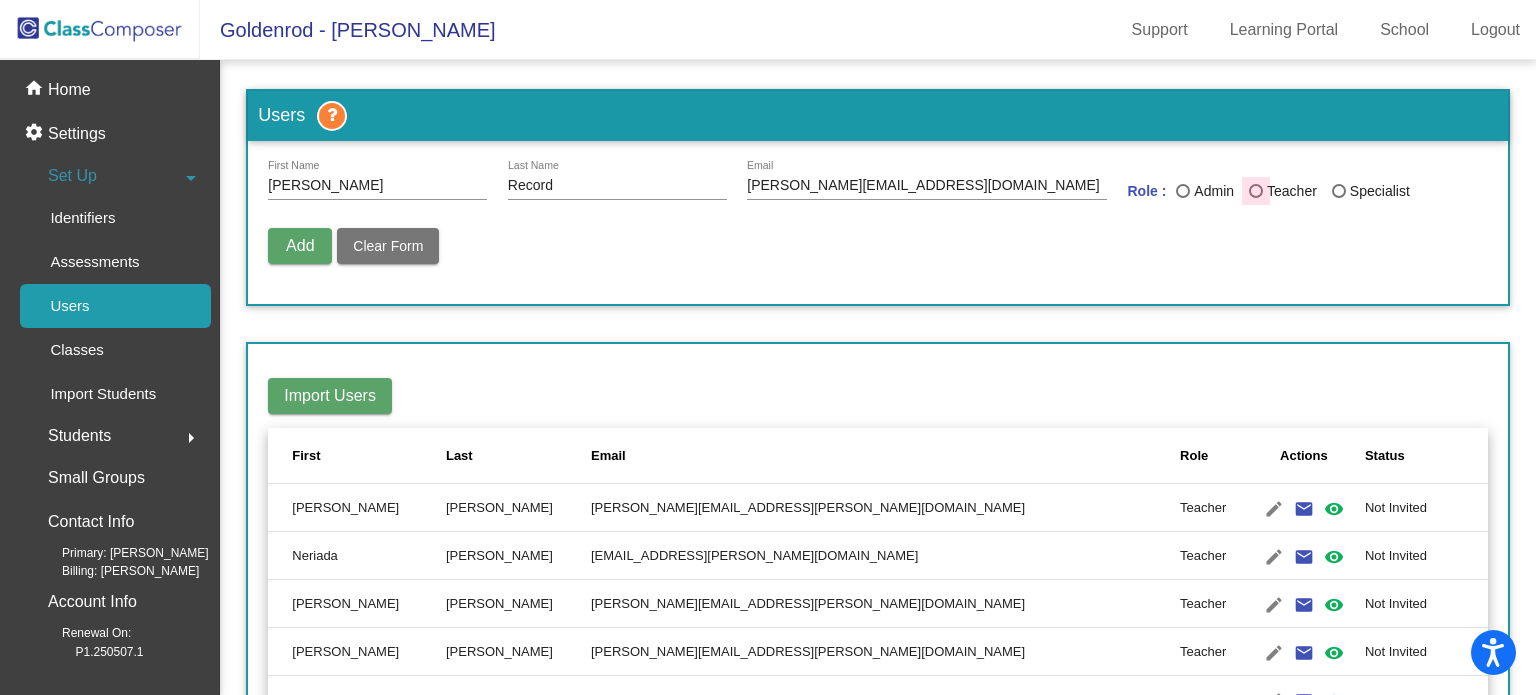 click at bounding box center (1256, 191) 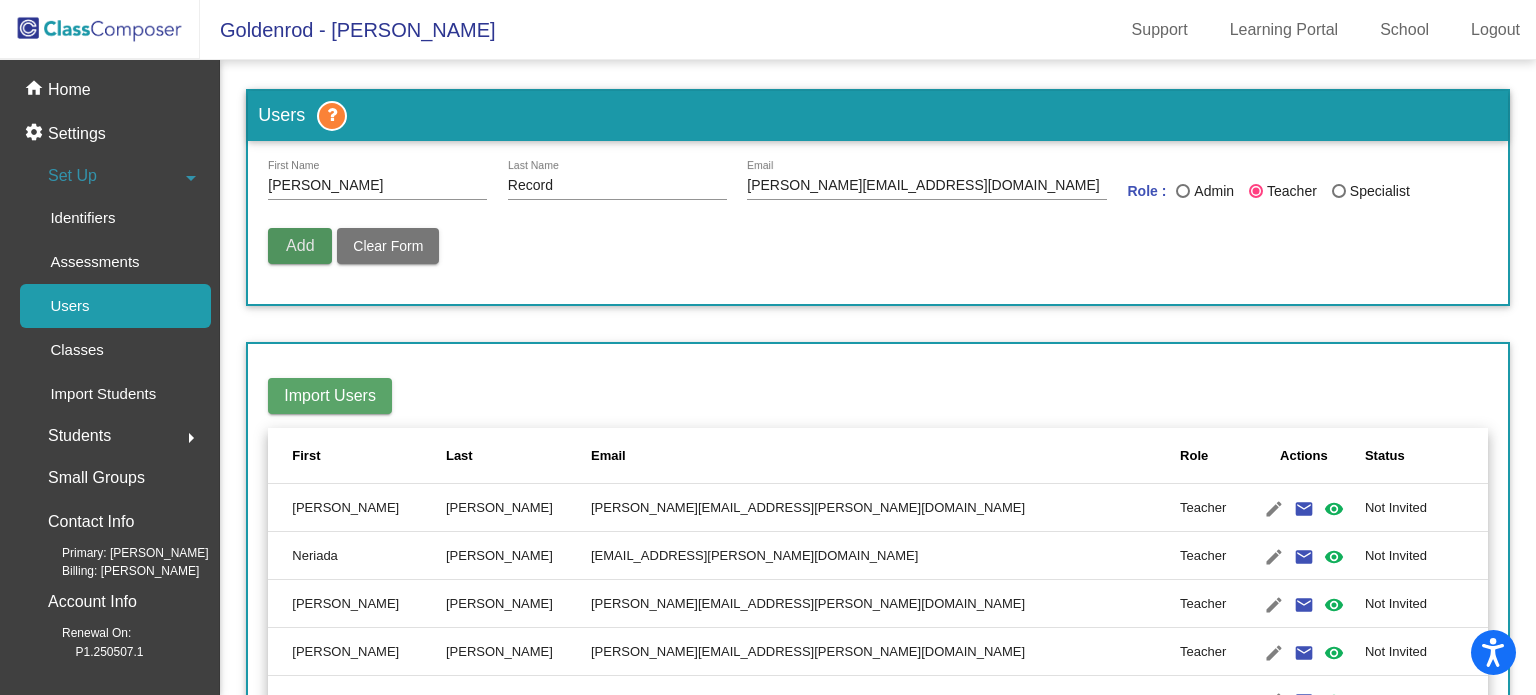 click on "Add" at bounding box center (300, 245) 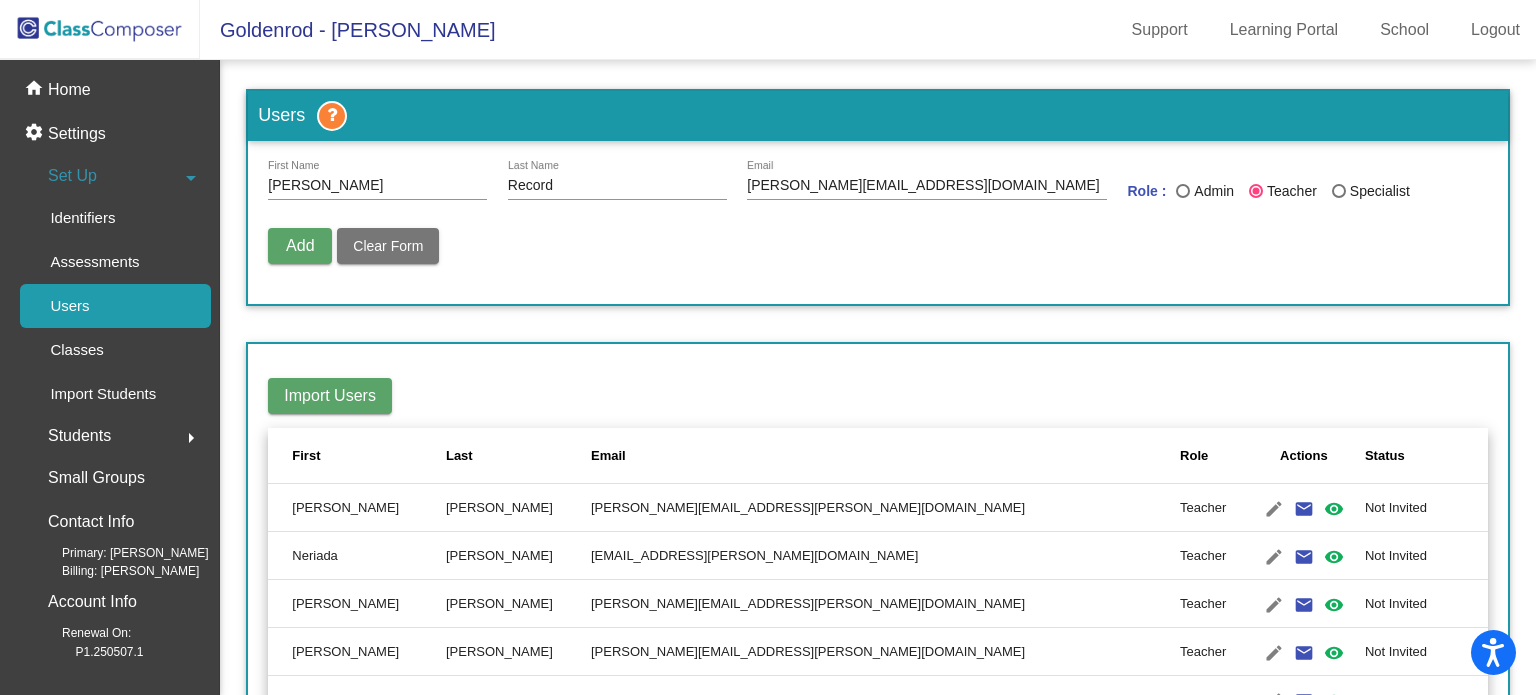 type 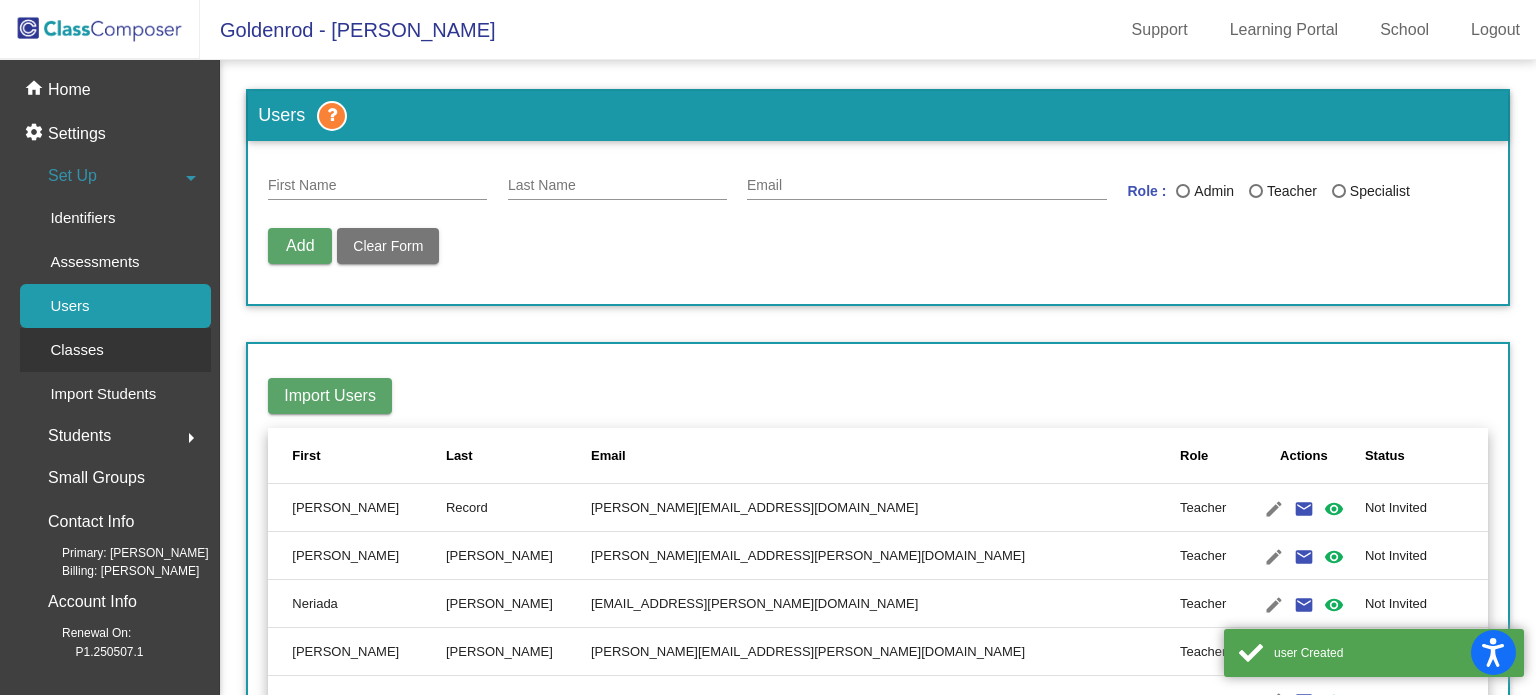 click on "Classes" 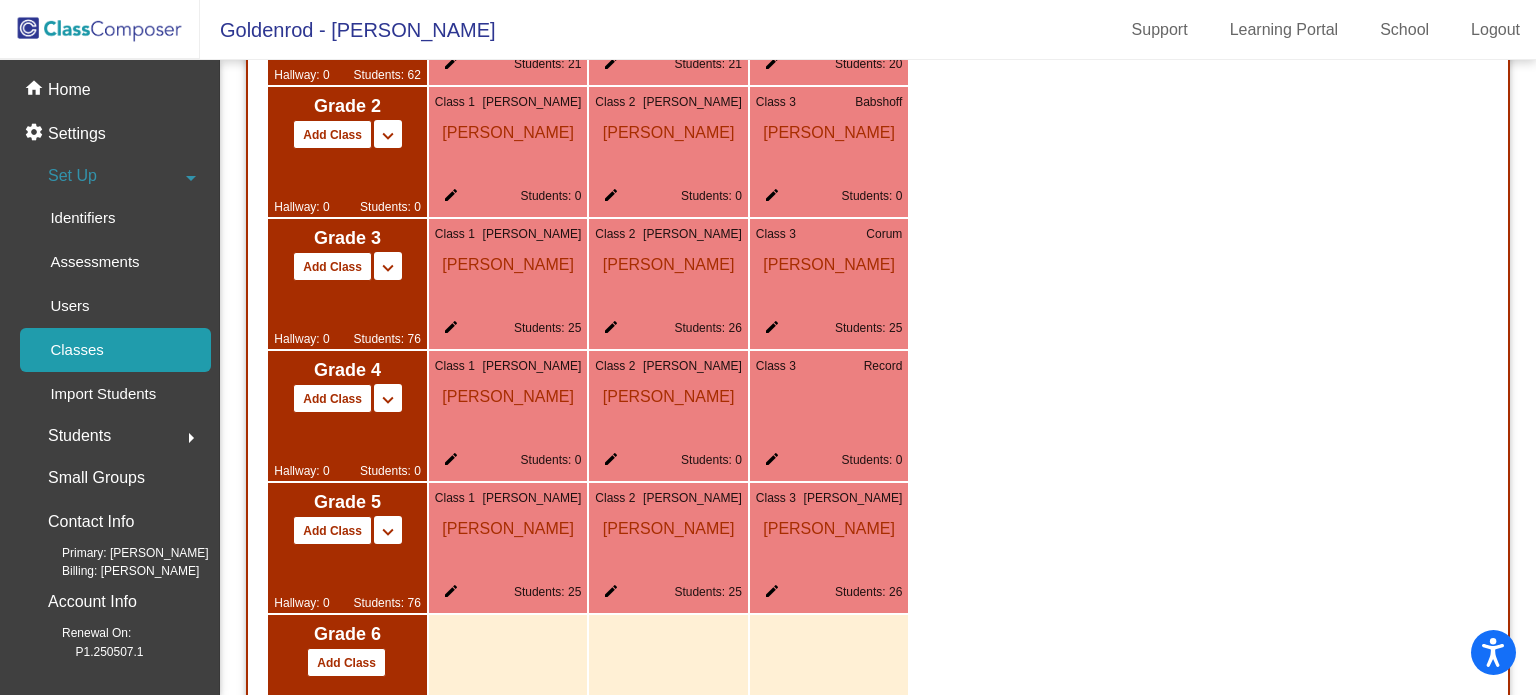 scroll, scrollTop: 1865, scrollLeft: 0, axis: vertical 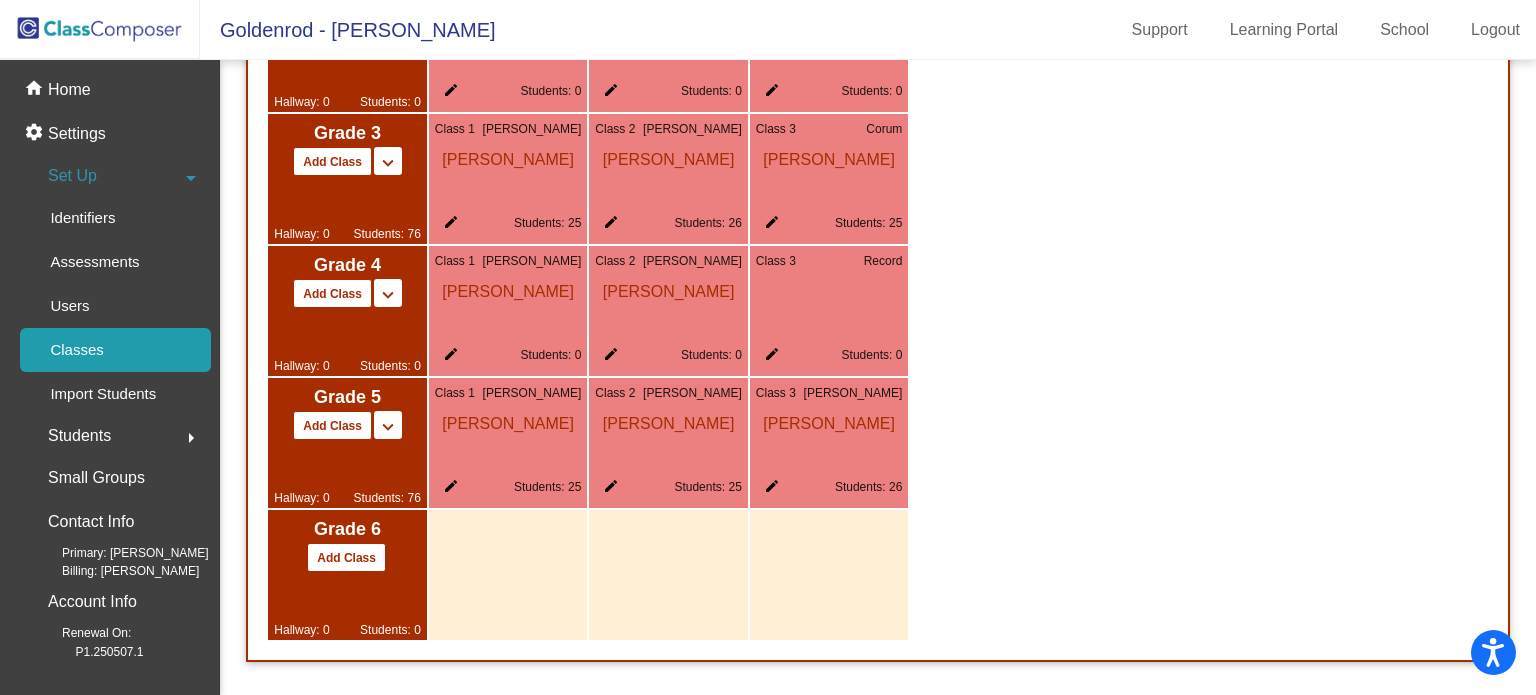 click on "edit" 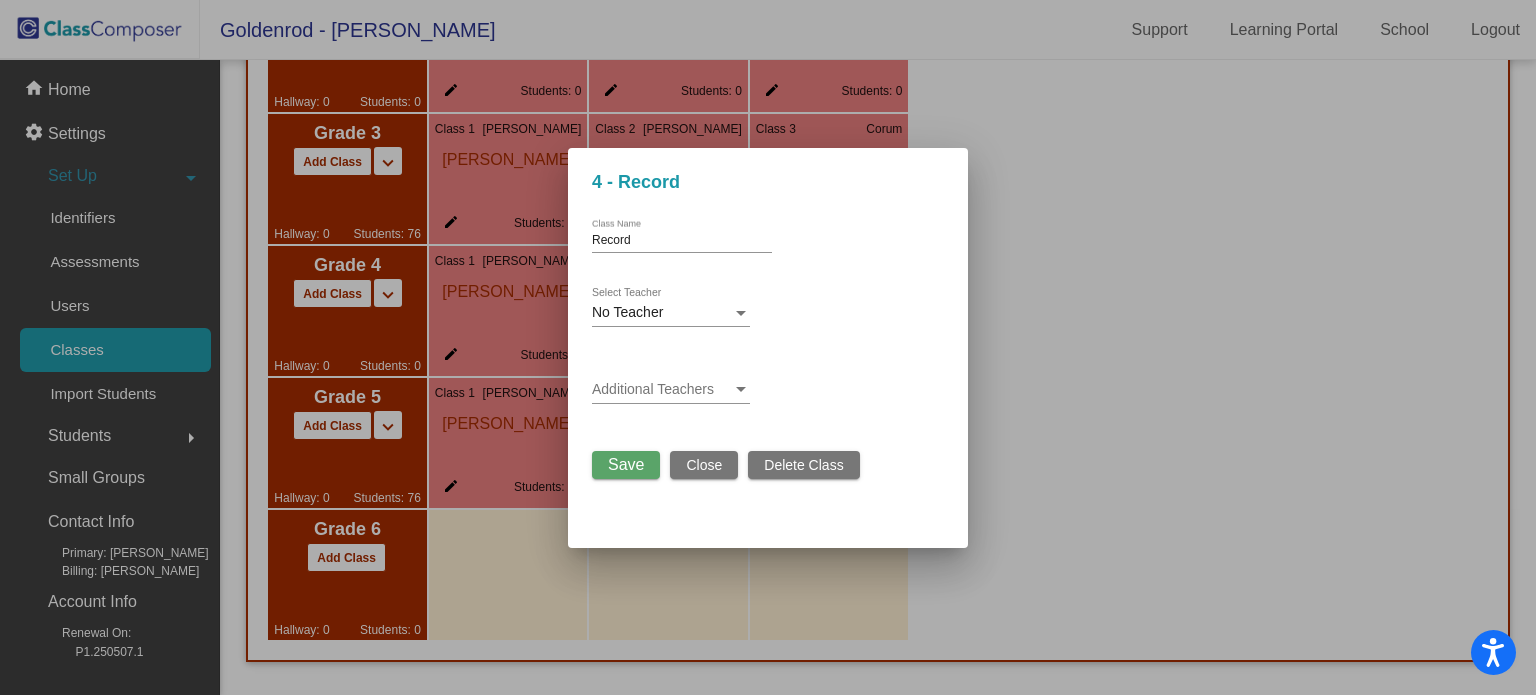 click on "No Teacher" at bounding box center [662, 313] 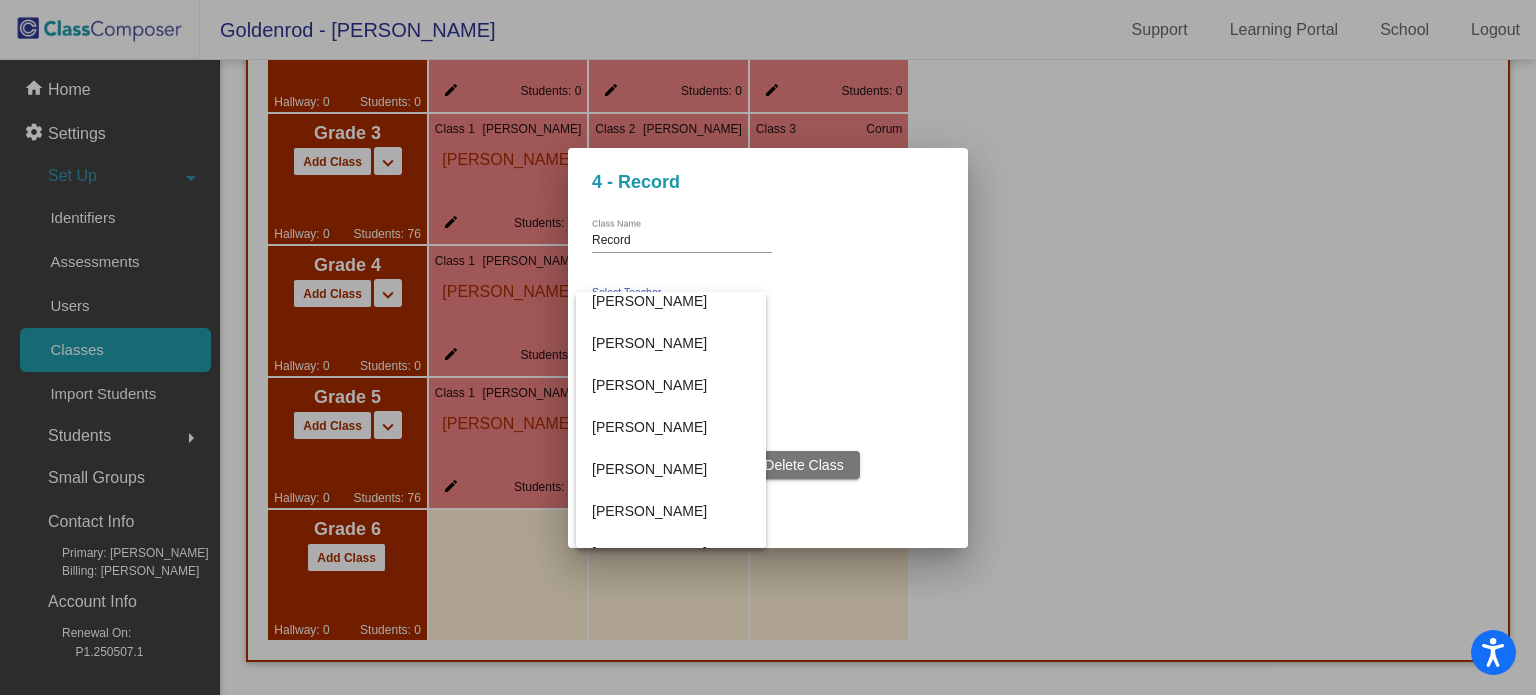 scroll, scrollTop: 520, scrollLeft: 0, axis: vertical 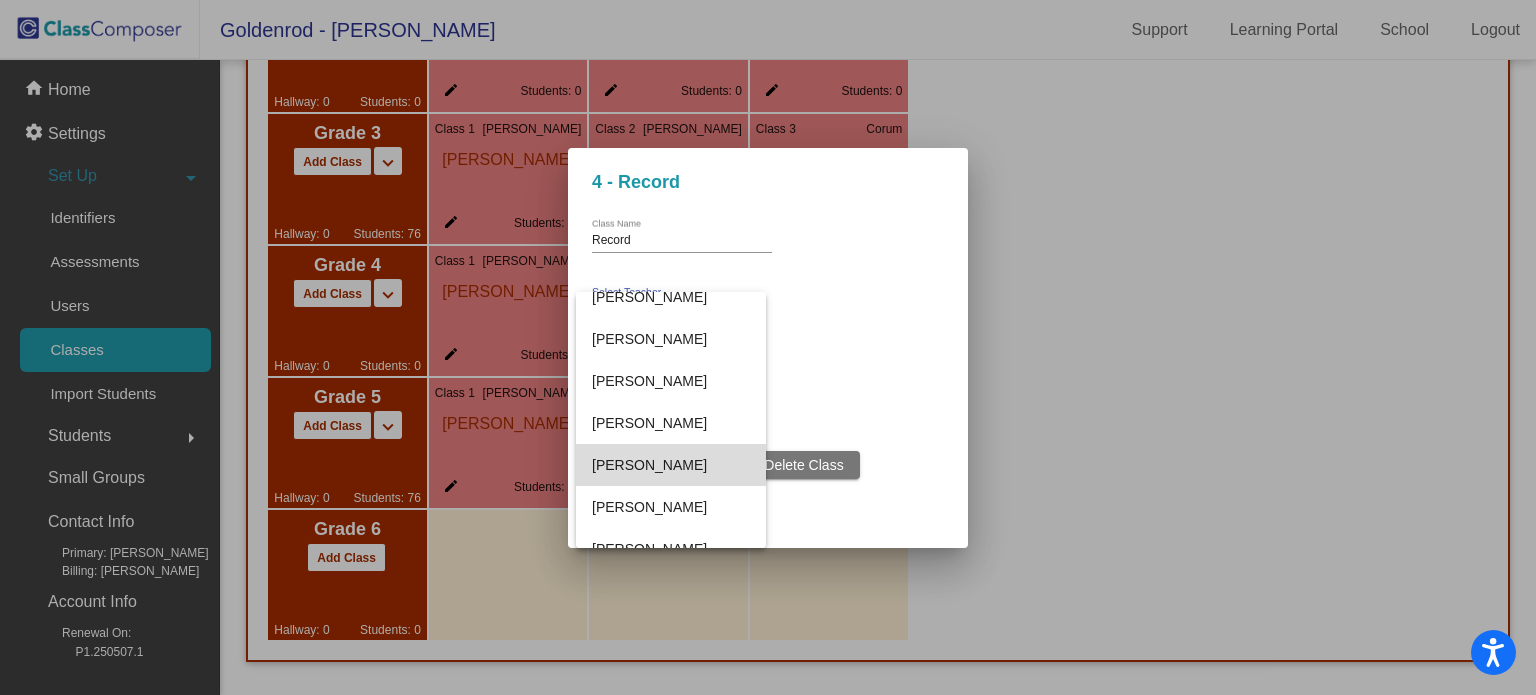 click on "Michelle Record" at bounding box center (671, 465) 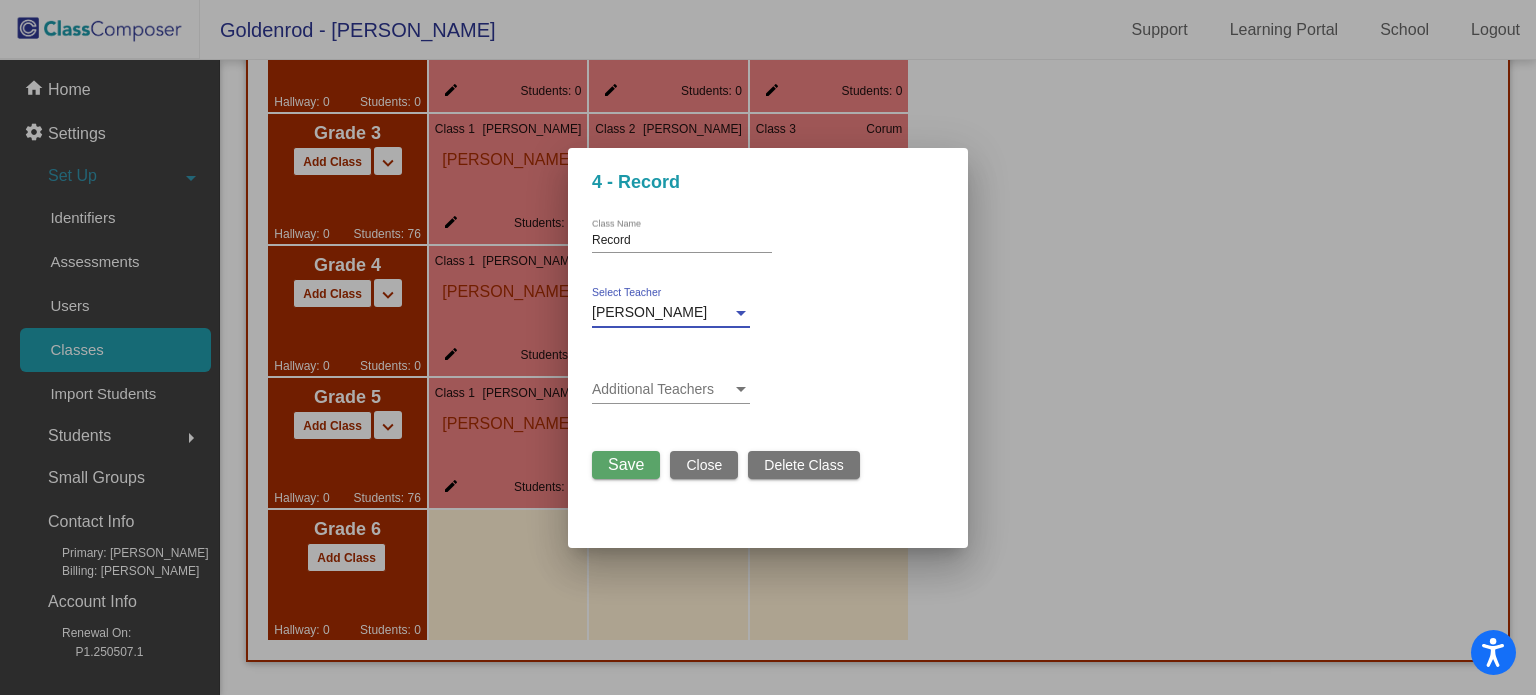 click on "Save" at bounding box center [626, 464] 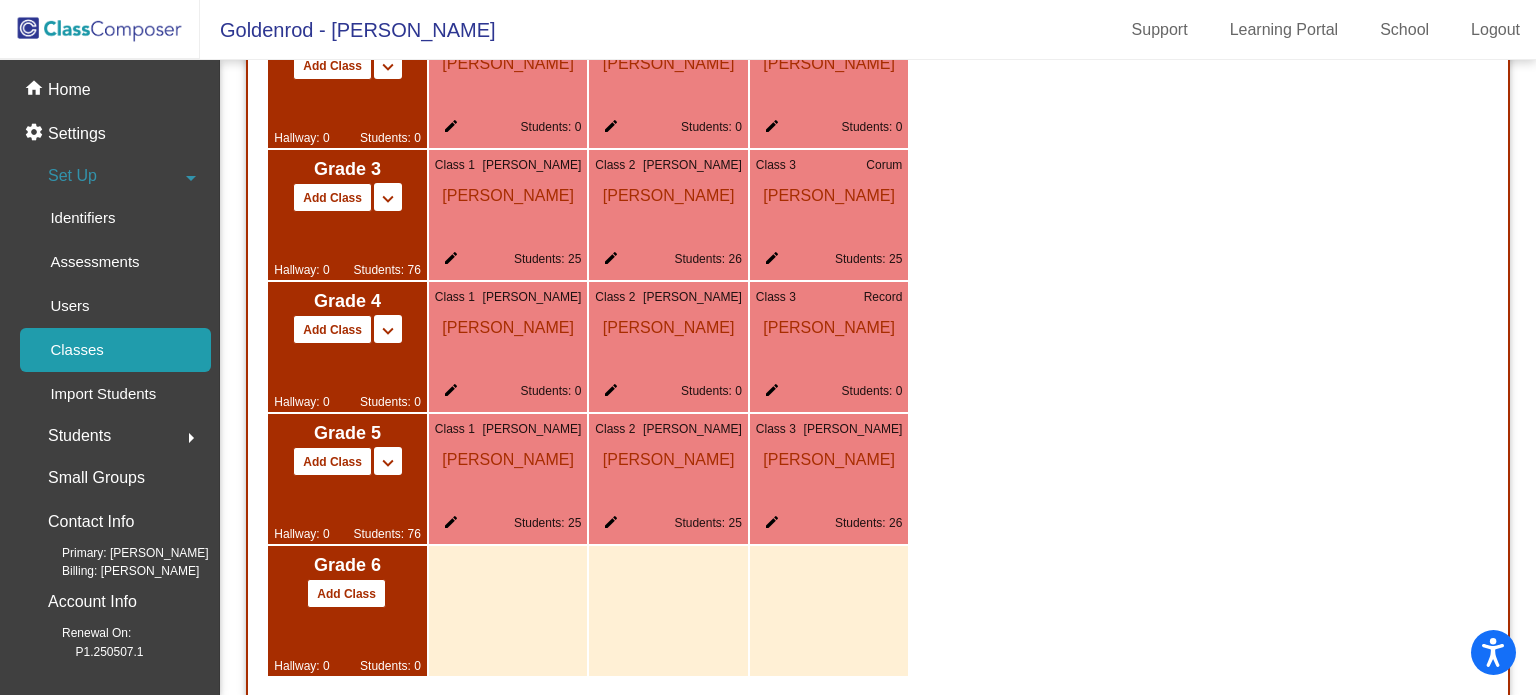 scroll, scrollTop: 1865, scrollLeft: 0, axis: vertical 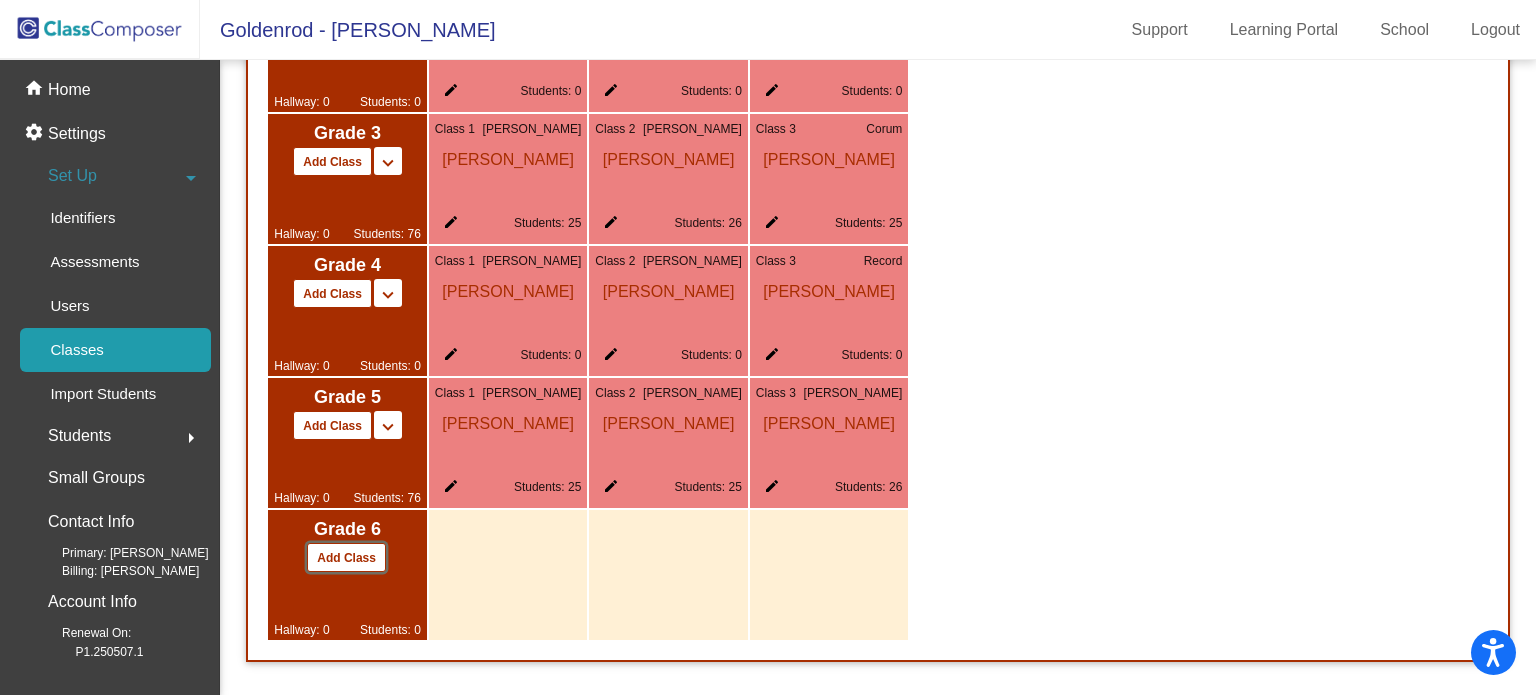 click on "Add Class" 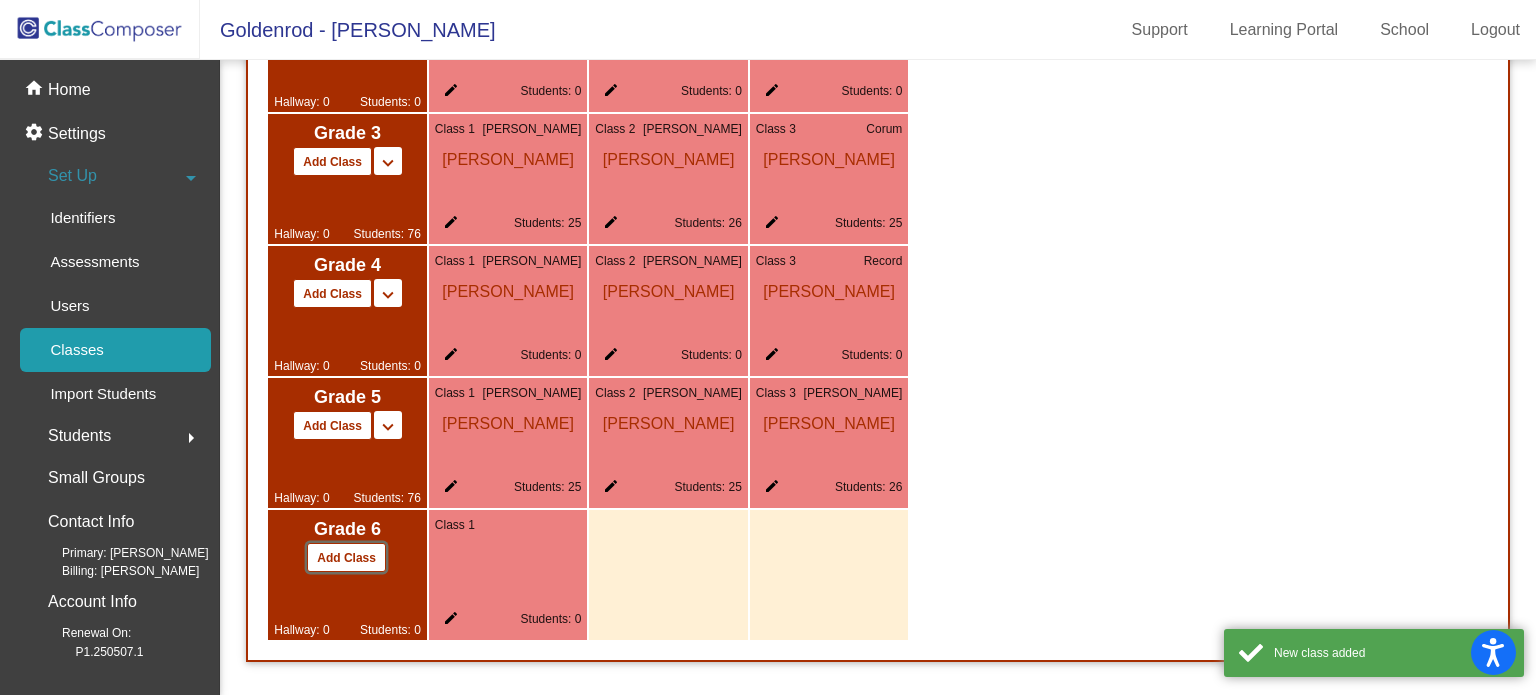 click on "Add Class" 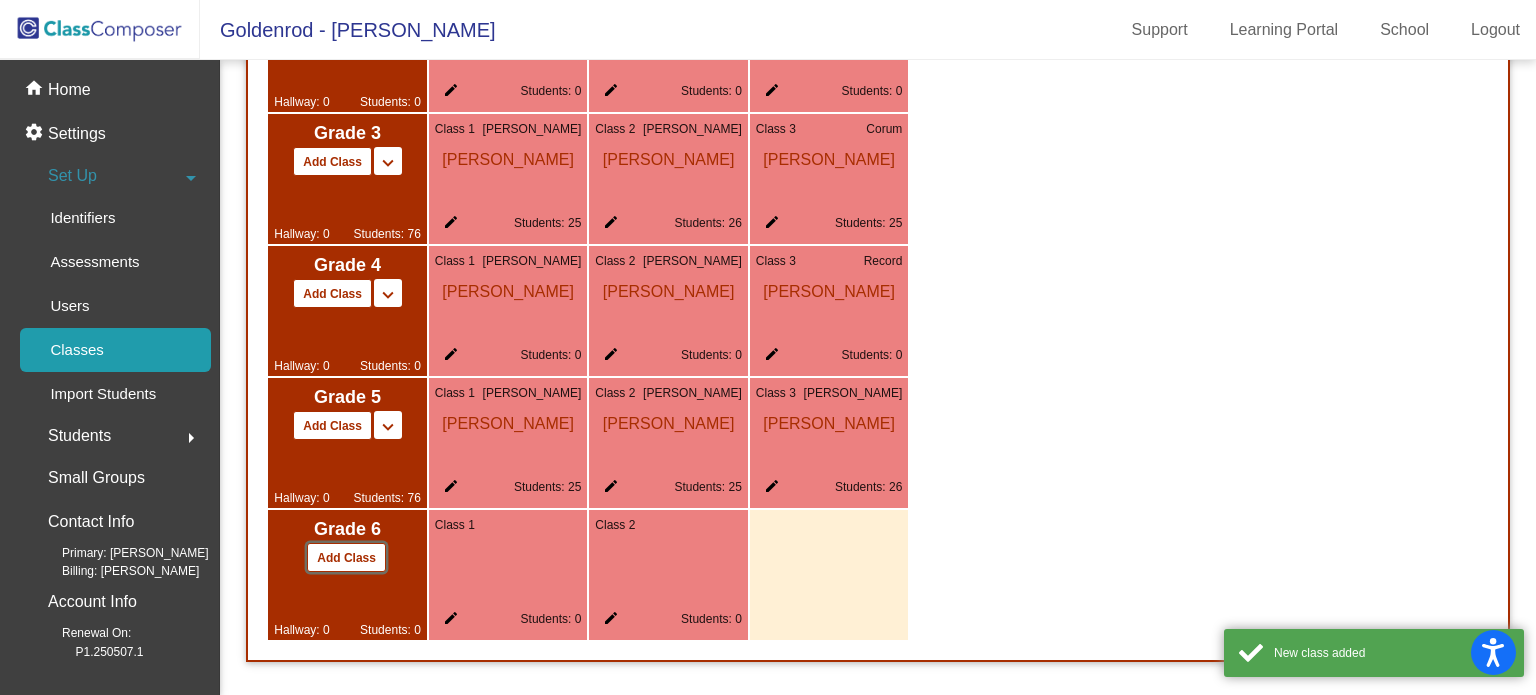click on "Add Class" 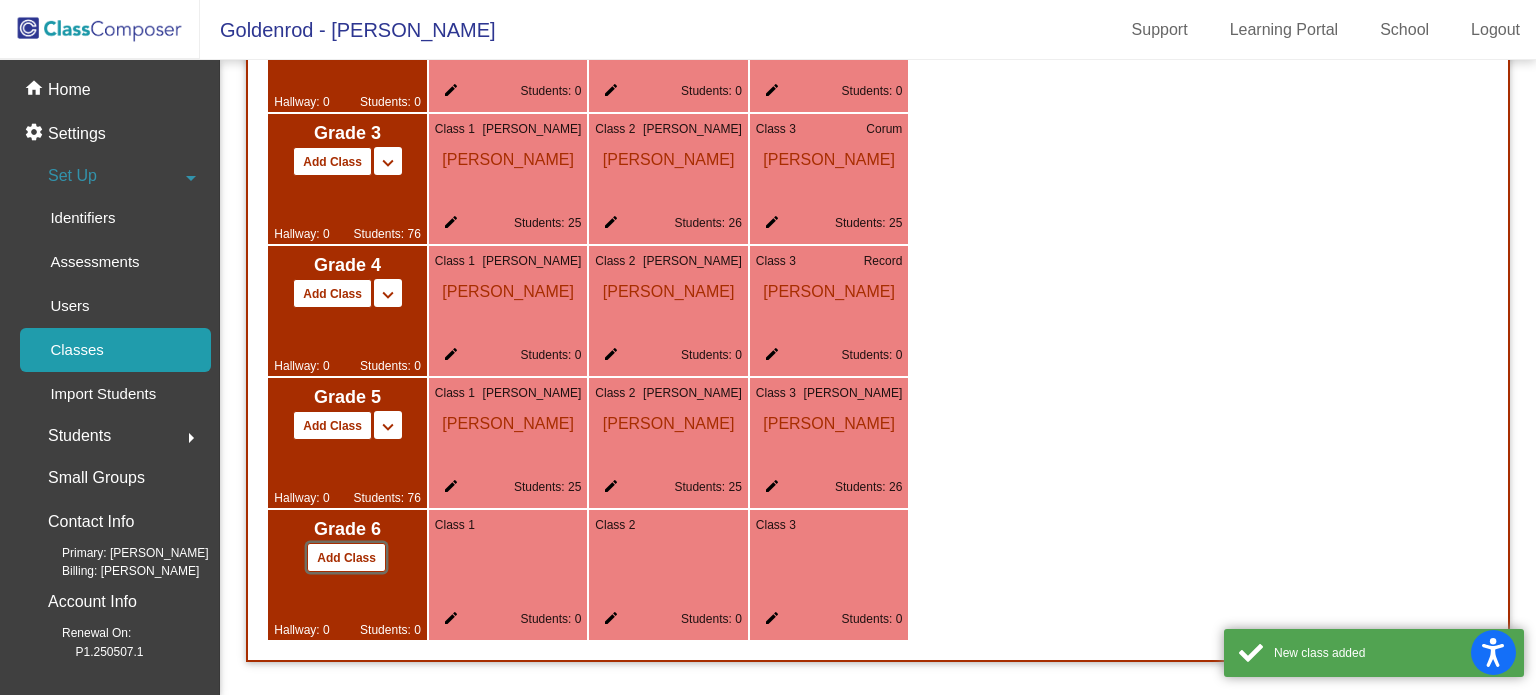 click on "Add Class" 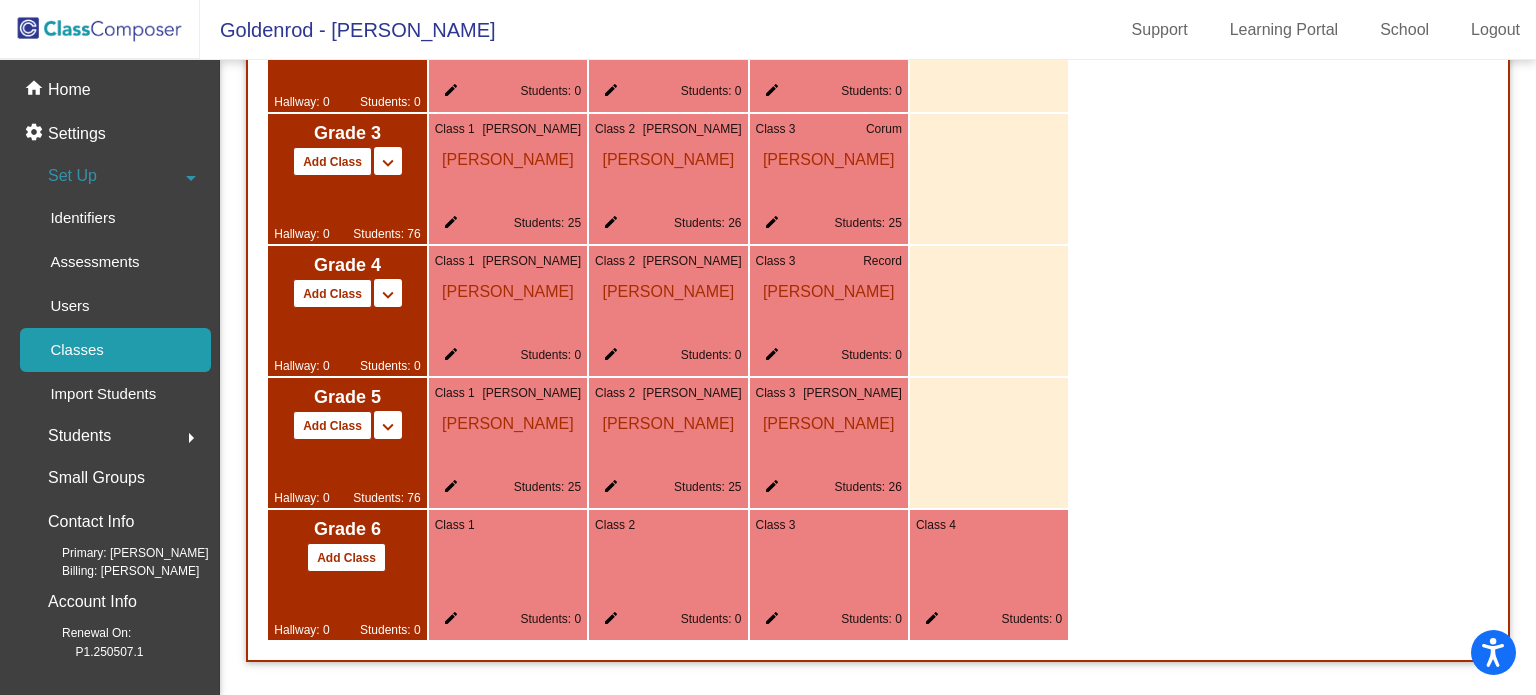 click on "edit" 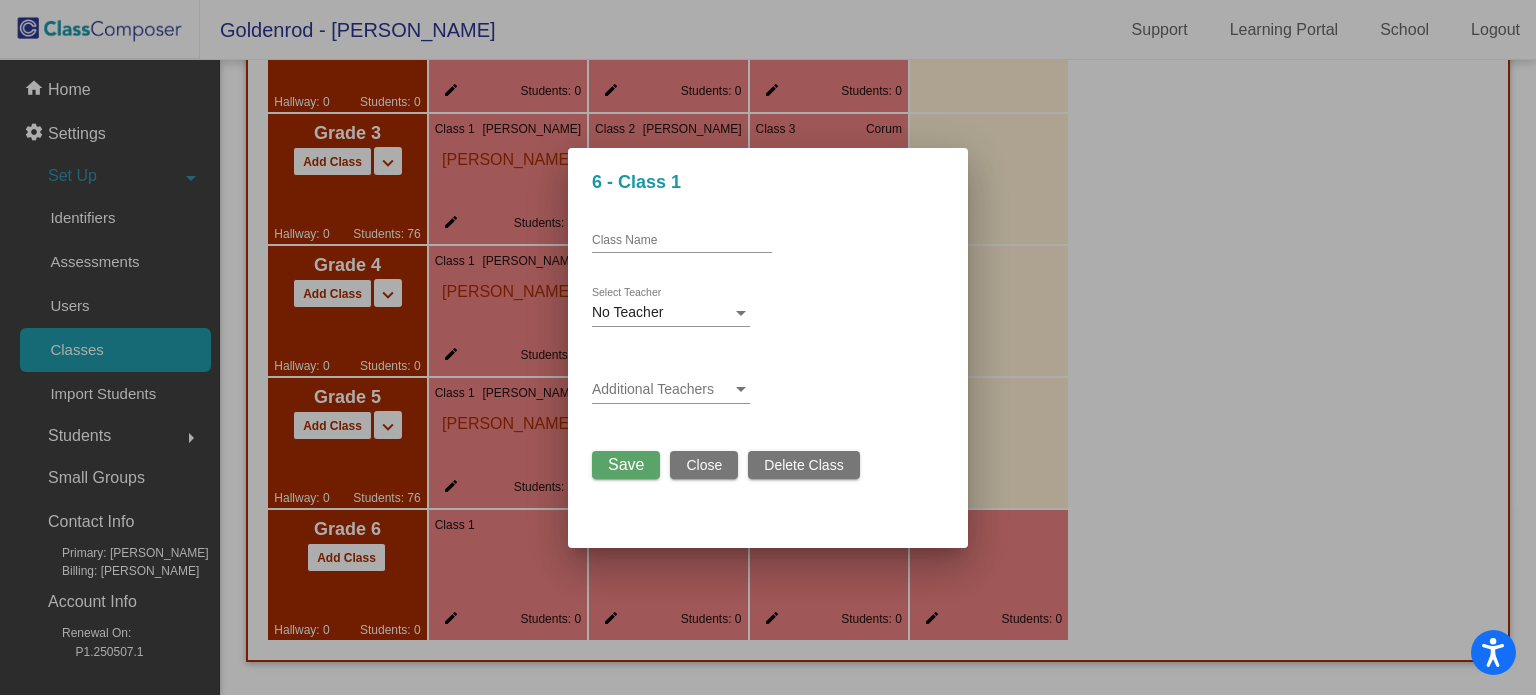 click on "Class Name" at bounding box center (682, 241) 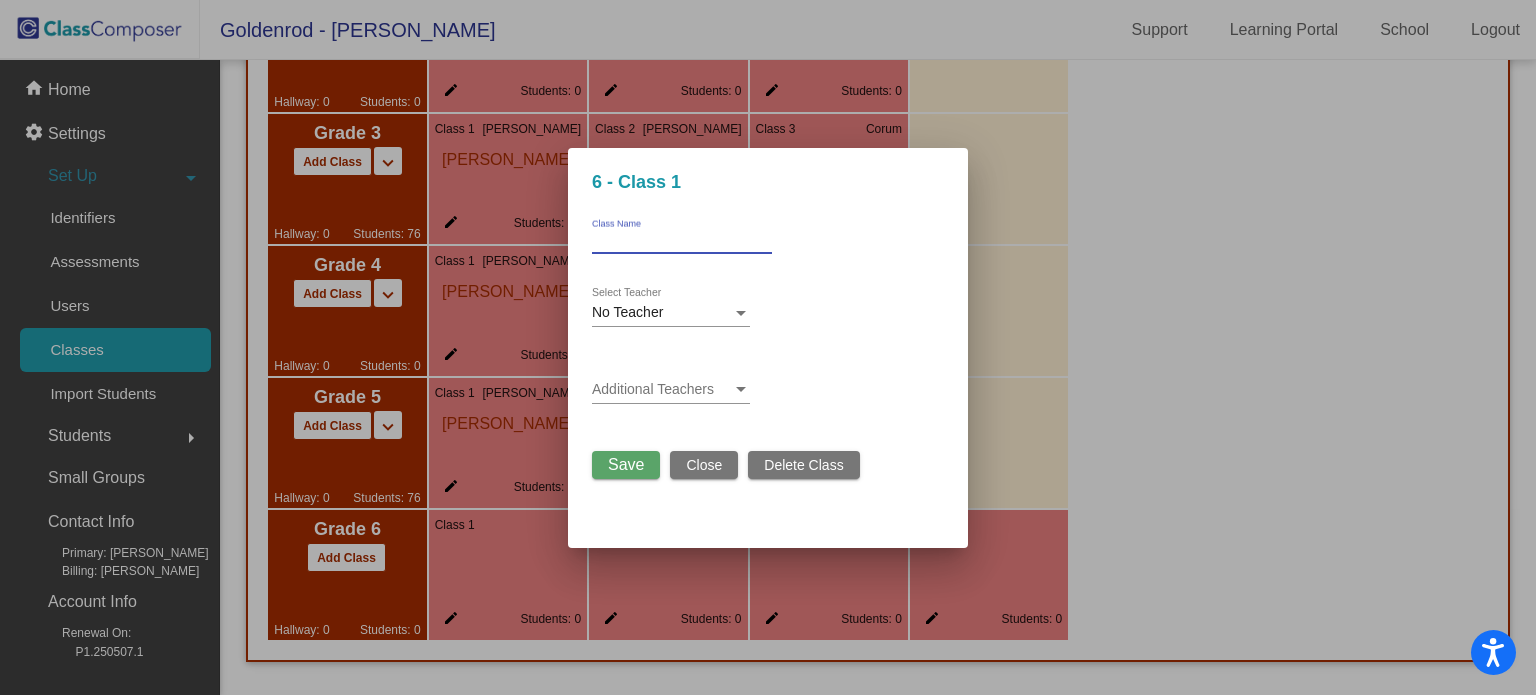 click on "Class Name" at bounding box center [682, 241] 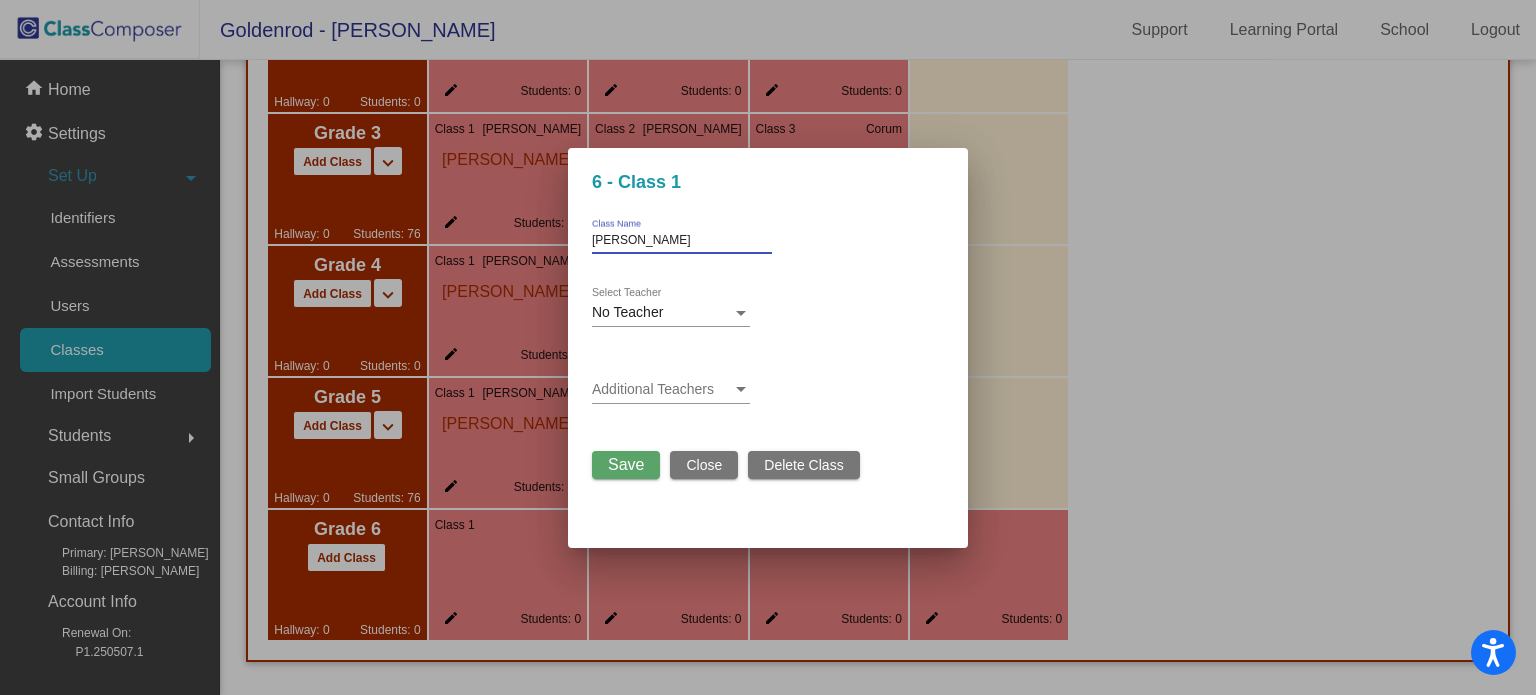 type on "L.Karagozian" 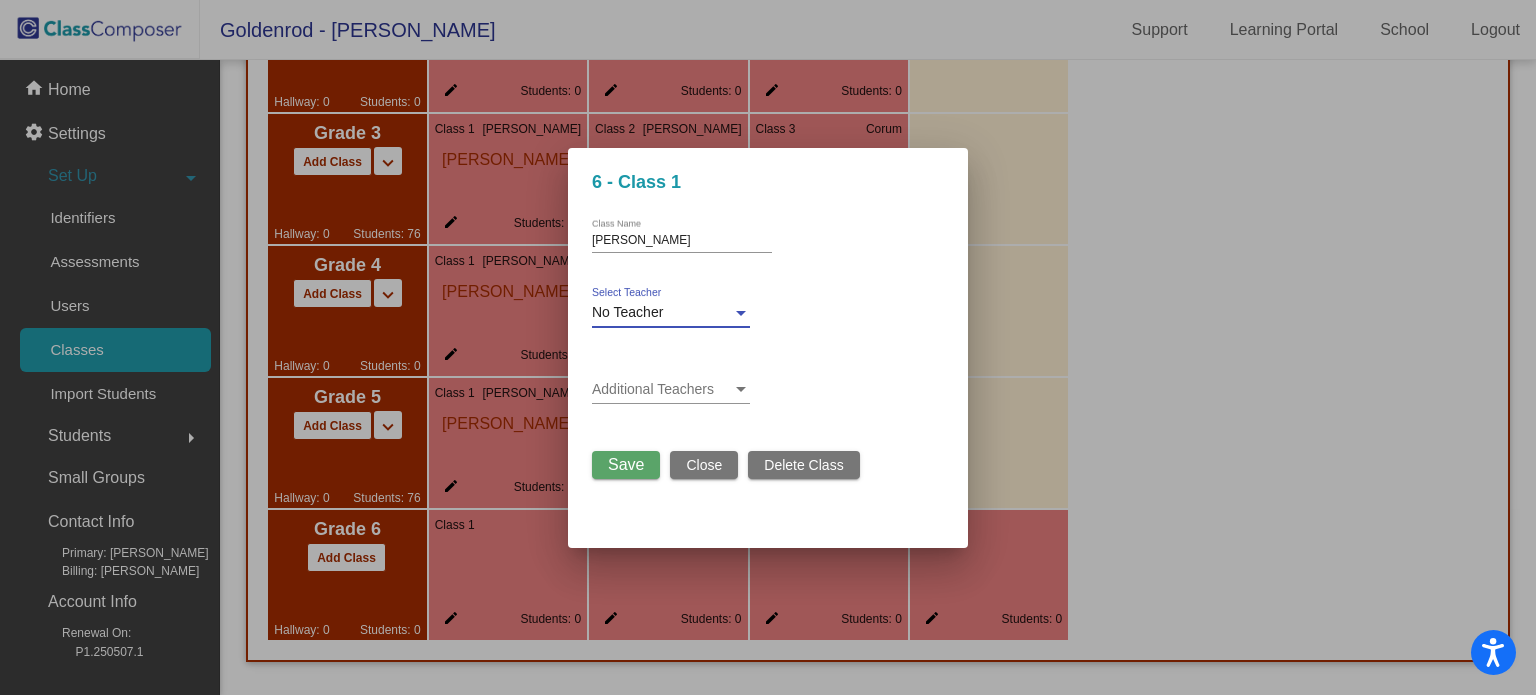 click on "No Teacher" at bounding box center (627, 312) 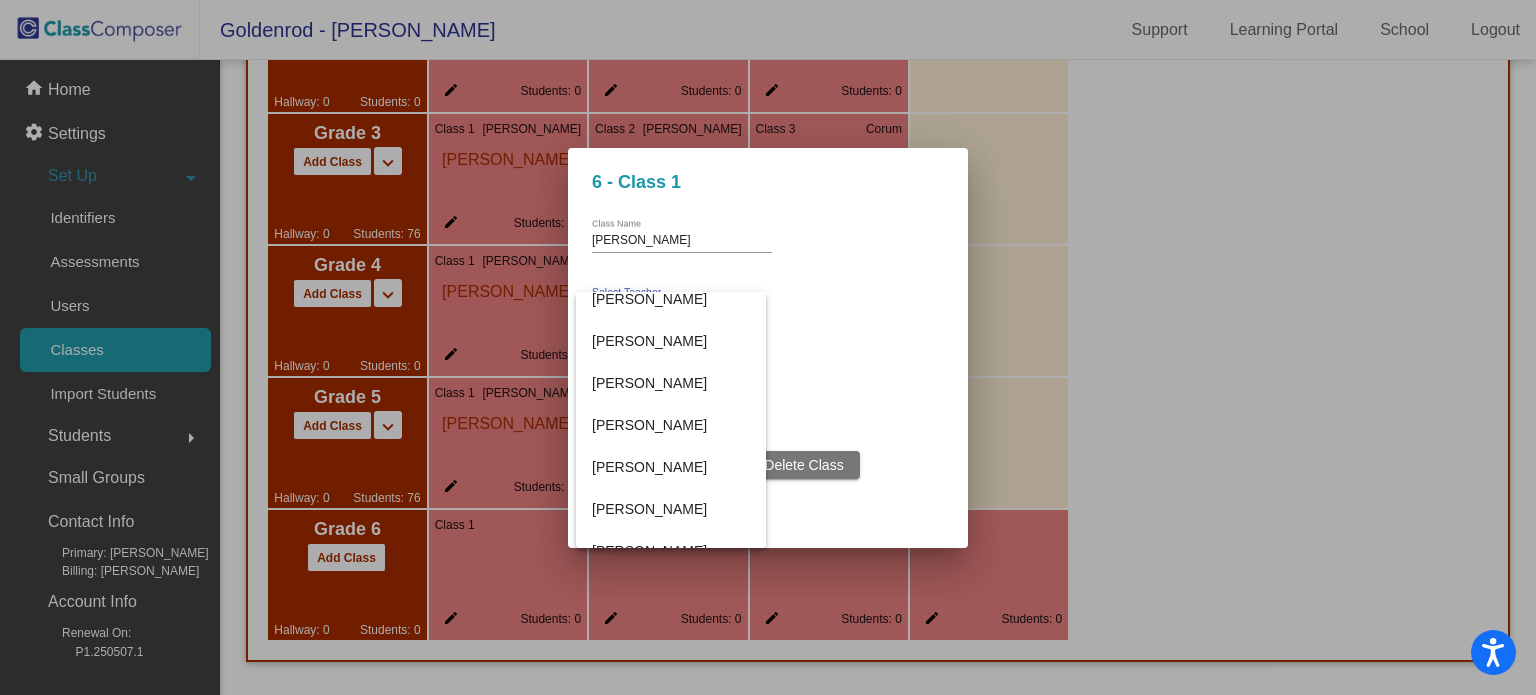scroll, scrollTop: 392, scrollLeft: 0, axis: vertical 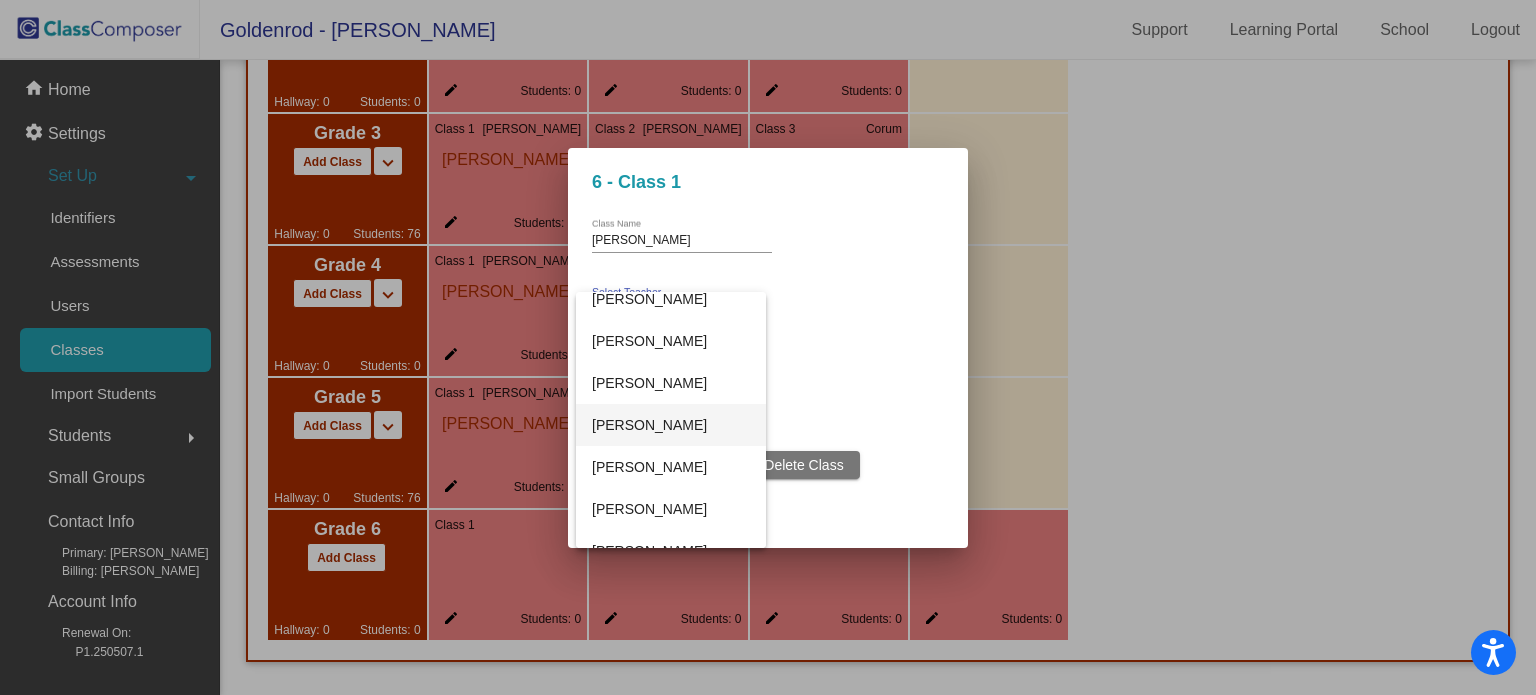 click on "Luke Karagozian" at bounding box center (671, 425) 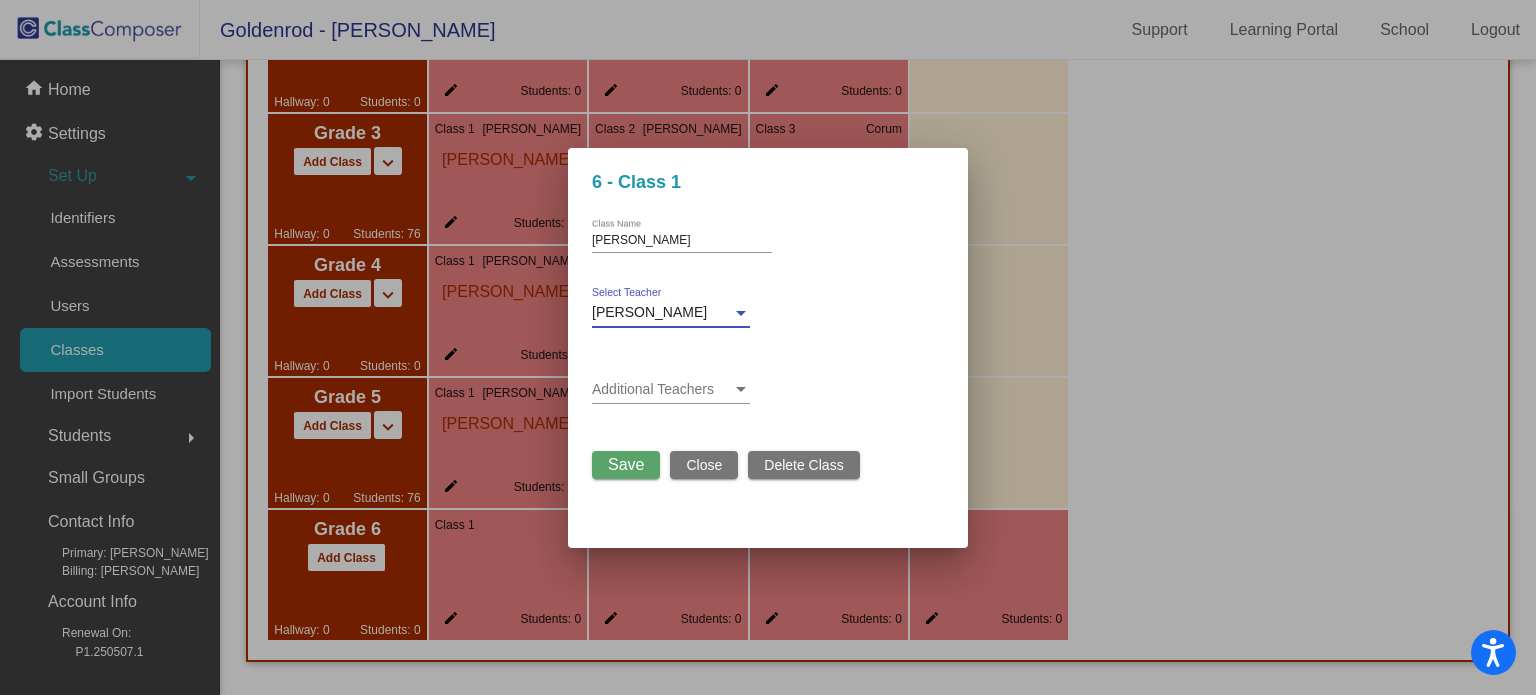 click on "Save" at bounding box center [626, 464] 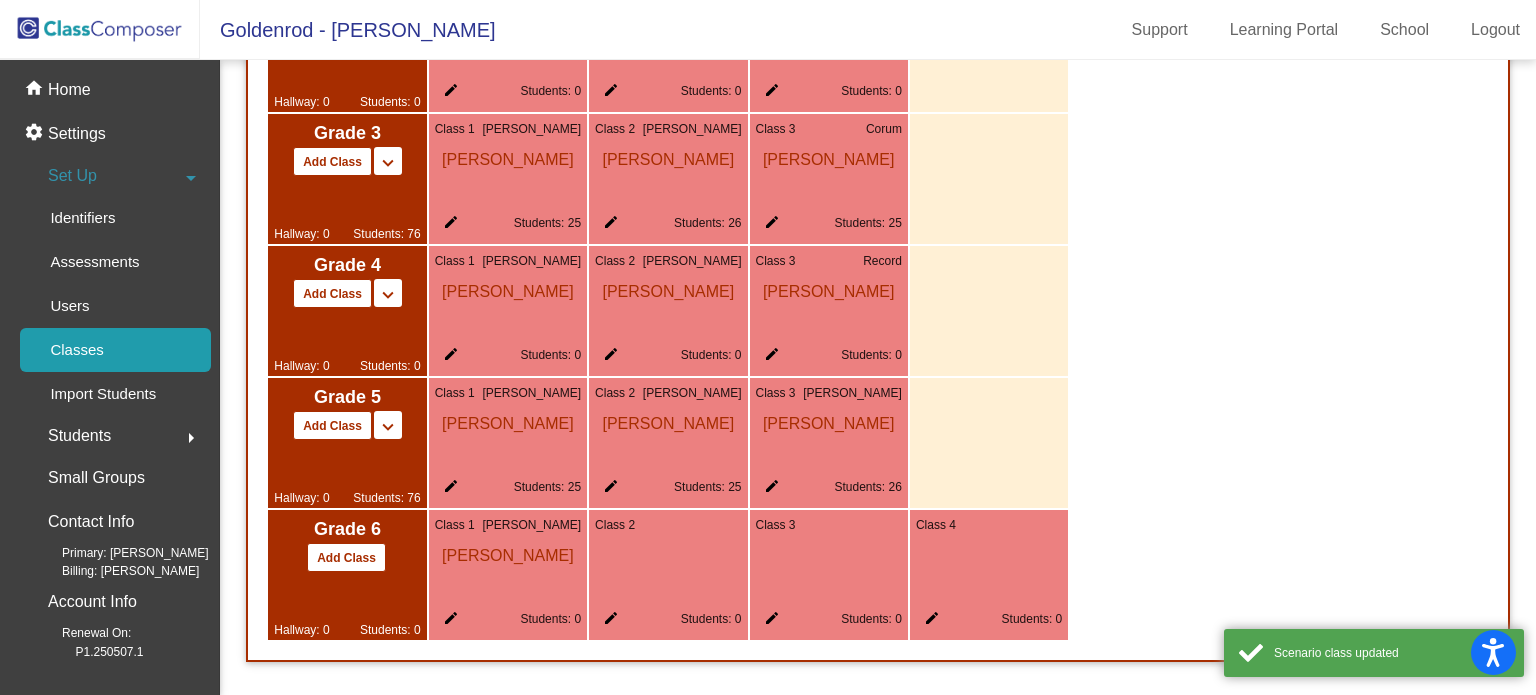 click on "edit" 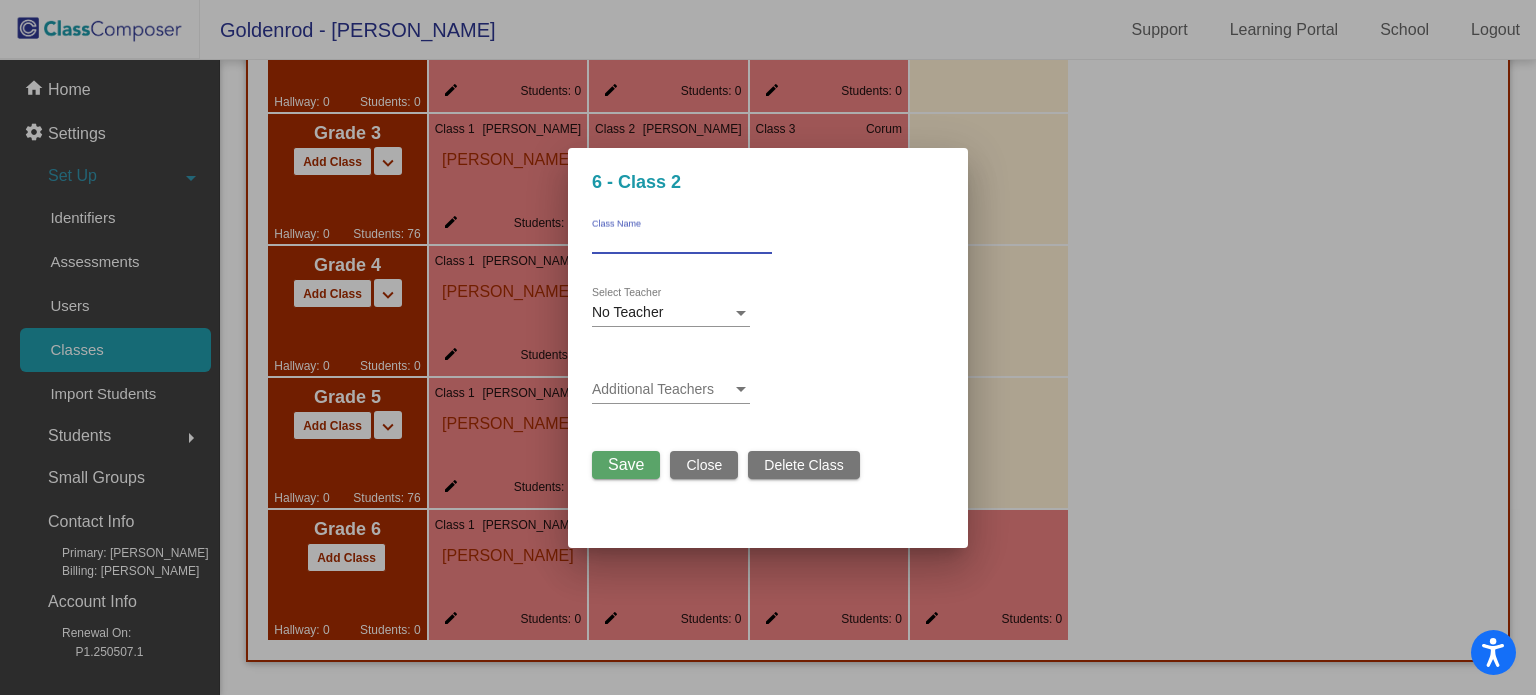 click on "Class Name" at bounding box center [682, 241] 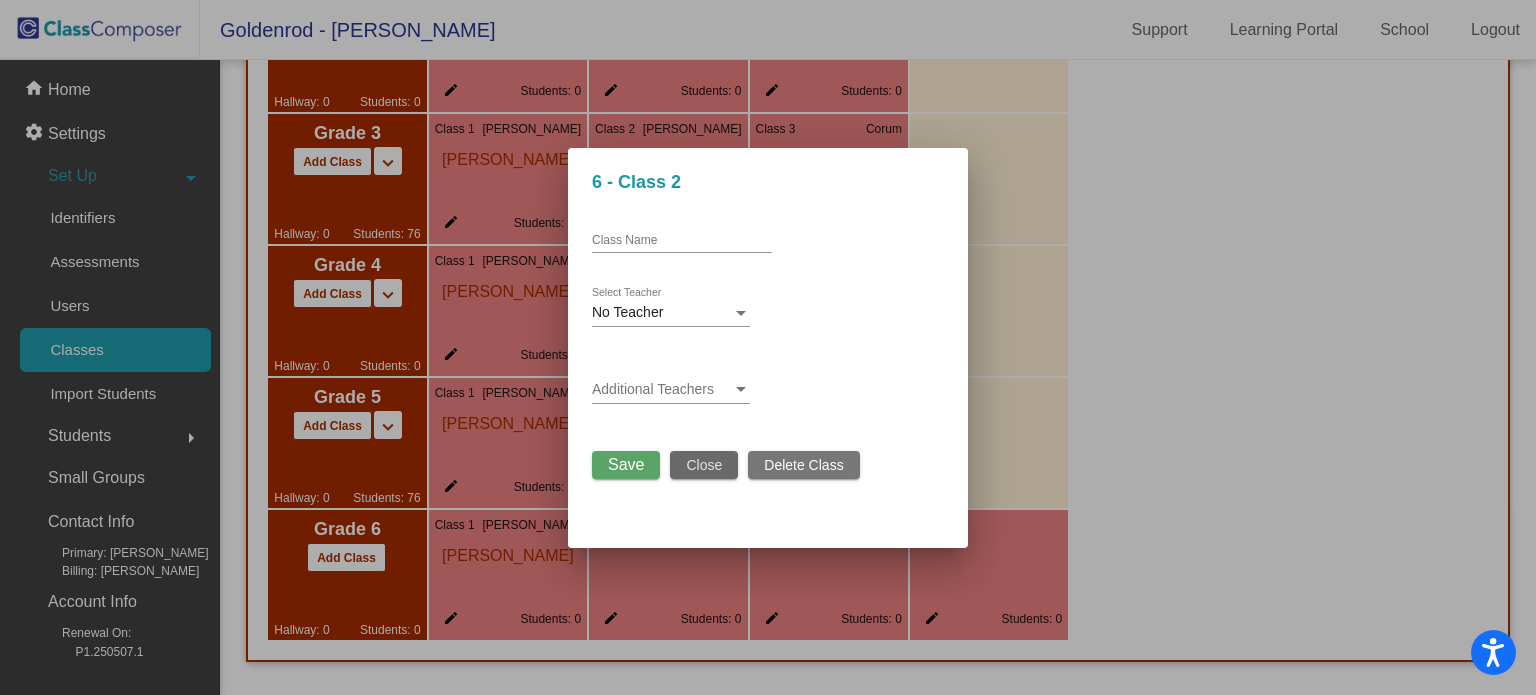 click on "Close" at bounding box center [704, 465] 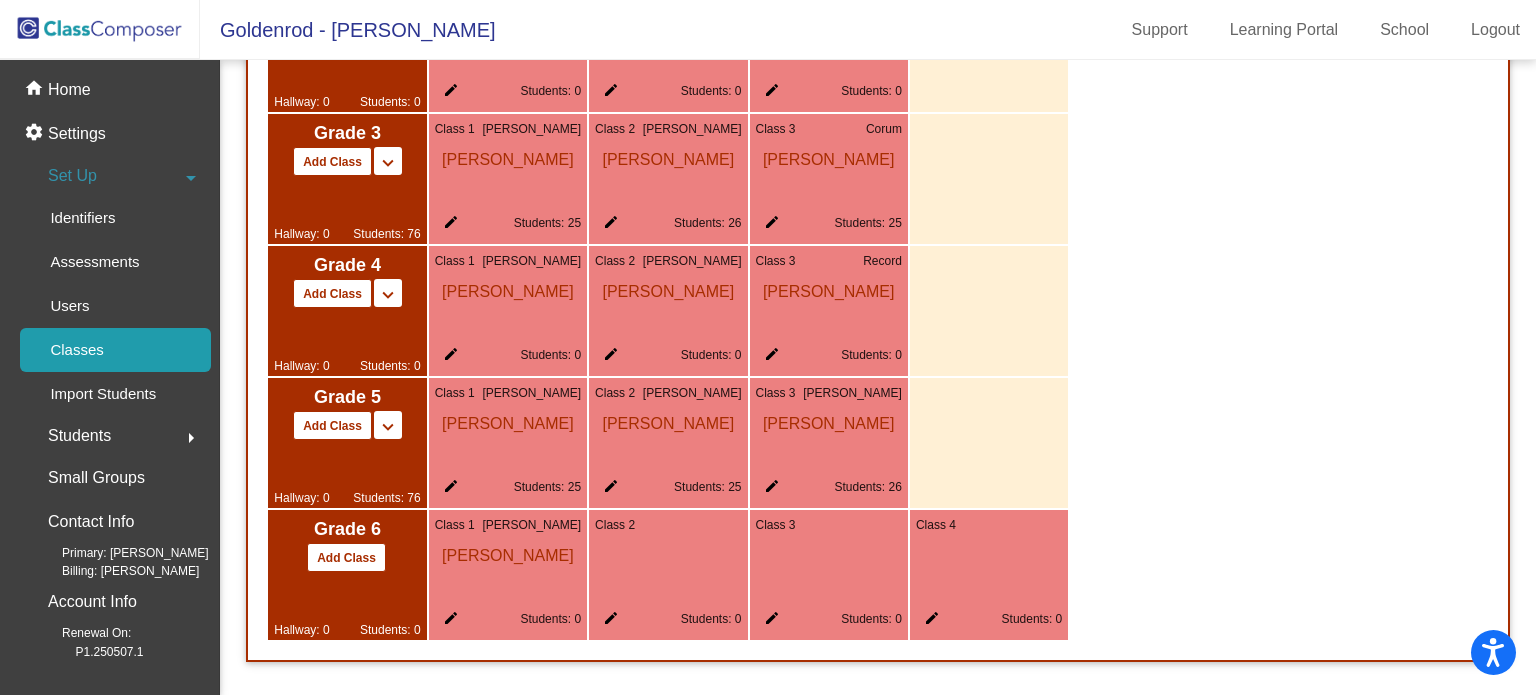 click on "edit" 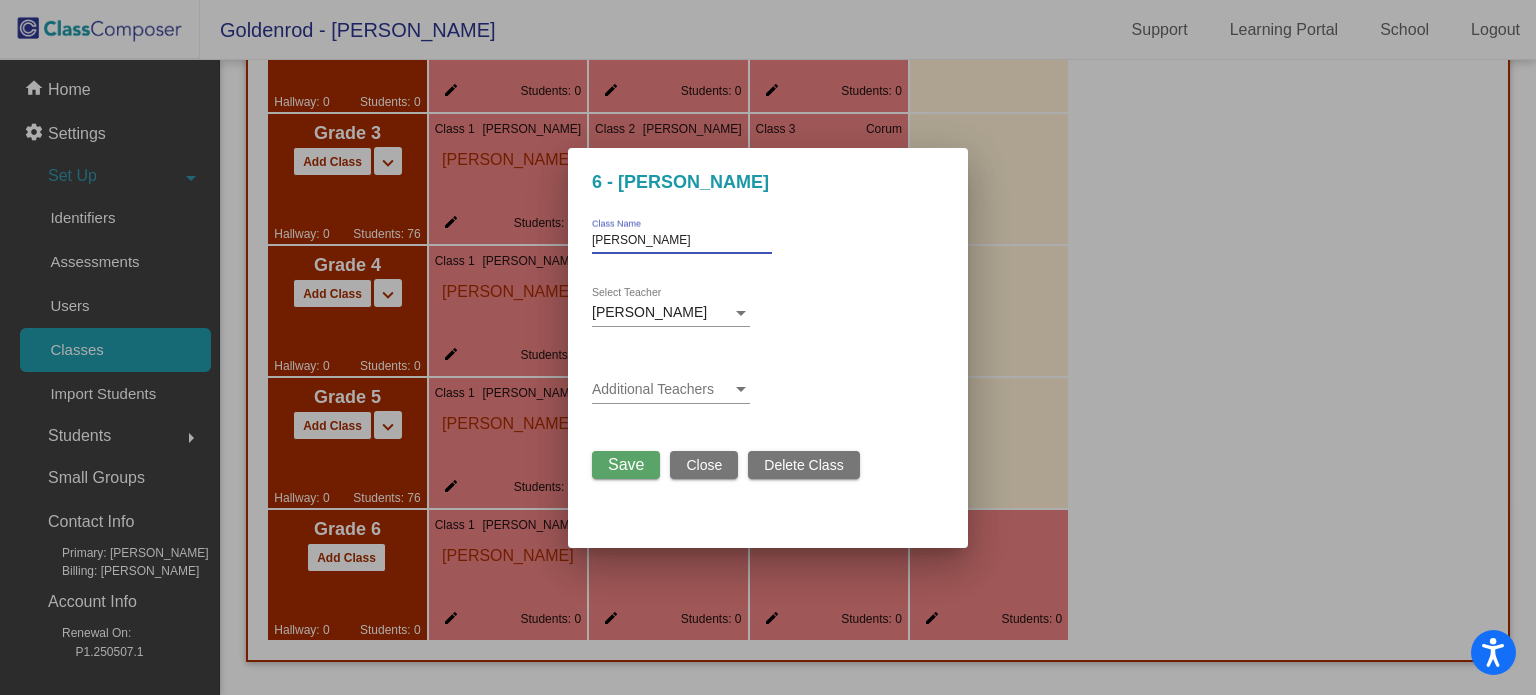 drag, startPoint x: 664, startPoint y: 239, endPoint x: 568, endPoint y: 246, distance: 96.25487 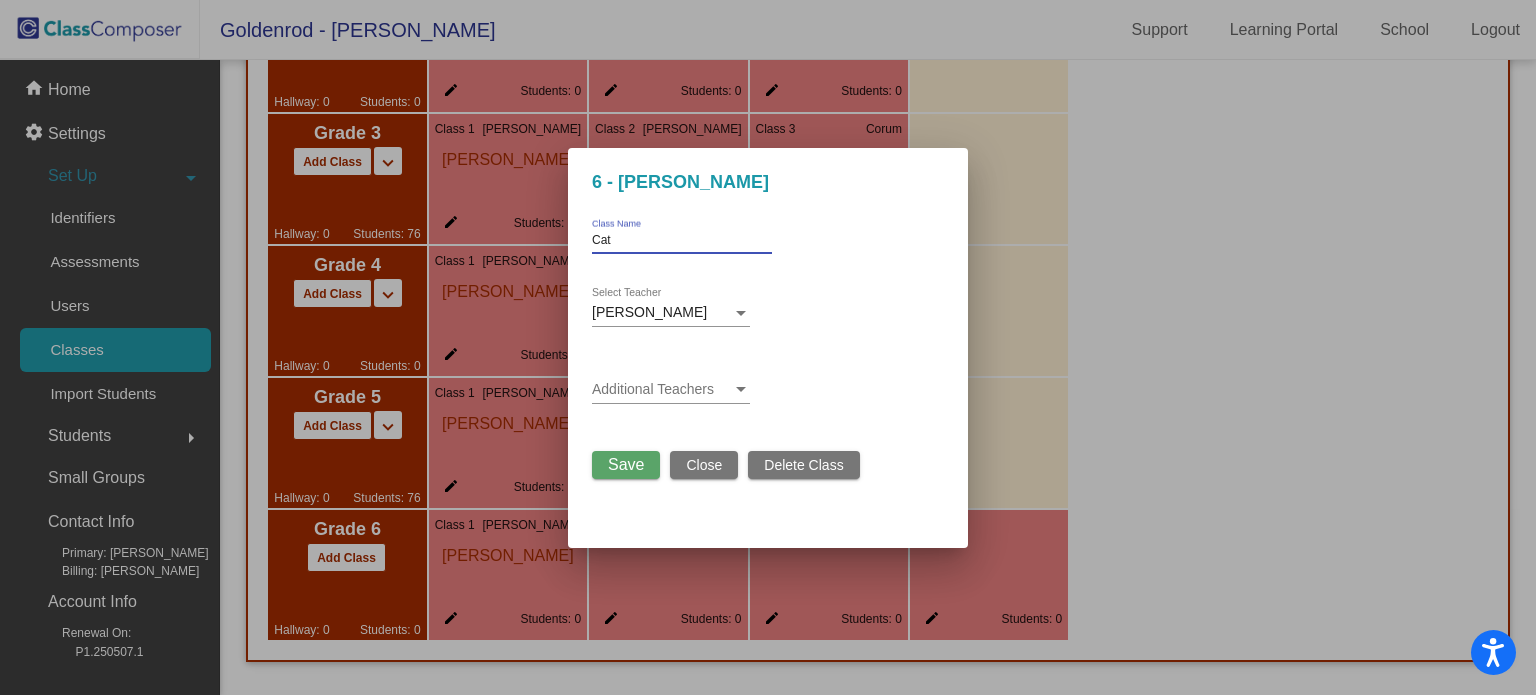 type on "Cat" 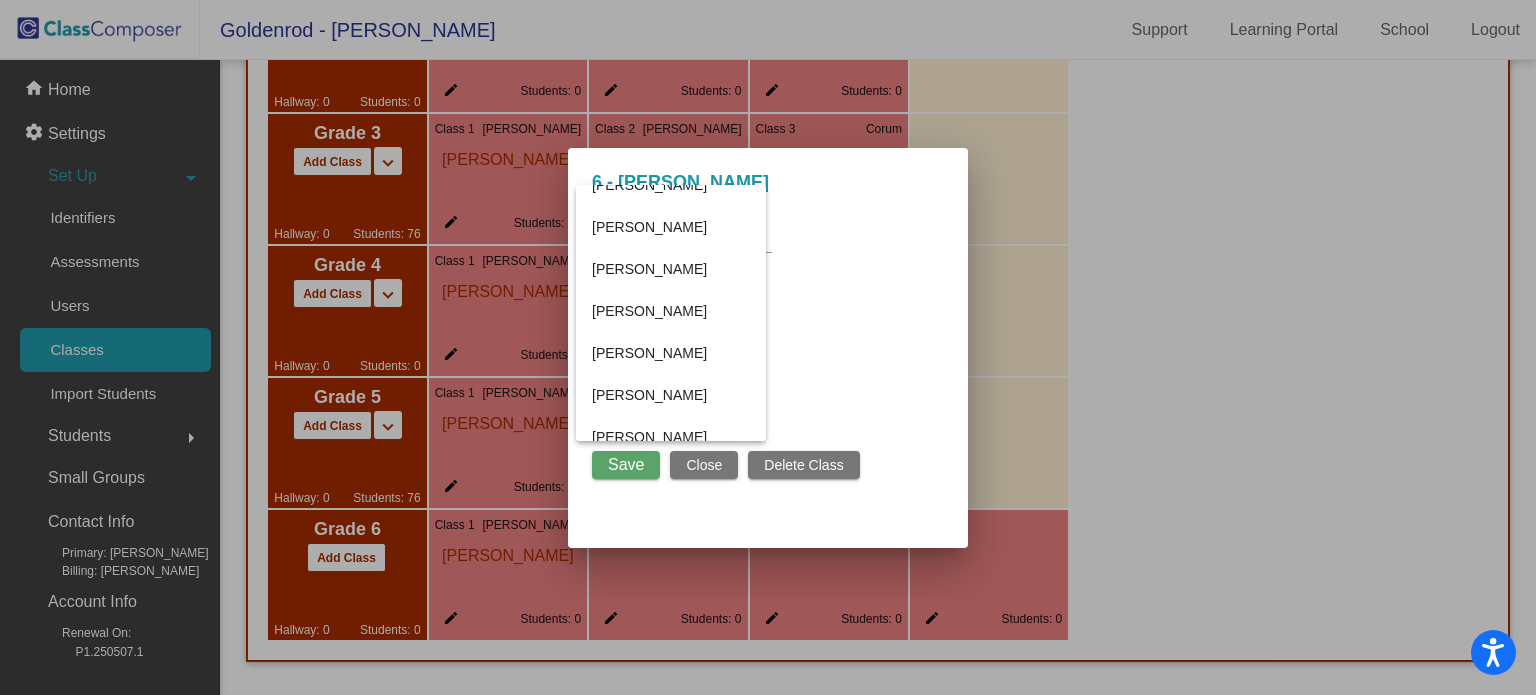 scroll, scrollTop: 188, scrollLeft: 0, axis: vertical 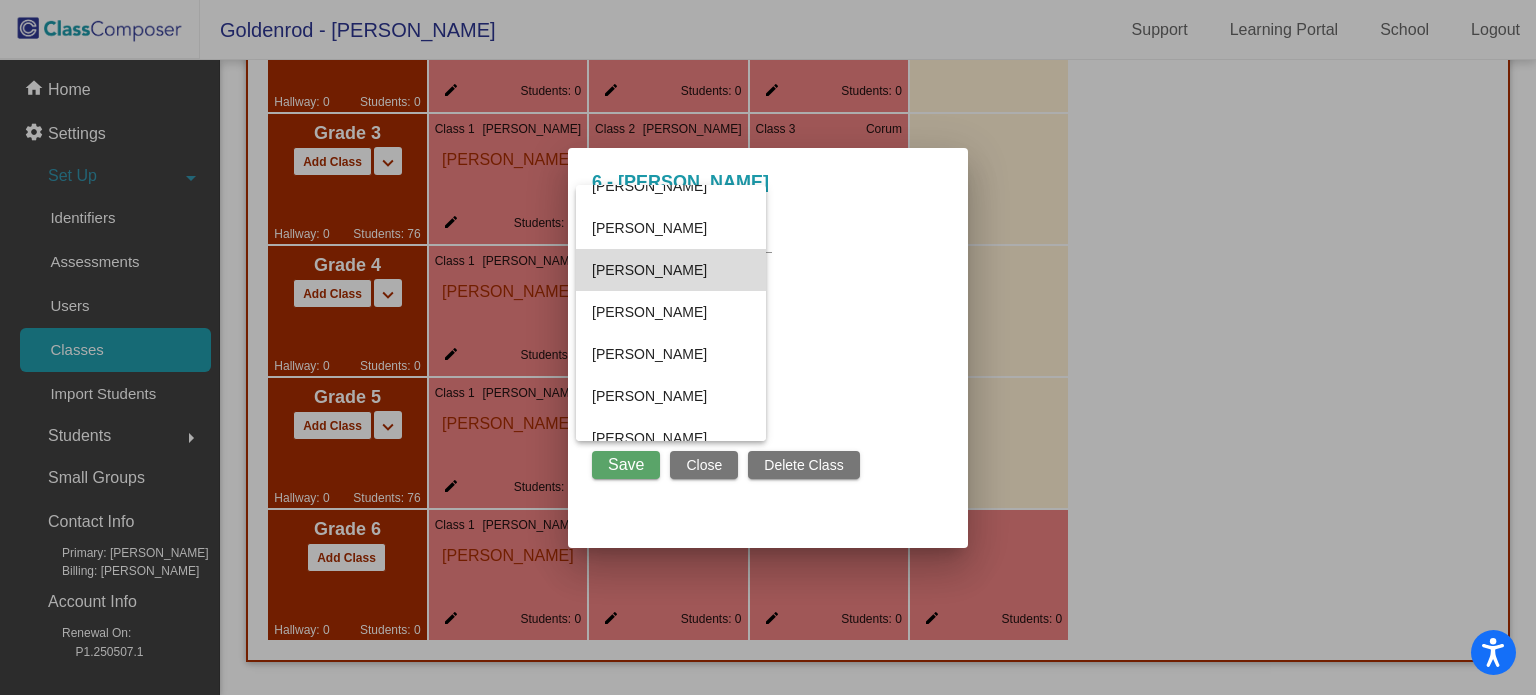 click on "Dominique Catanzarite" at bounding box center [671, 270] 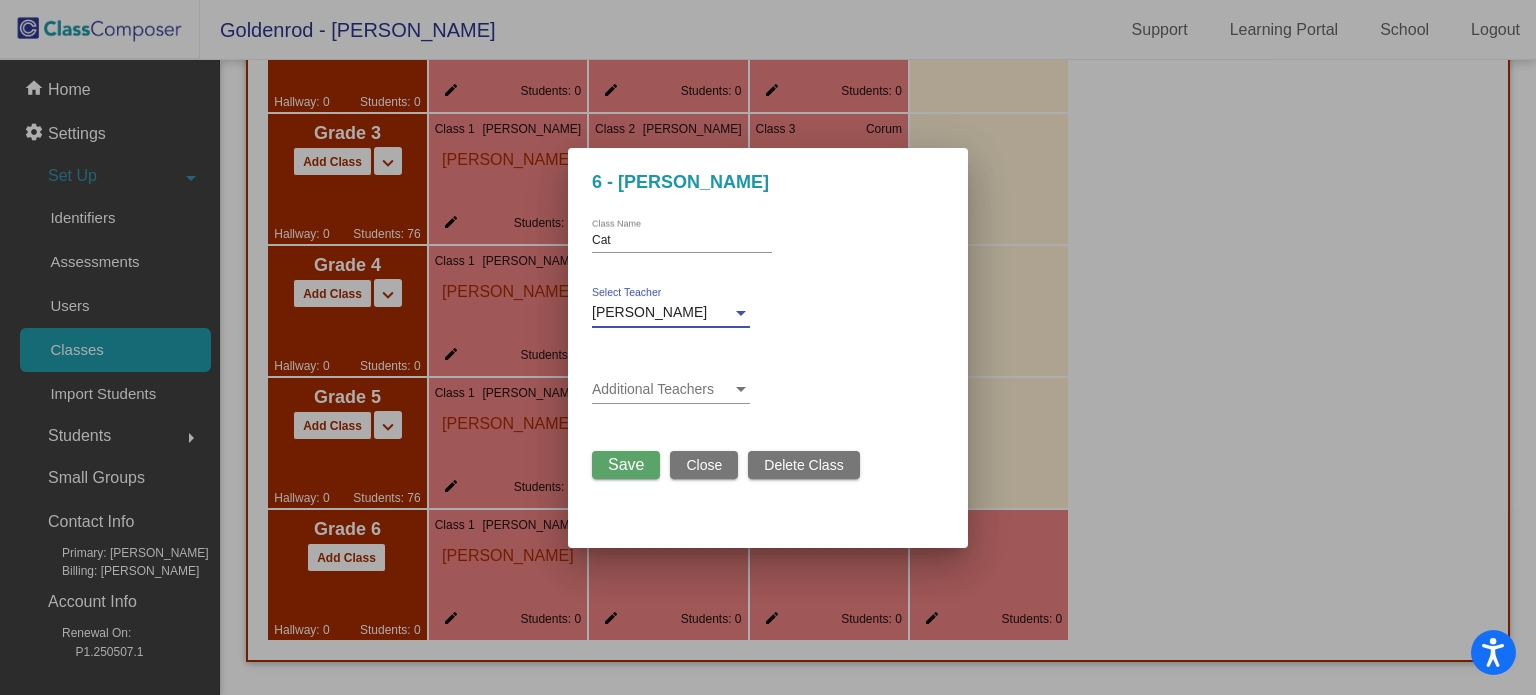 click on "Save" at bounding box center (626, 464) 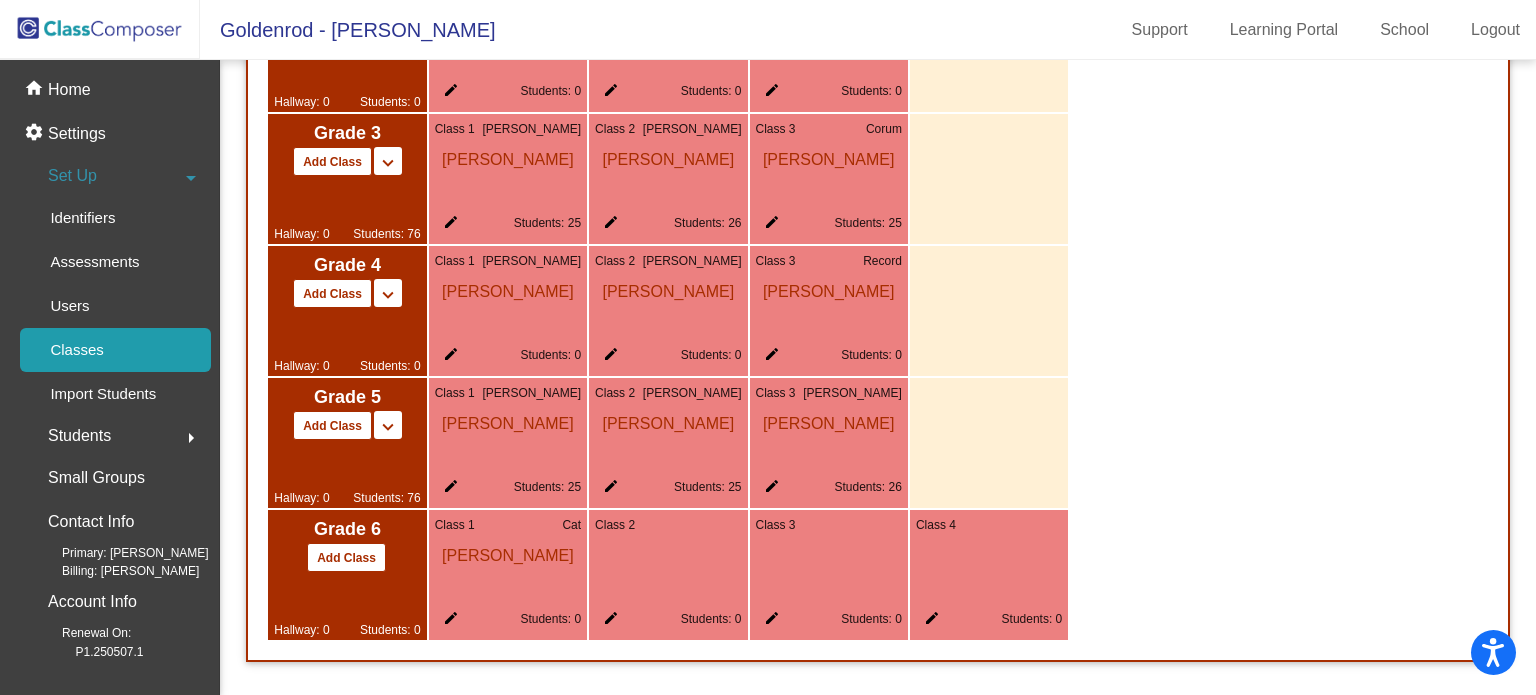 click on "edit" 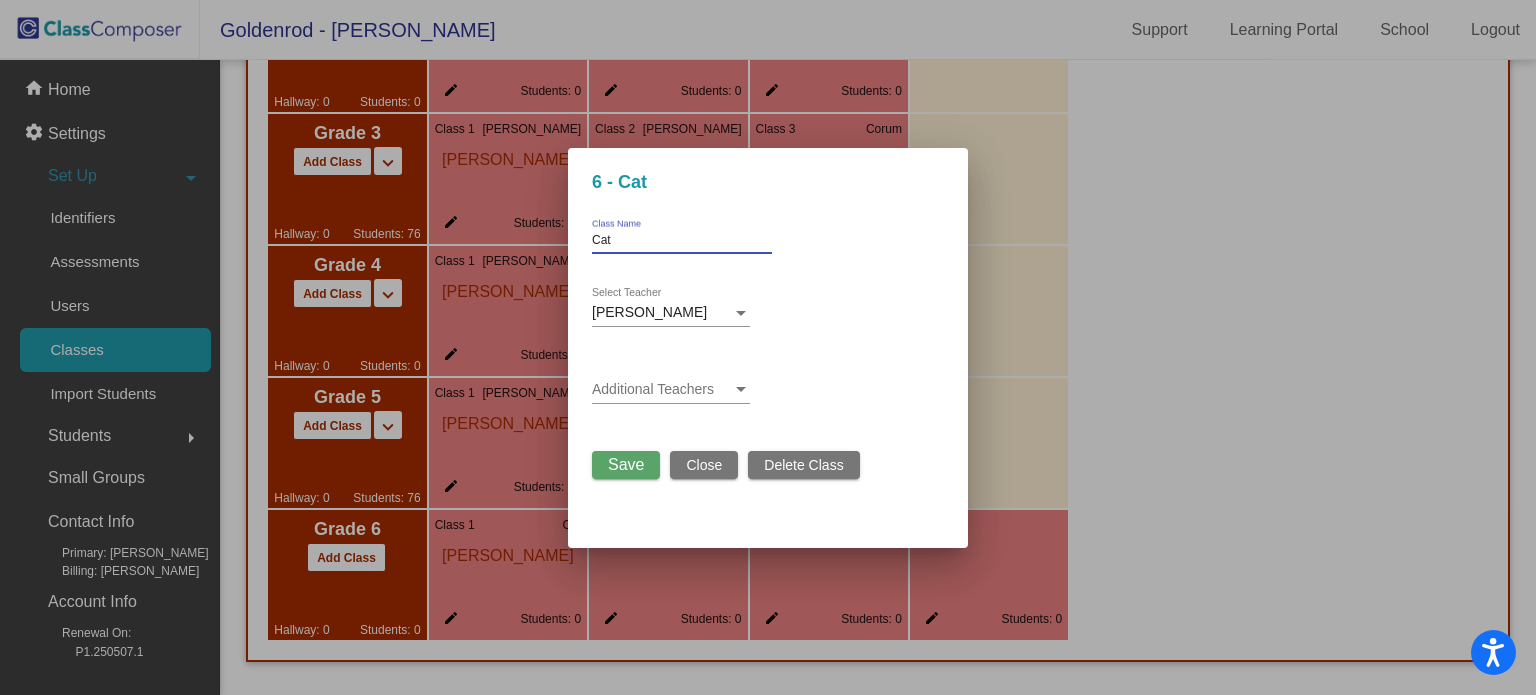 drag, startPoint x: 628, startPoint y: 240, endPoint x: 580, endPoint y: 241, distance: 48.010414 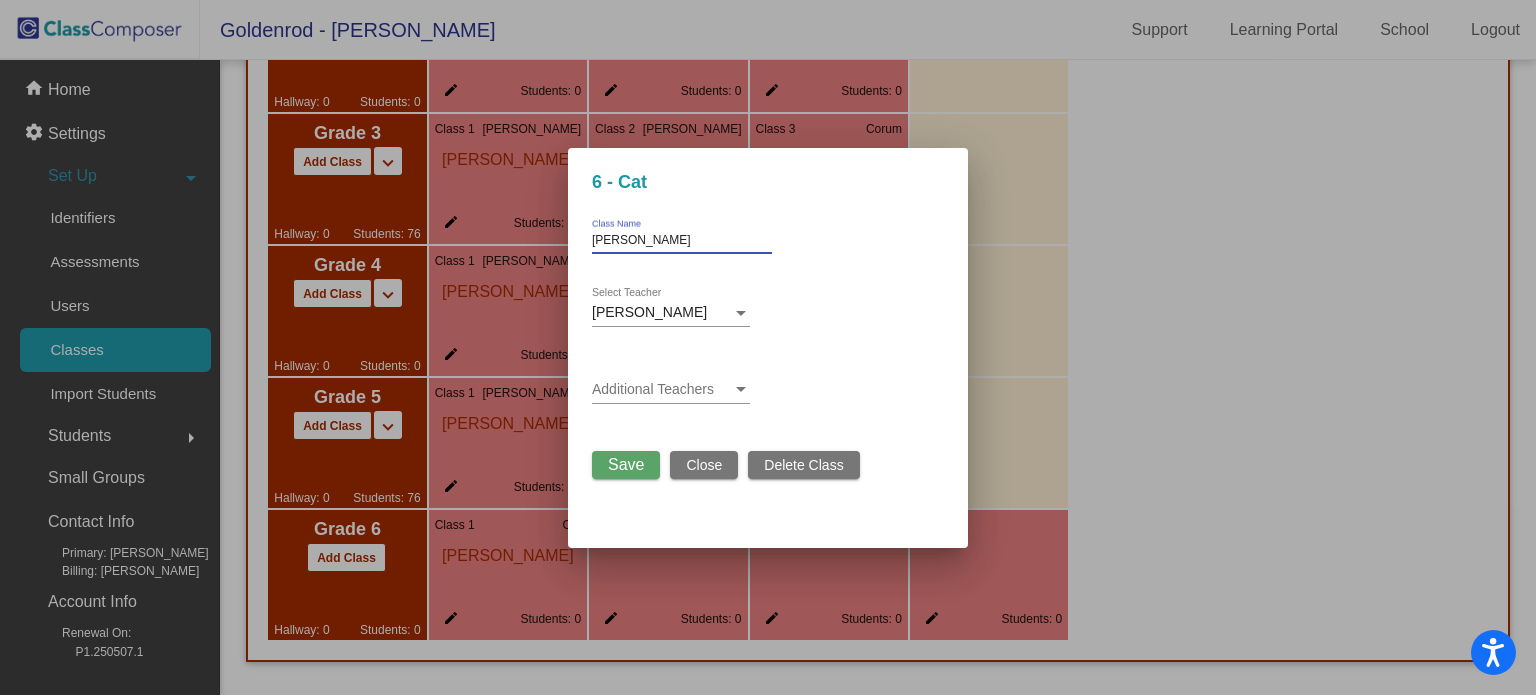 type on "N.Barba" 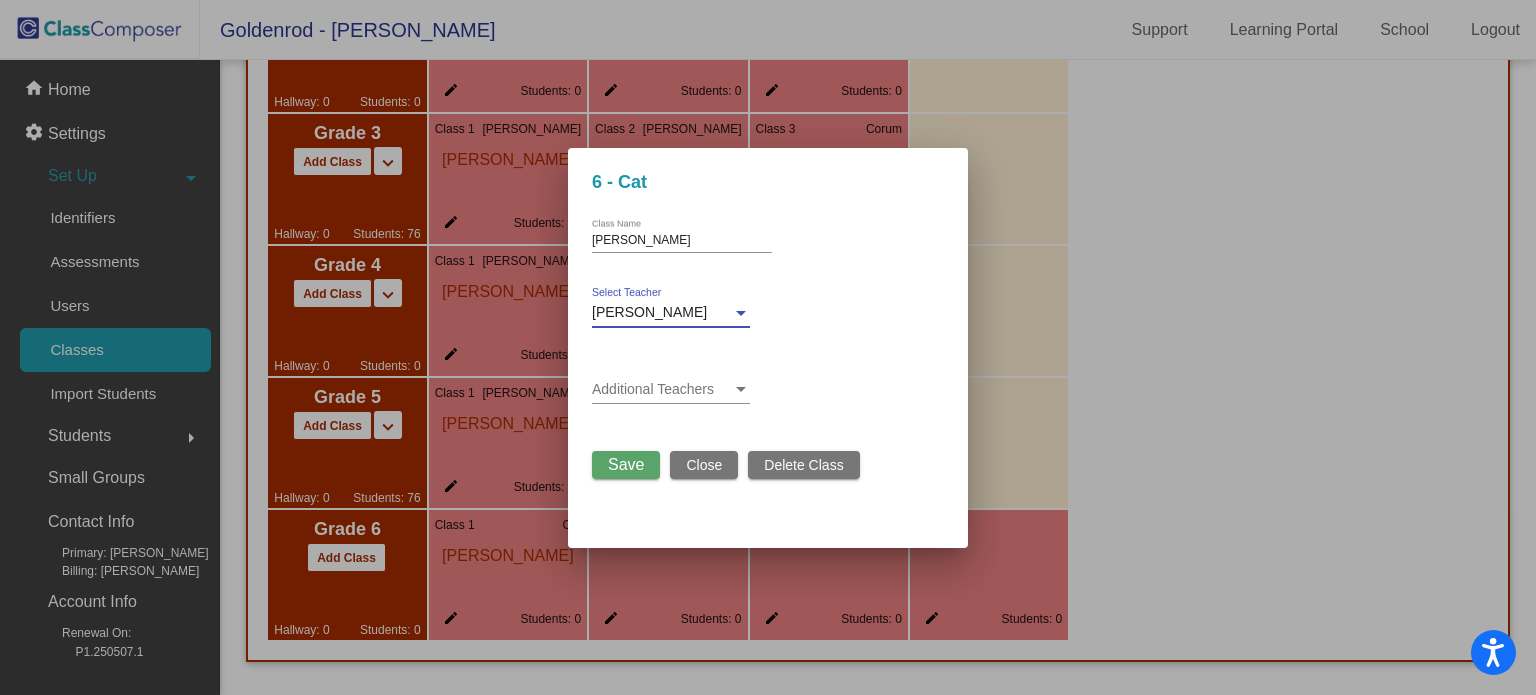 click on "Dominique Catanzarite" at bounding box center [649, 312] 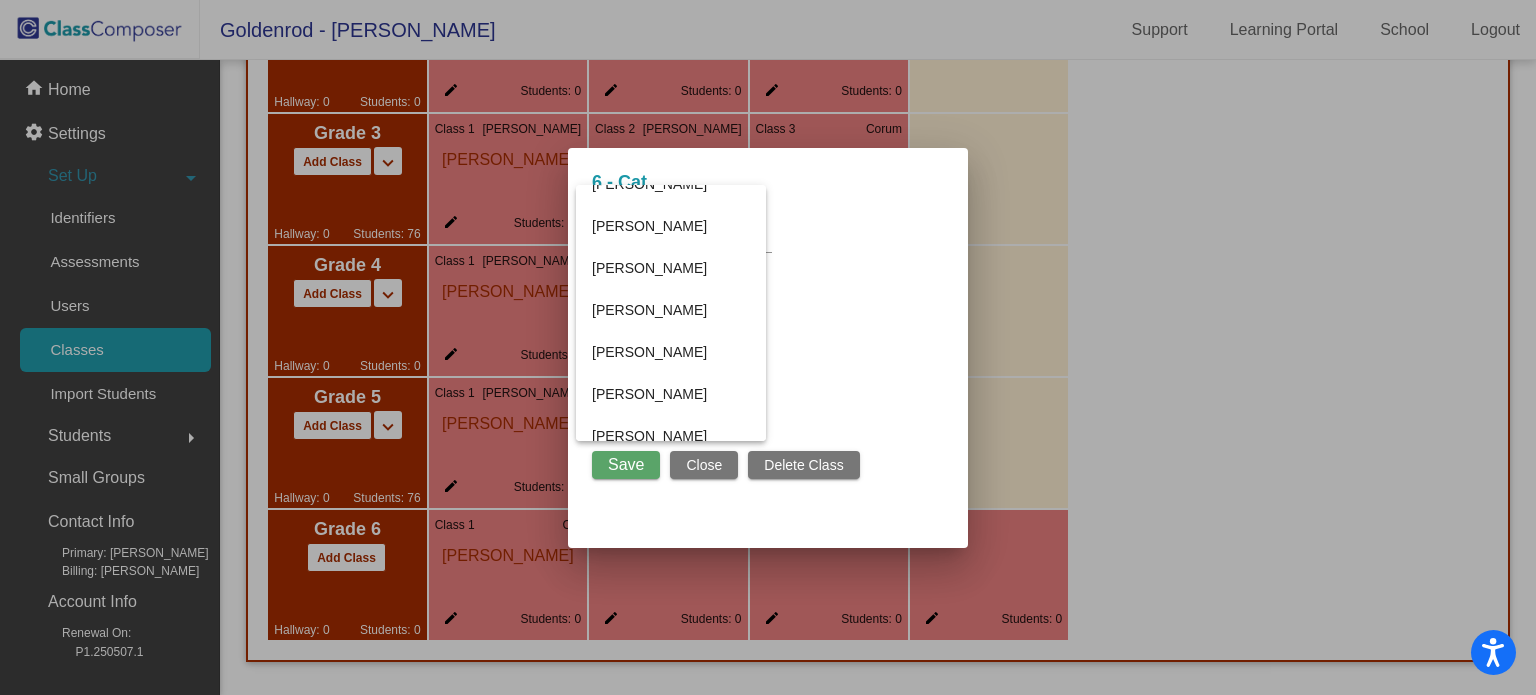scroll, scrollTop: 608, scrollLeft: 0, axis: vertical 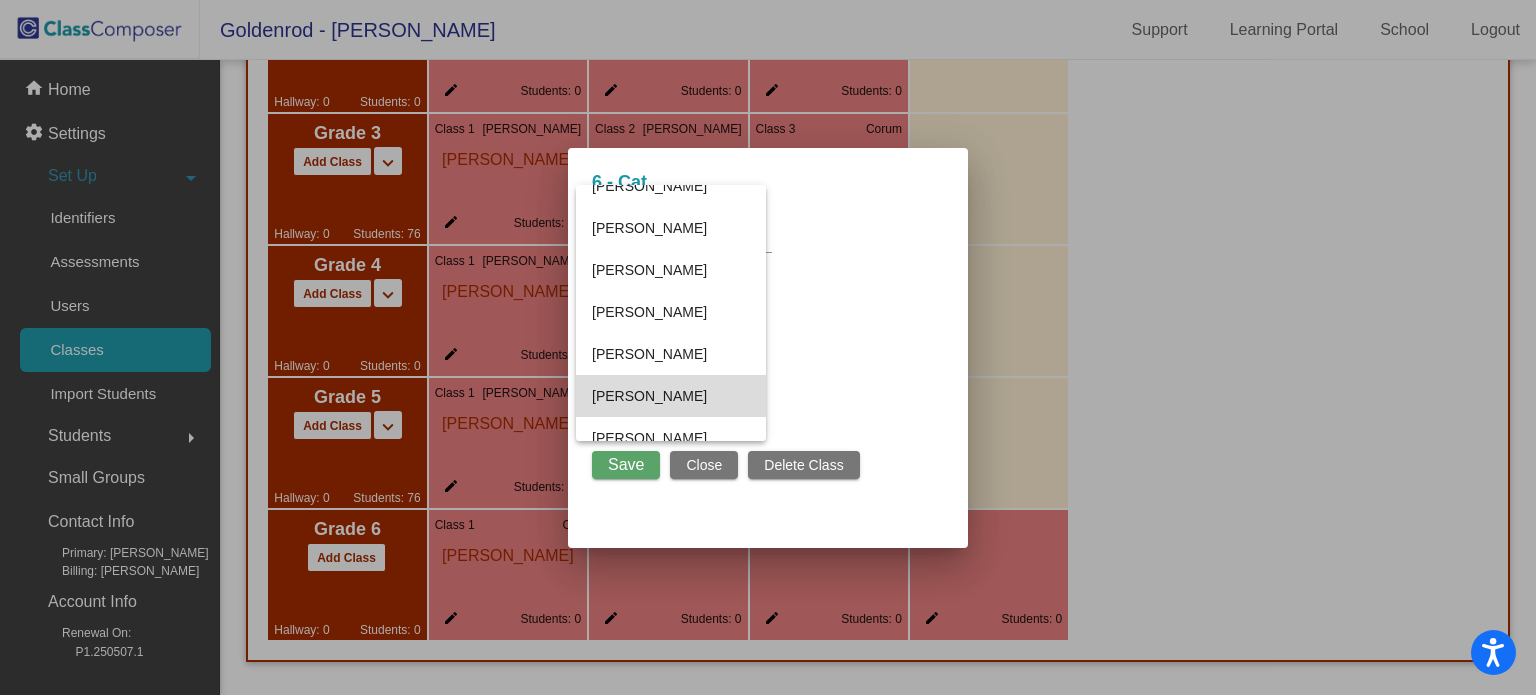 click on "Neriada Barba" at bounding box center (671, 396) 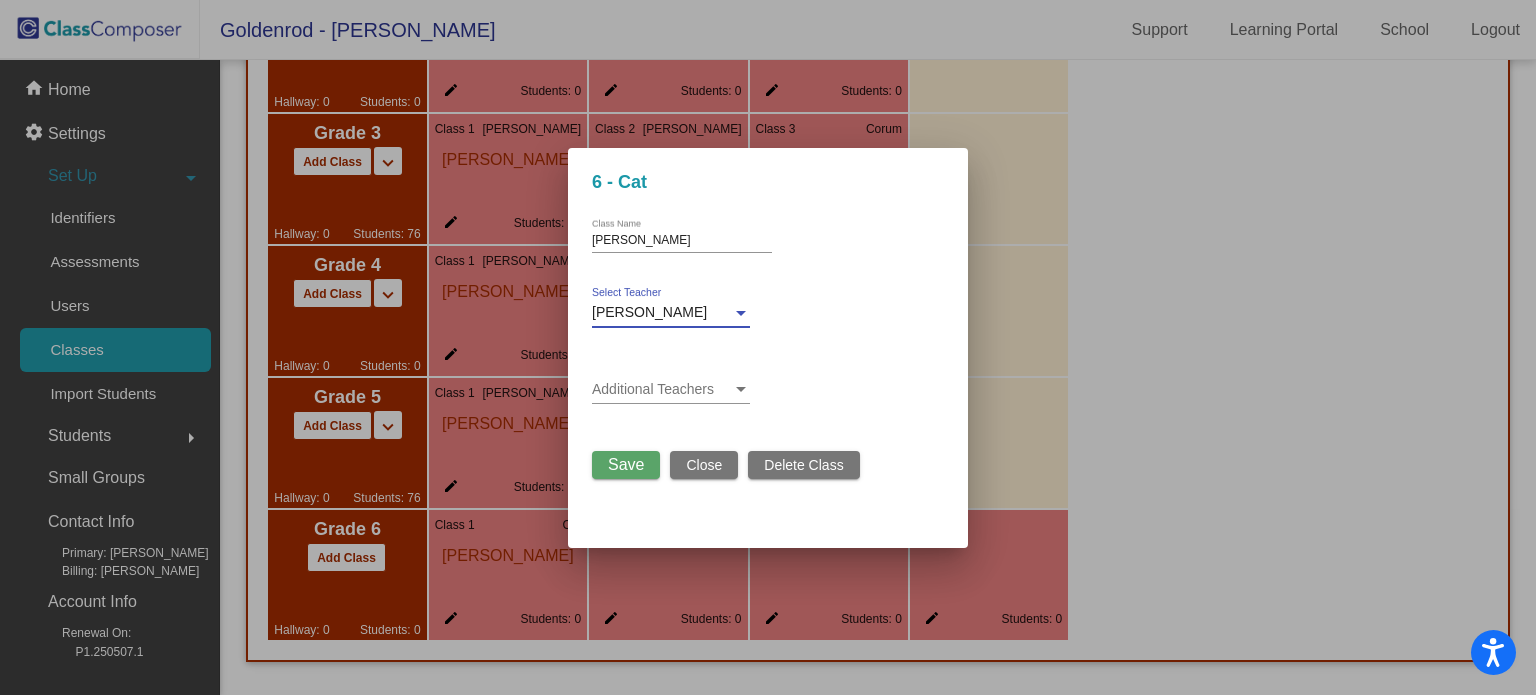 click on "Save" at bounding box center [626, 464] 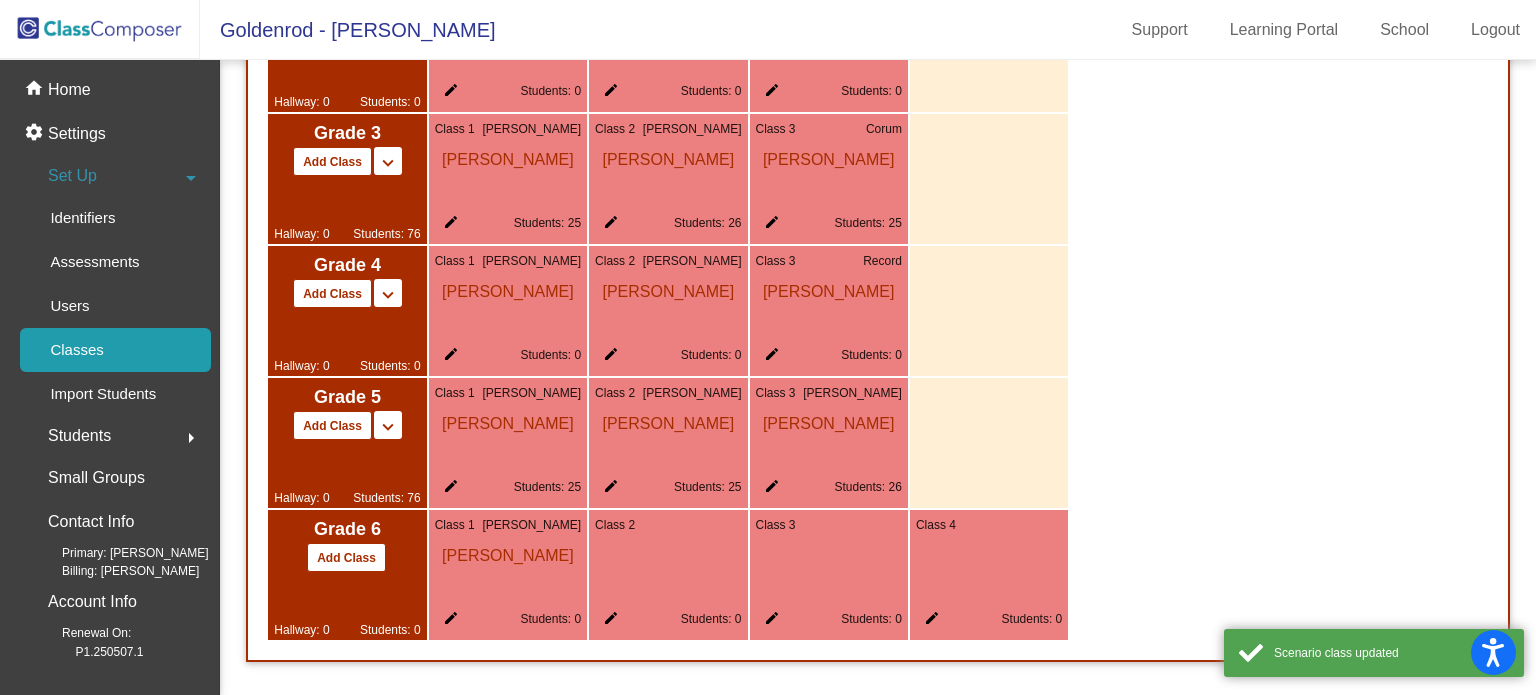 click on "edit" 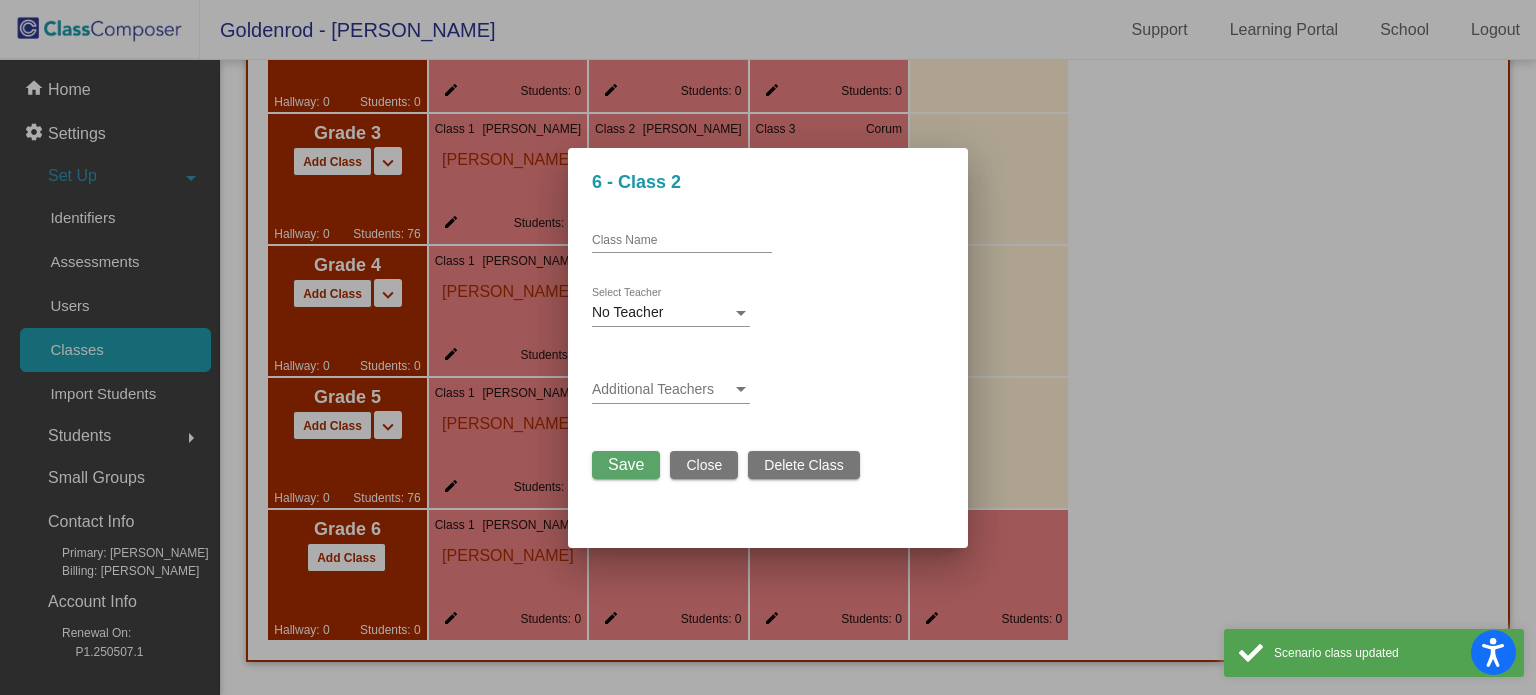 click on "Class Name" at bounding box center (682, 241) 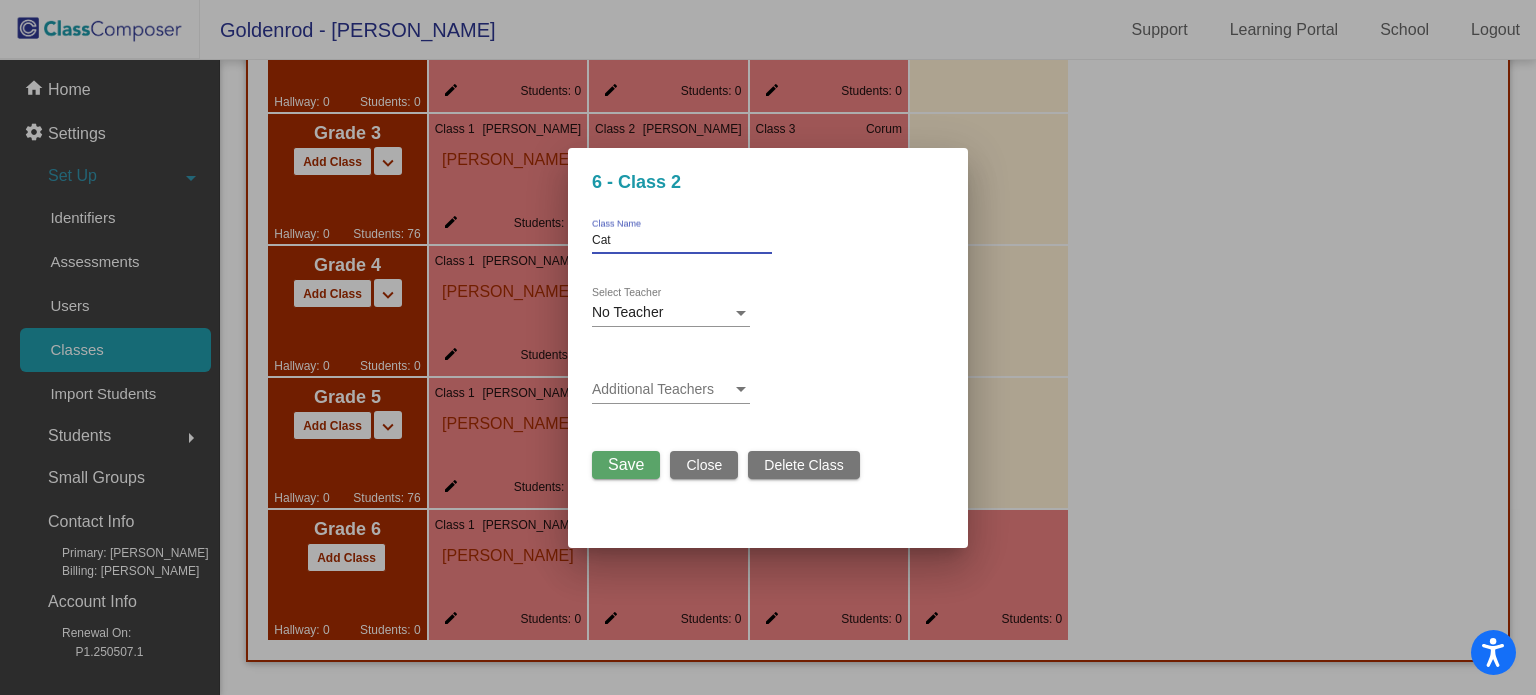 type on "Cat" 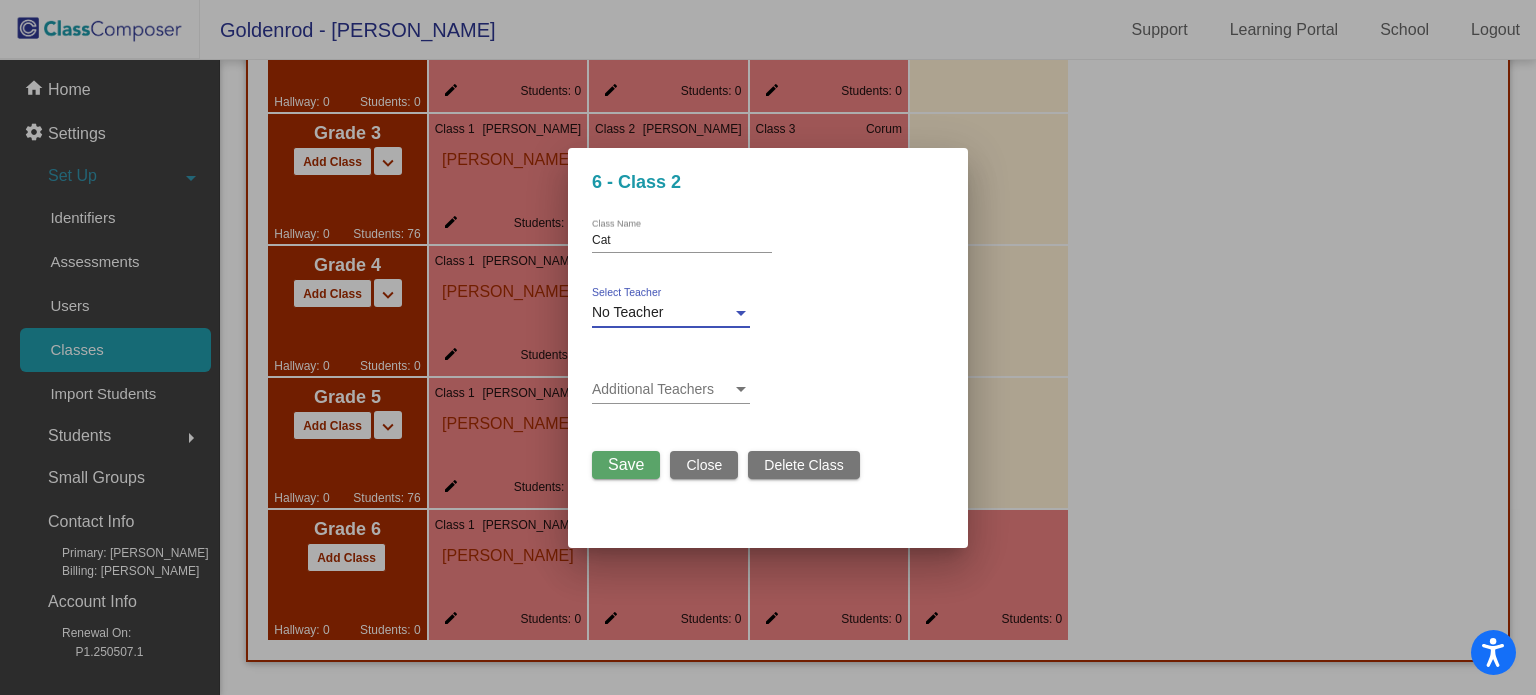 click on "No Teacher" at bounding box center (627, 312) 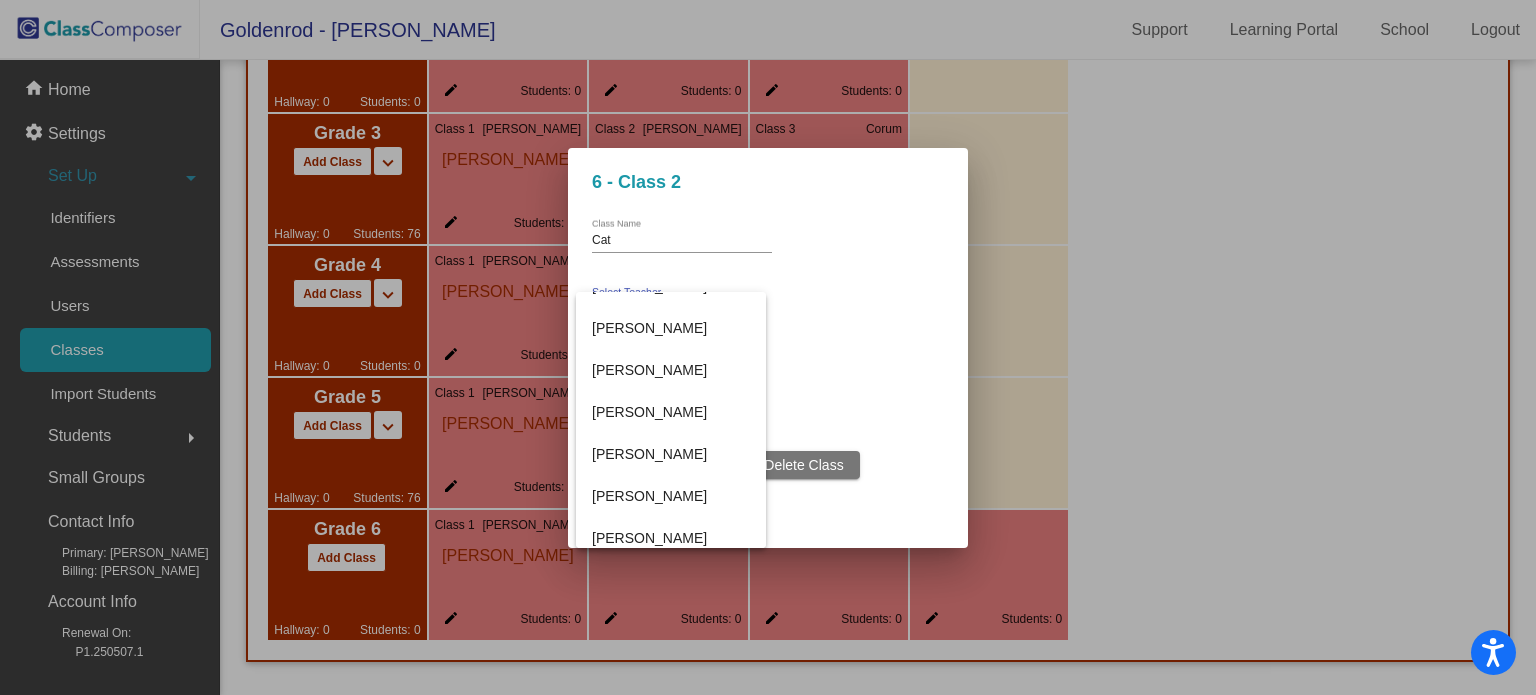 scroll, scrollTop: 203, scrollLeft: 0, axis: vertical 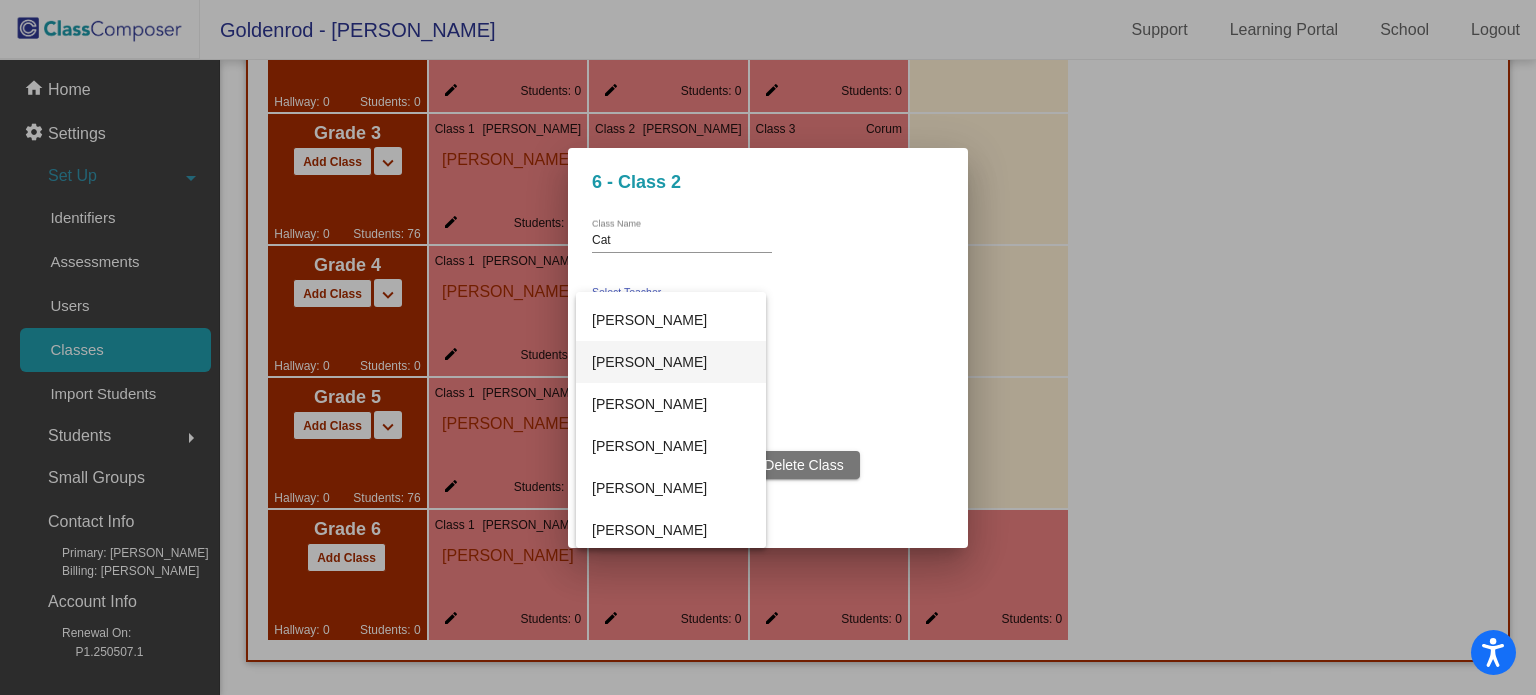 click on "Dominique Catanzarite" at bounding box center (671, 362) 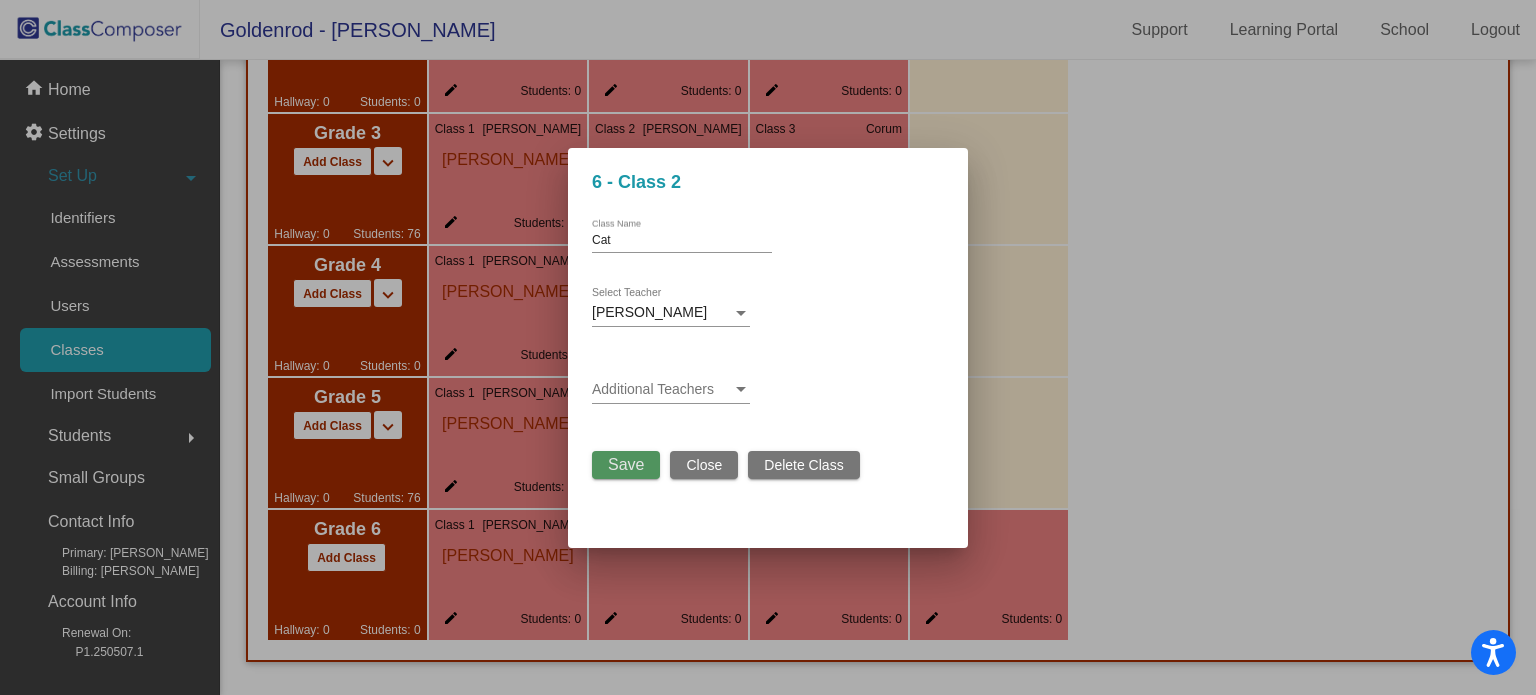 click on "Save" at bounding box center [626, 464] 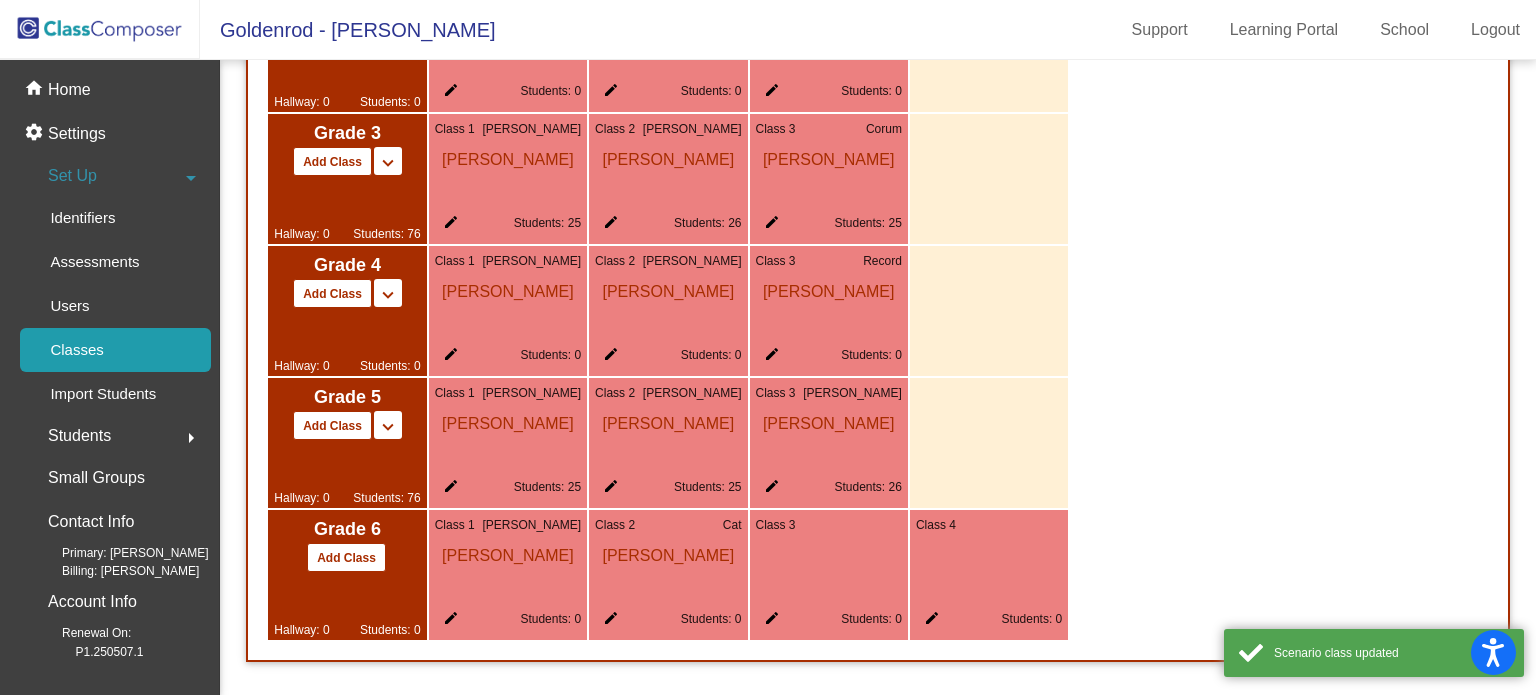 click on "edit" 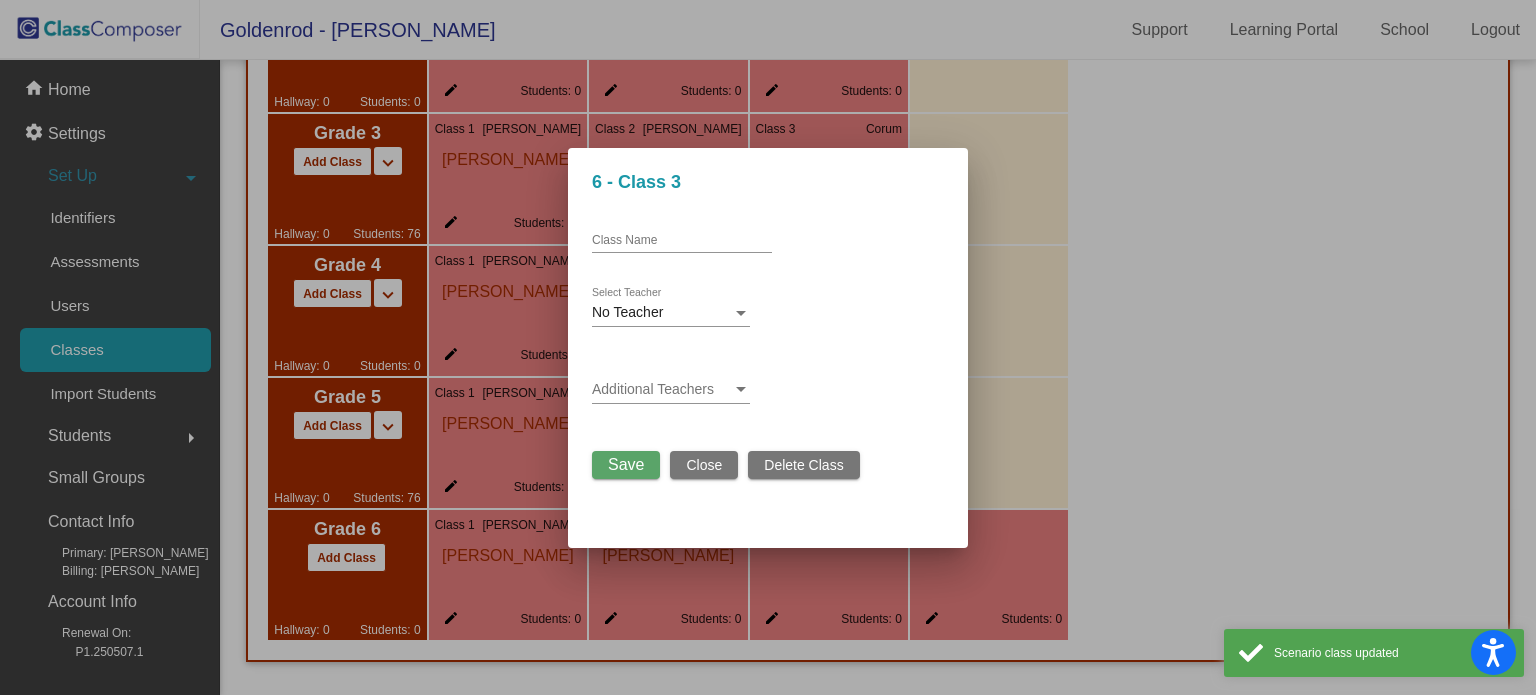 click on "Class Name" at bounding box center (682, 236) 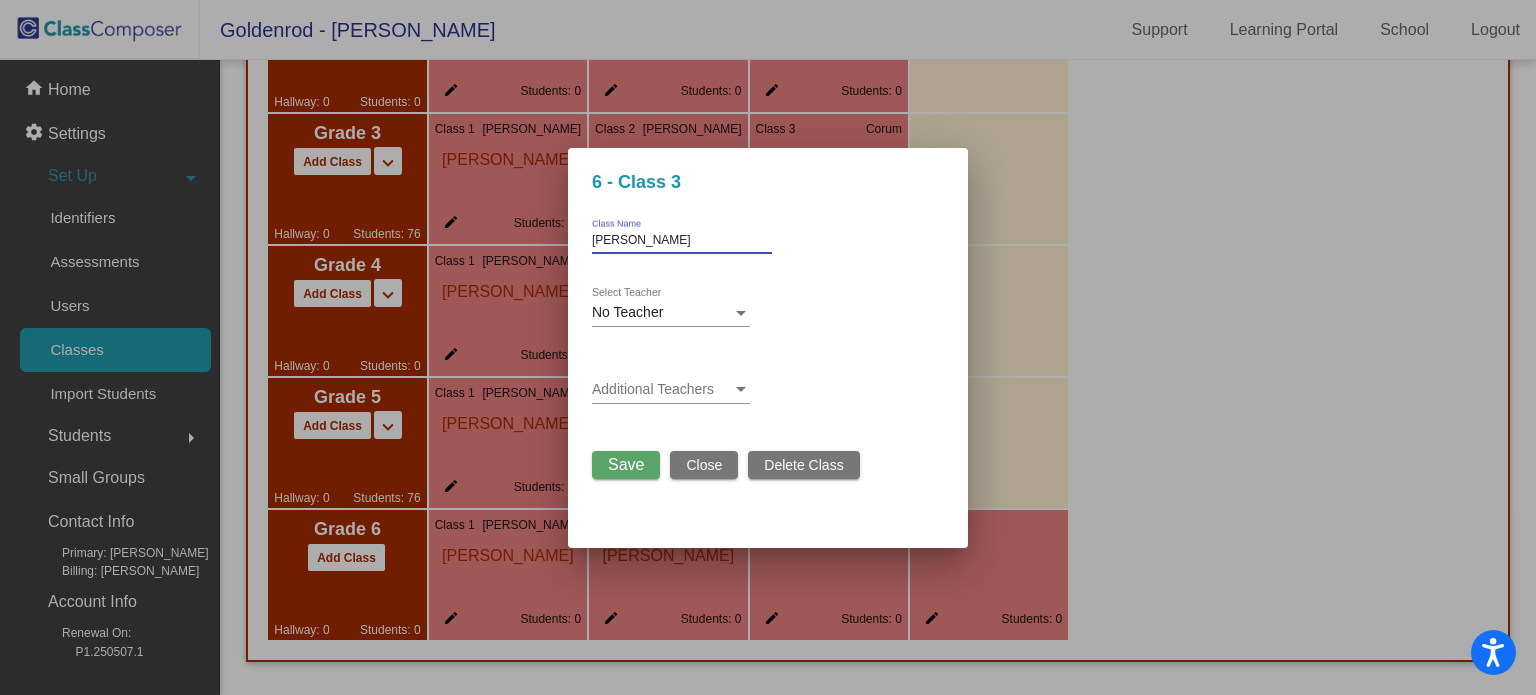type on "Hernandez" 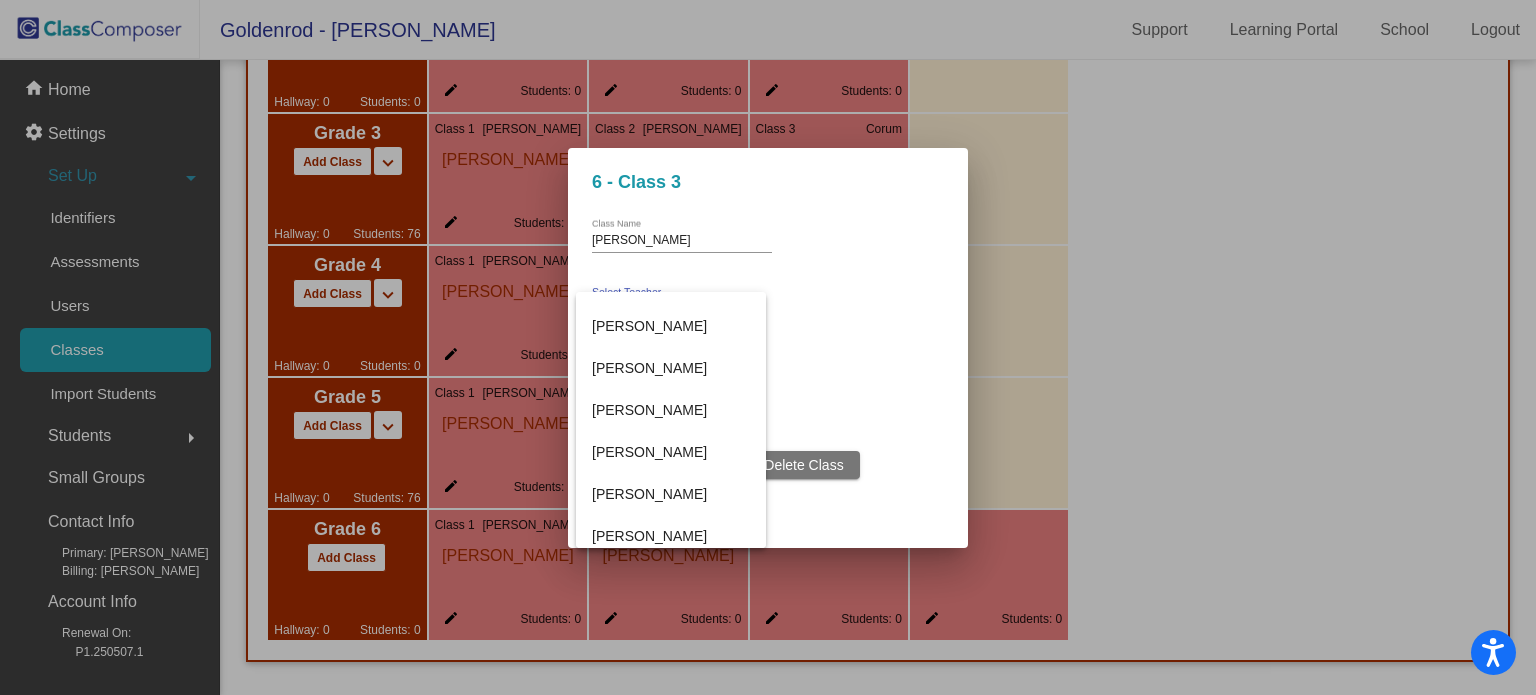 scroll, scrollTop: 408, scrollLeft: 0, axis: vertical 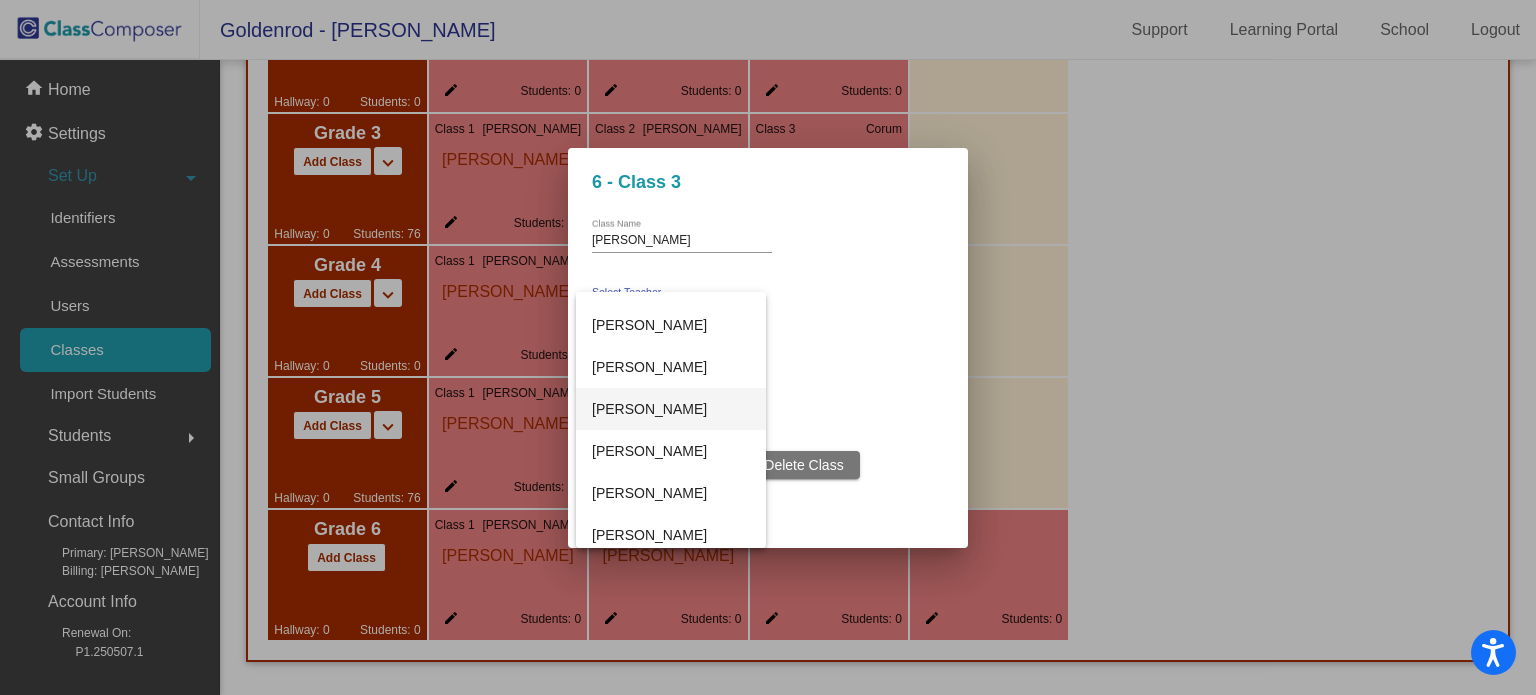 click on "Luke Karagozian" at bounding box center (671, 409) 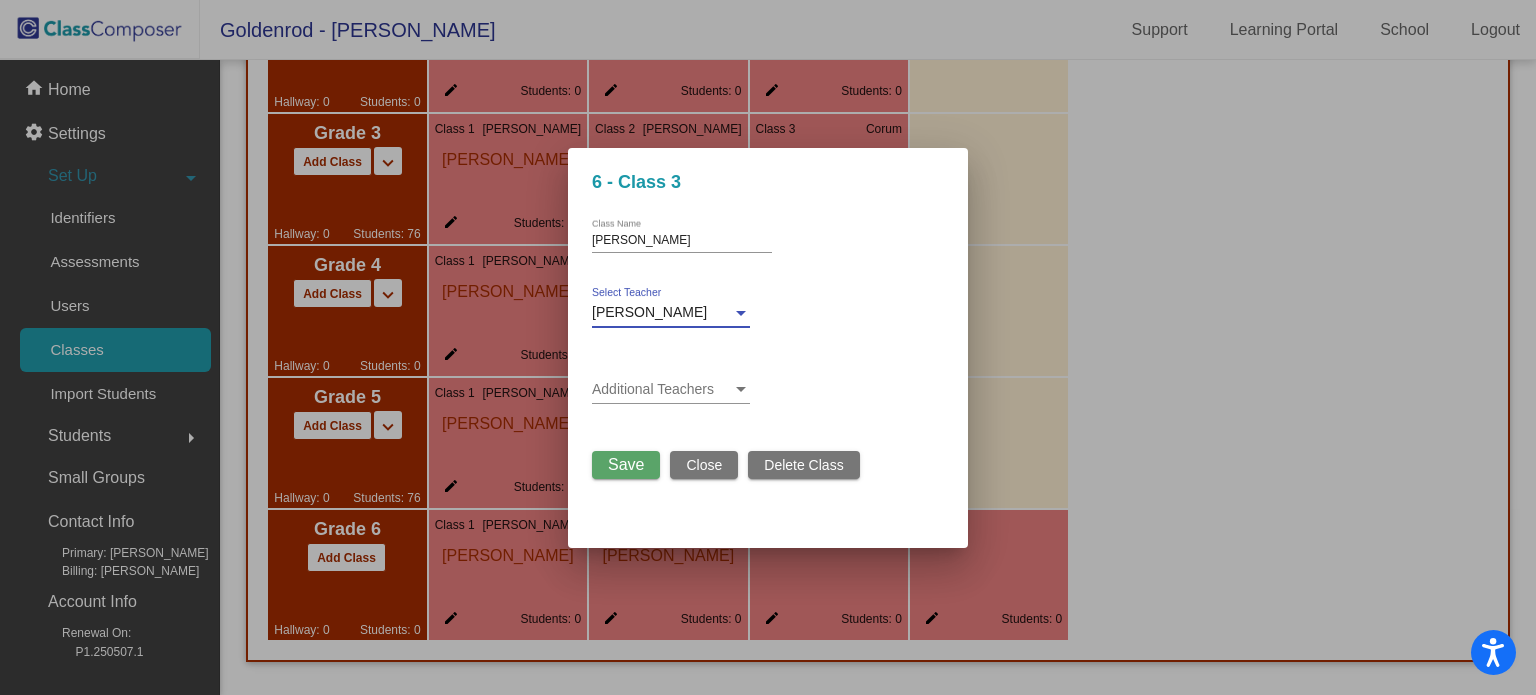 click on "Save" at bounding box center (626, 464) 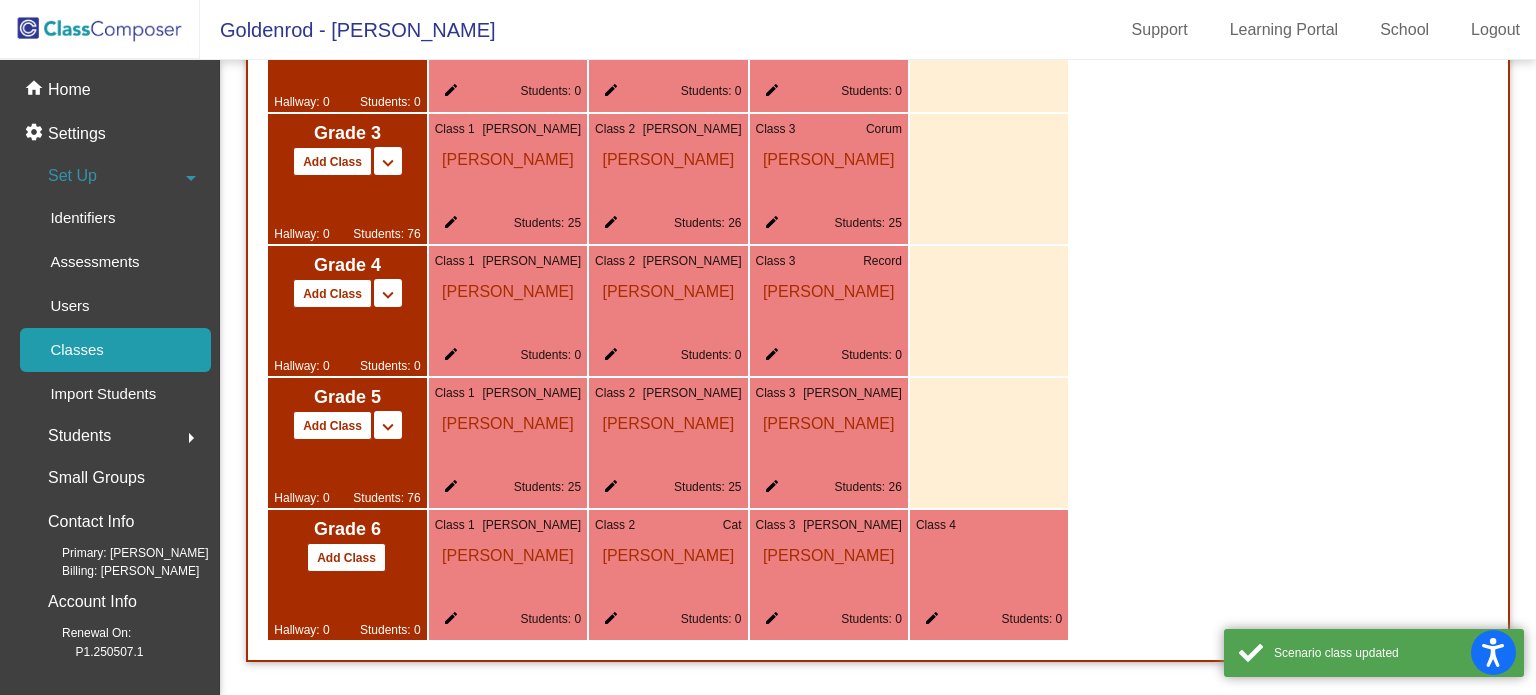 click on "edit" 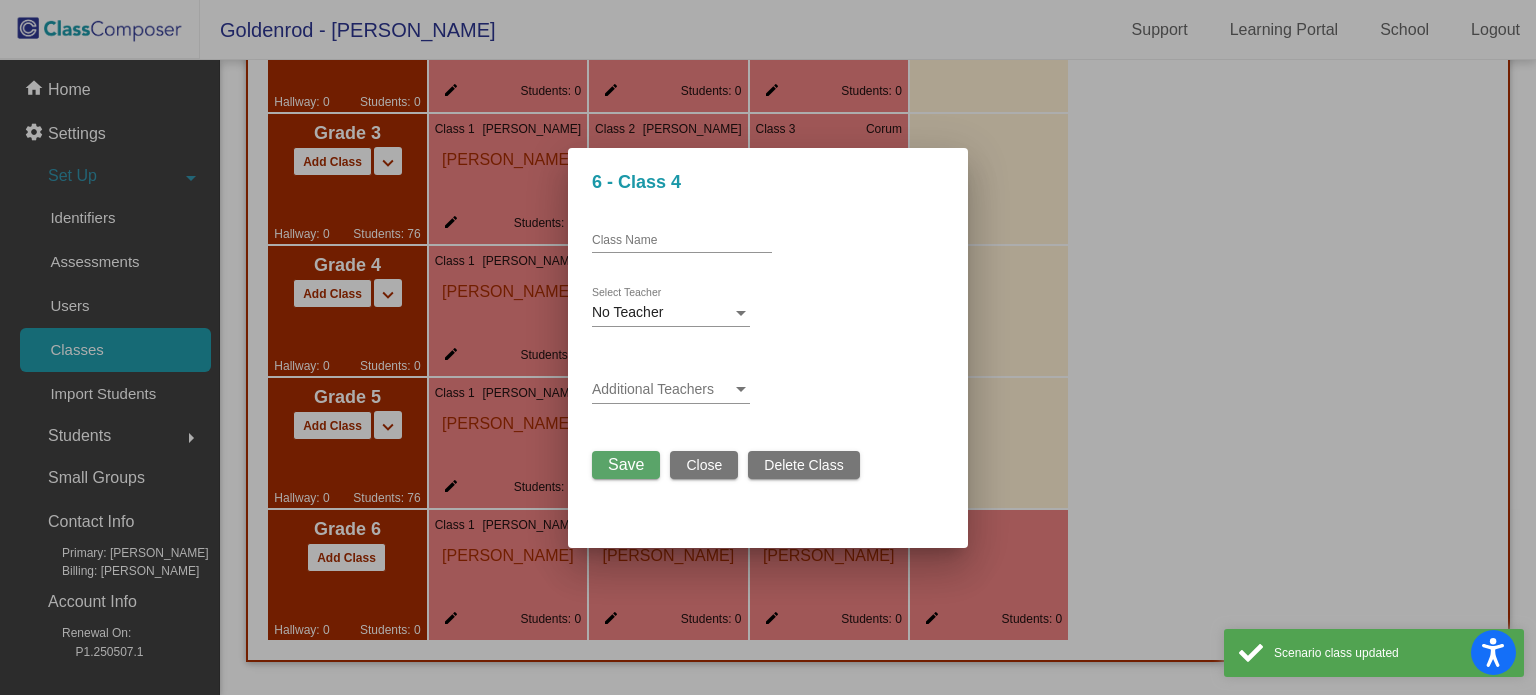 click on "Class Name" at bounding box center (682, 241) 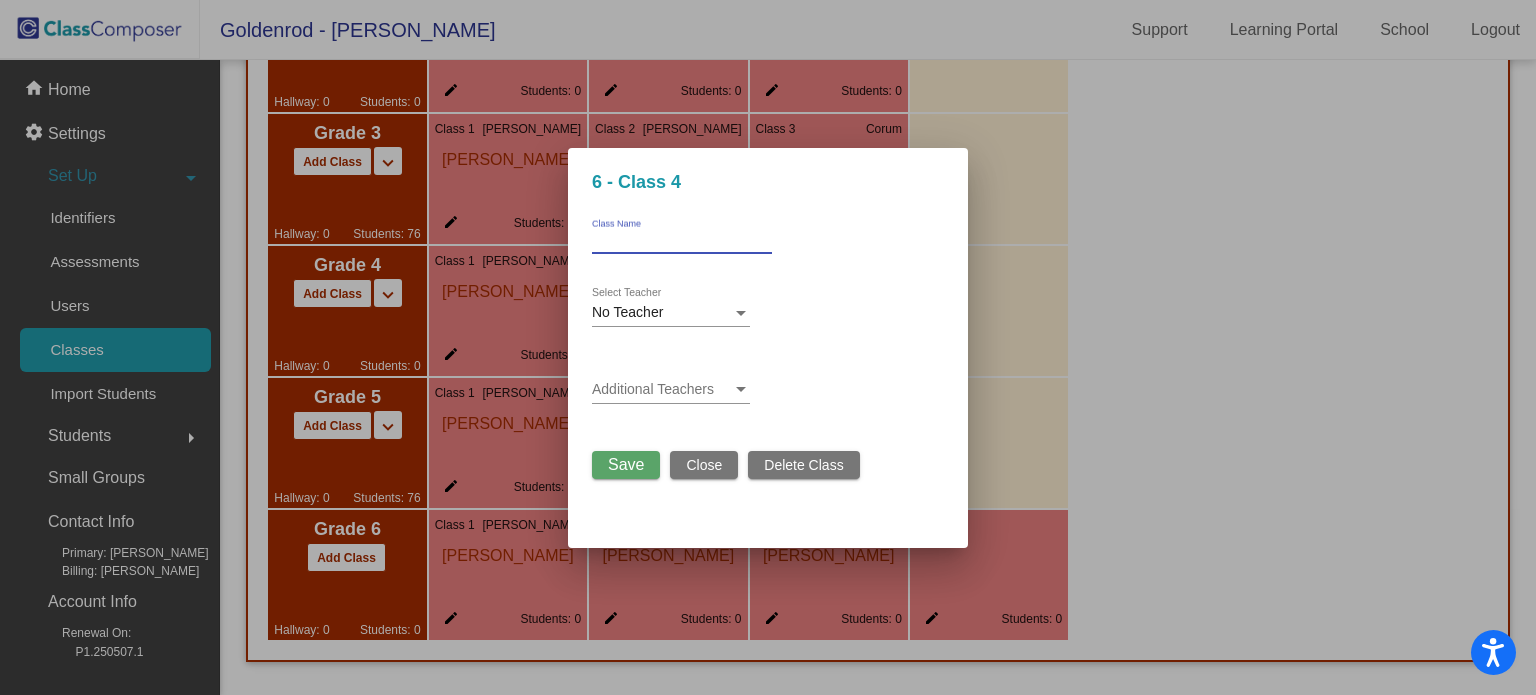 click on "Close" at bounding box center (704, 465) 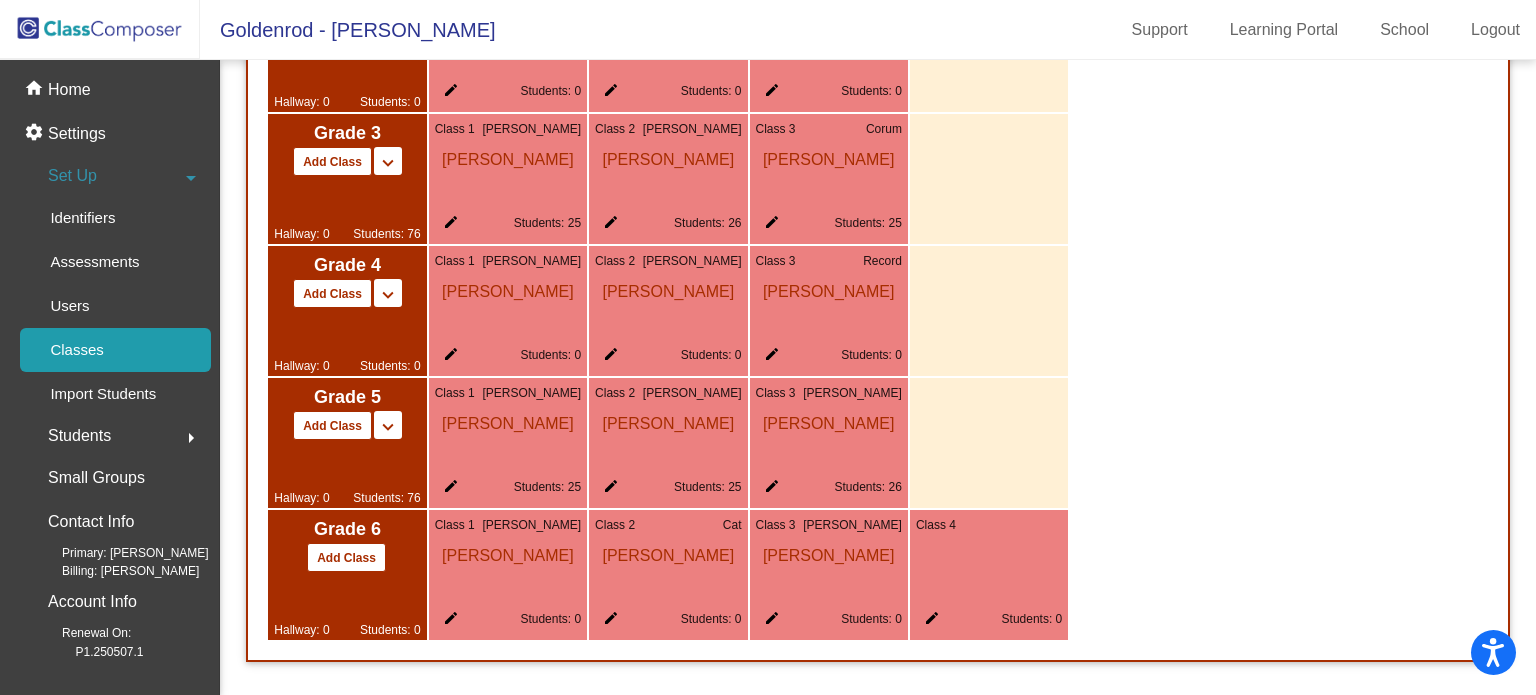 click on "edit" 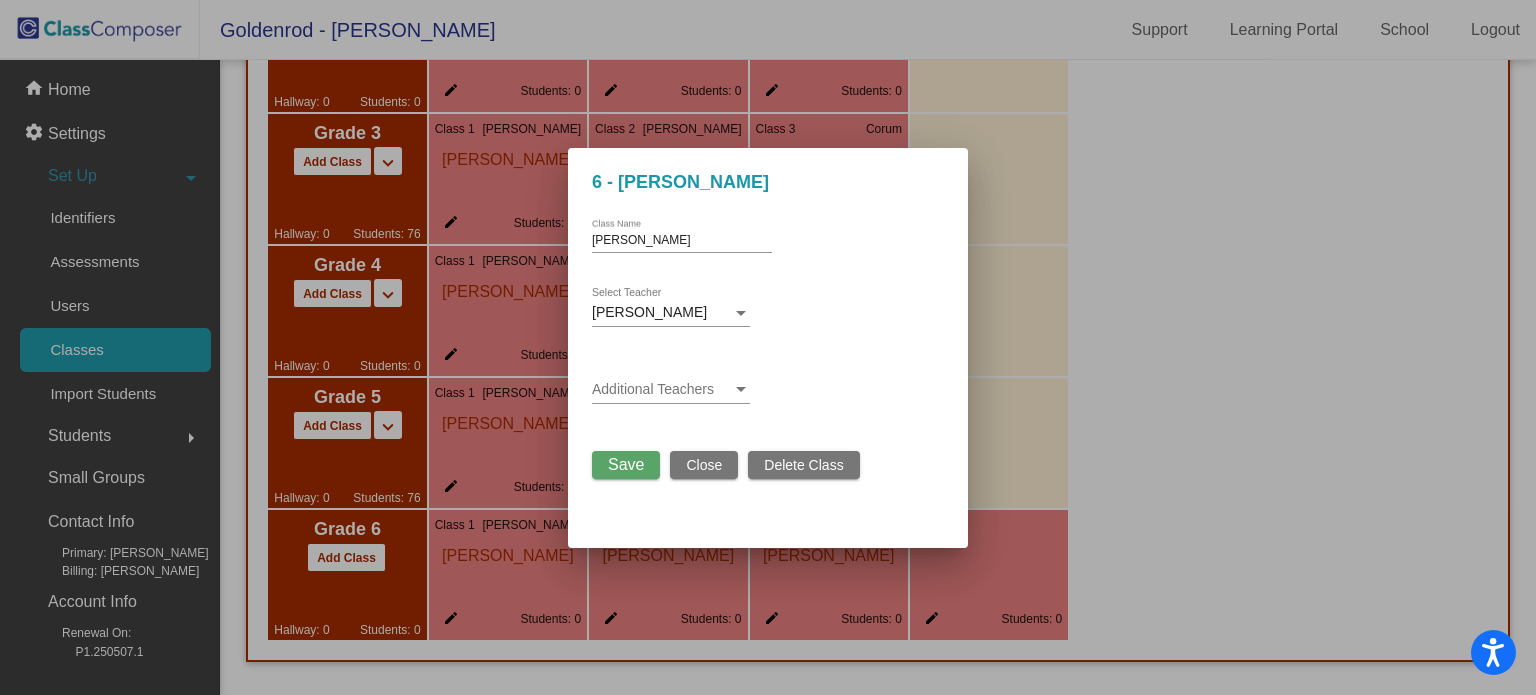 click on "Luke Karagozian" at bounding box center [649, 312] 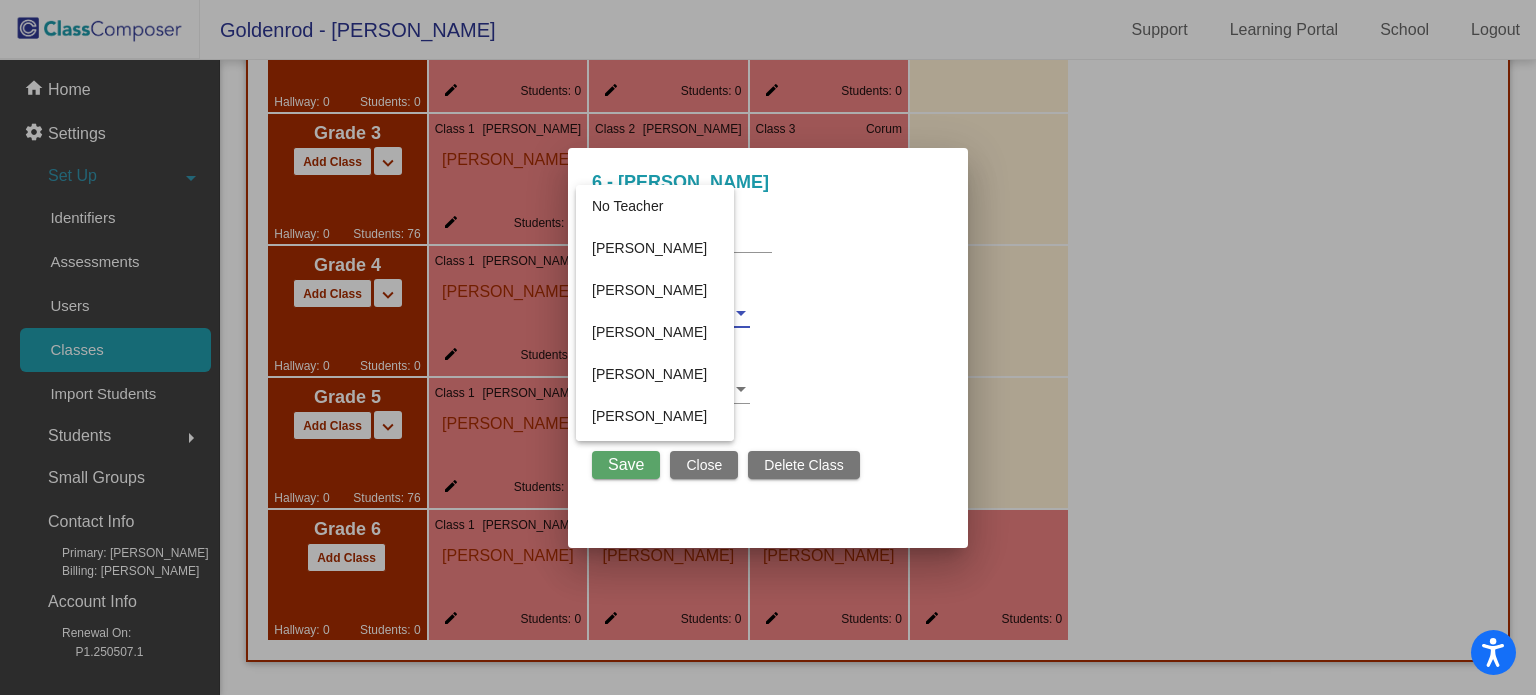 scroll, scrollTop: 396, scrollLeft: 0, axis: vertical 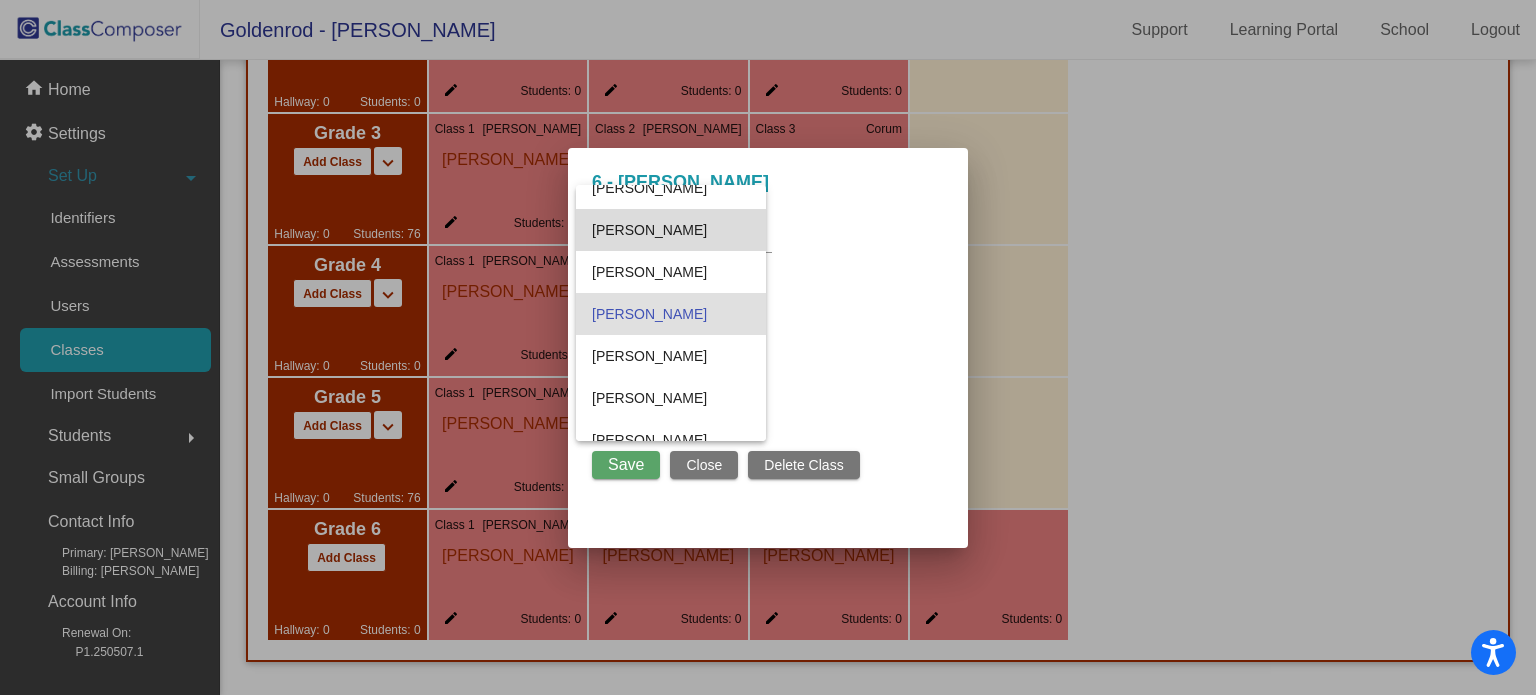 click on "Katie Hernandez" at bounding box center (671, 230) 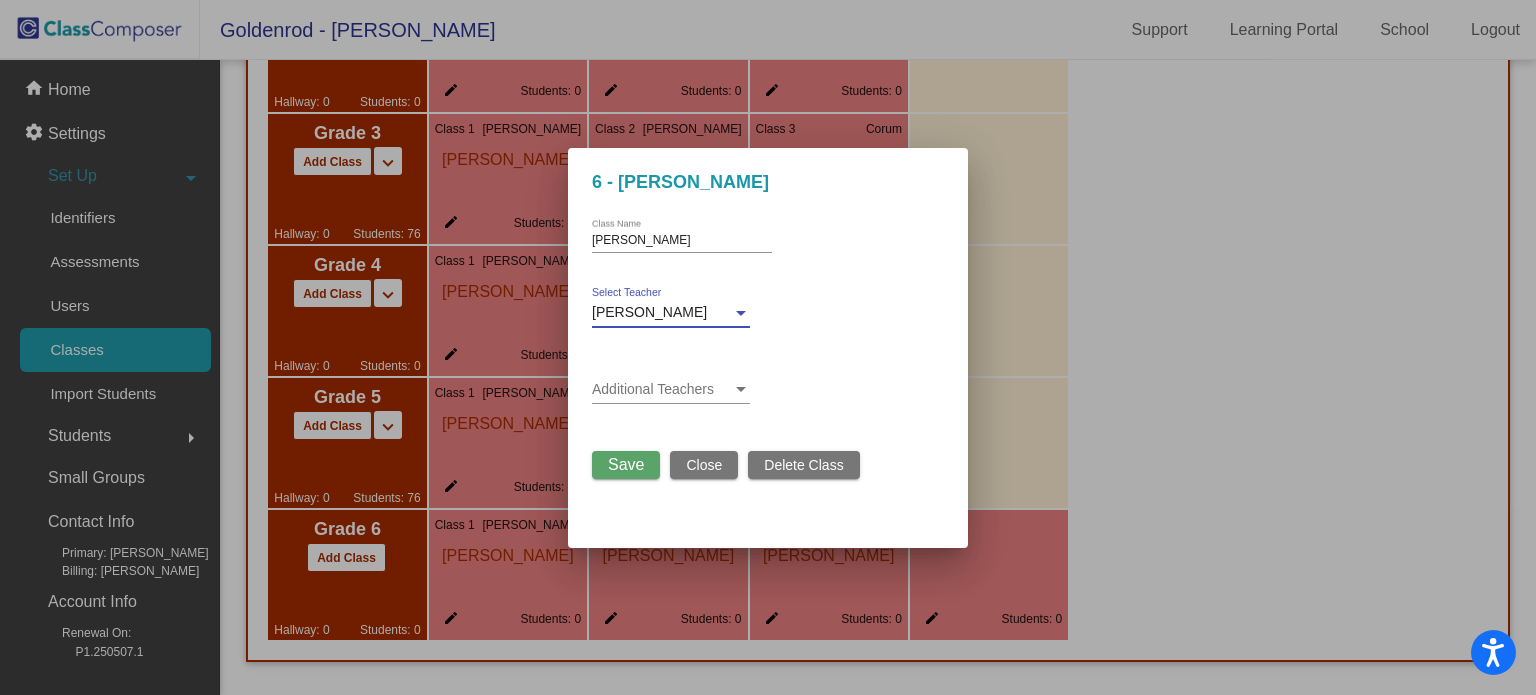 click on "Save" at bounding box center [626, 464] 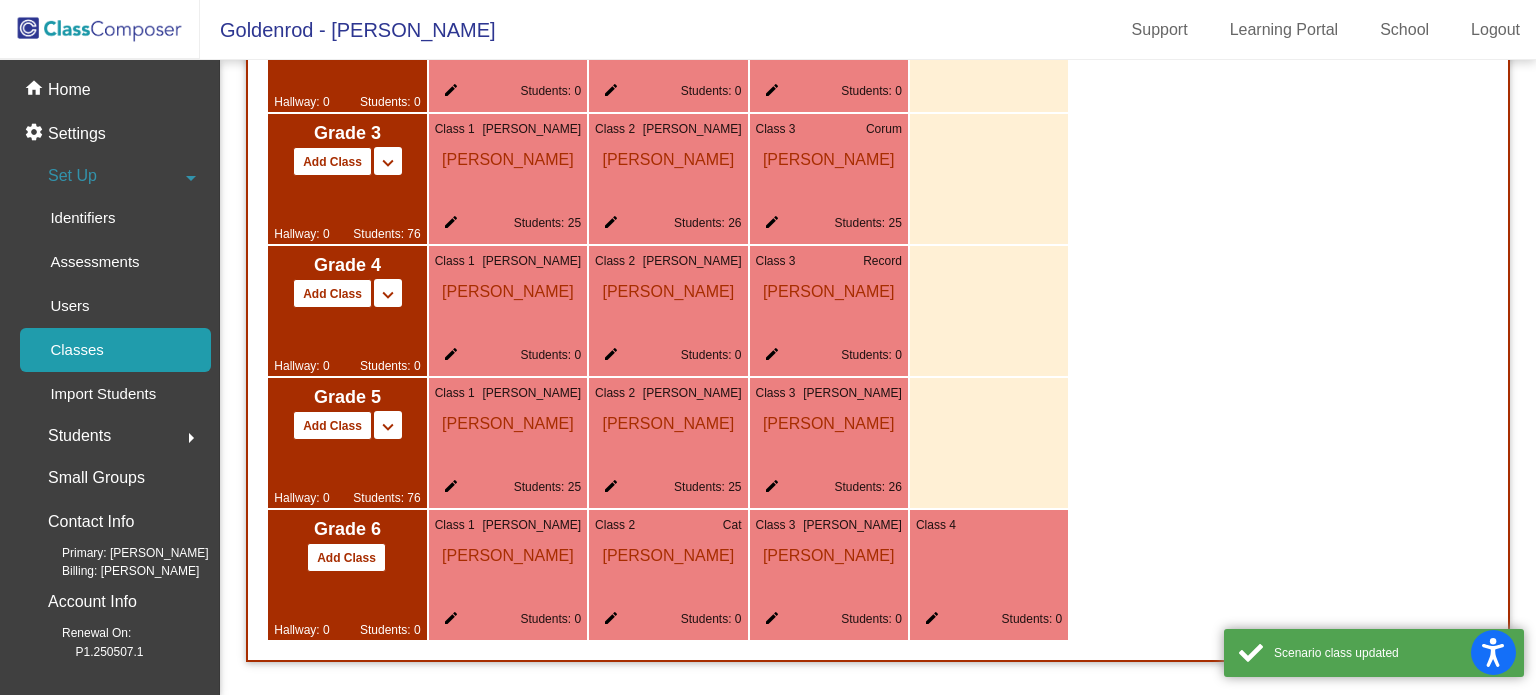 click on "edit" 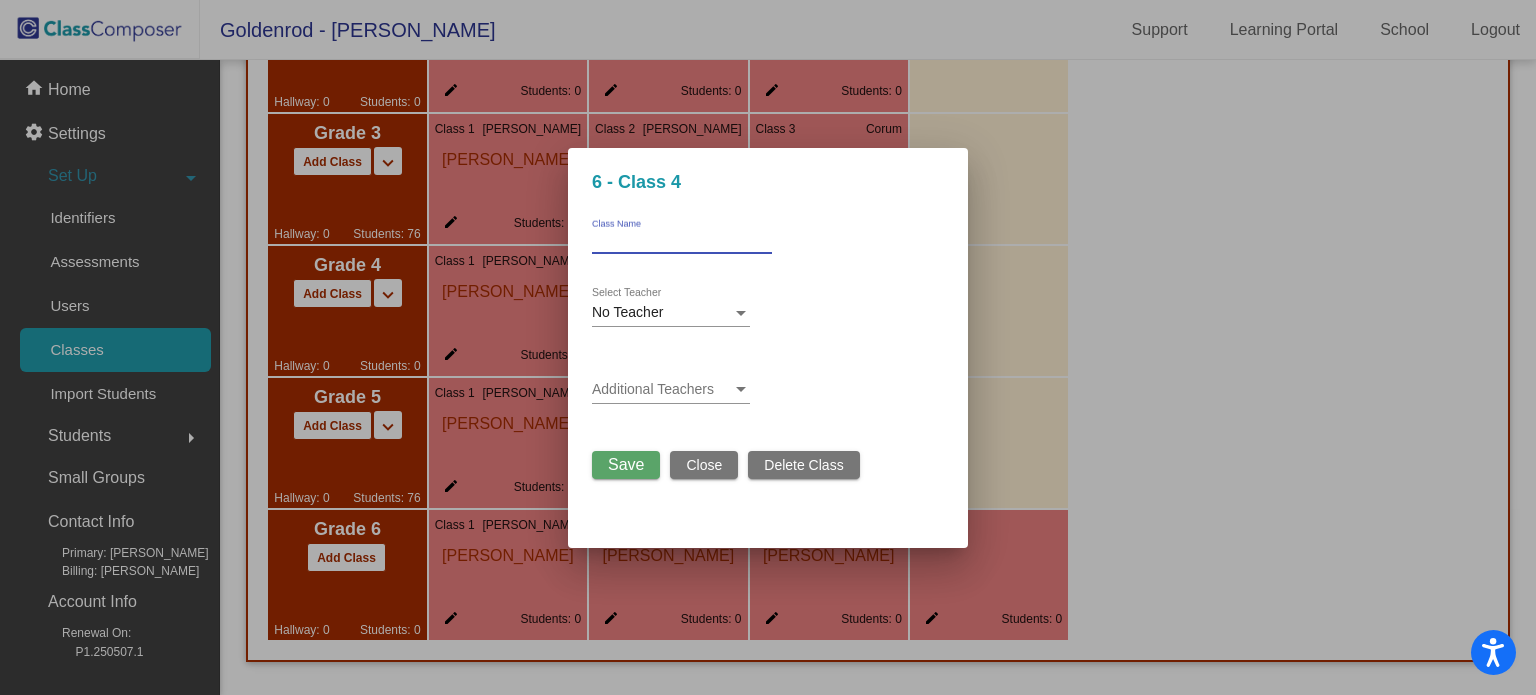 click on "Class Name" at bounding box center (682, 241) 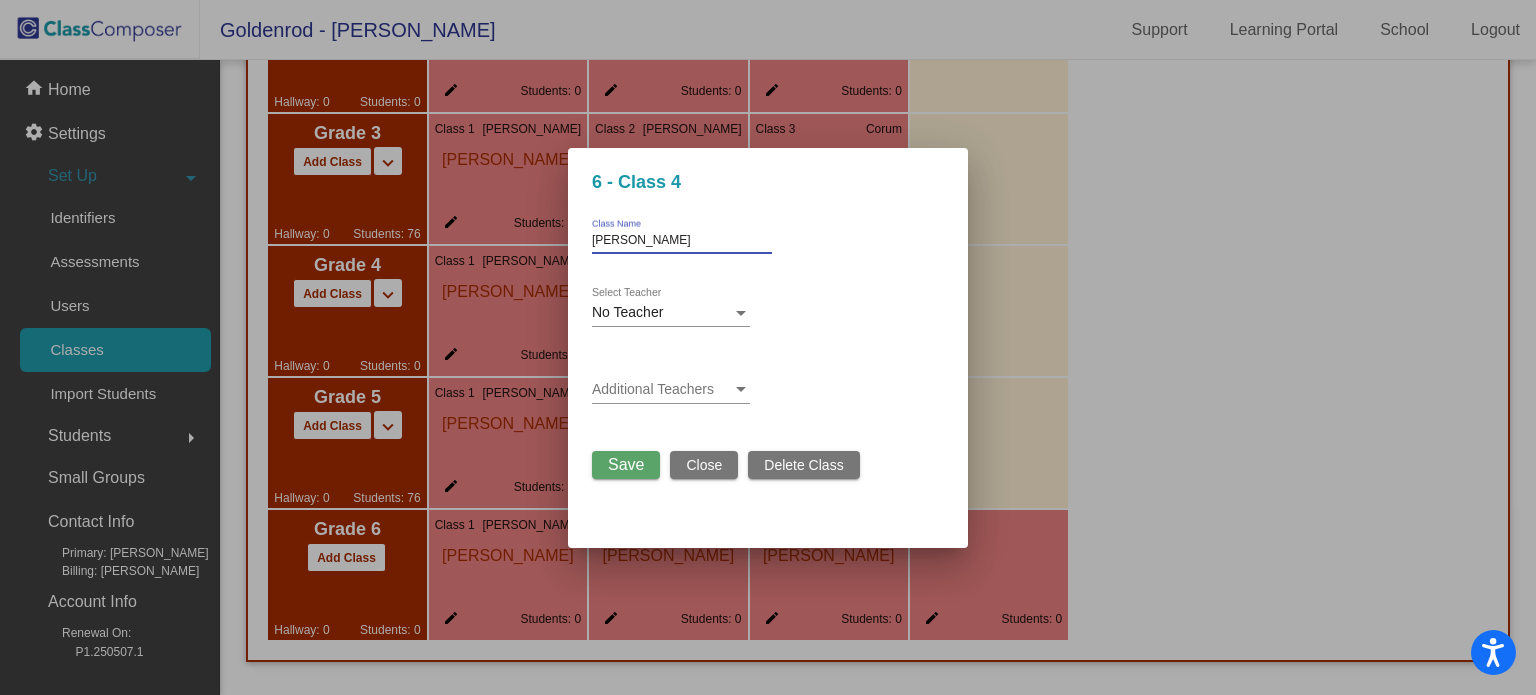 type on "L.Karagozian" 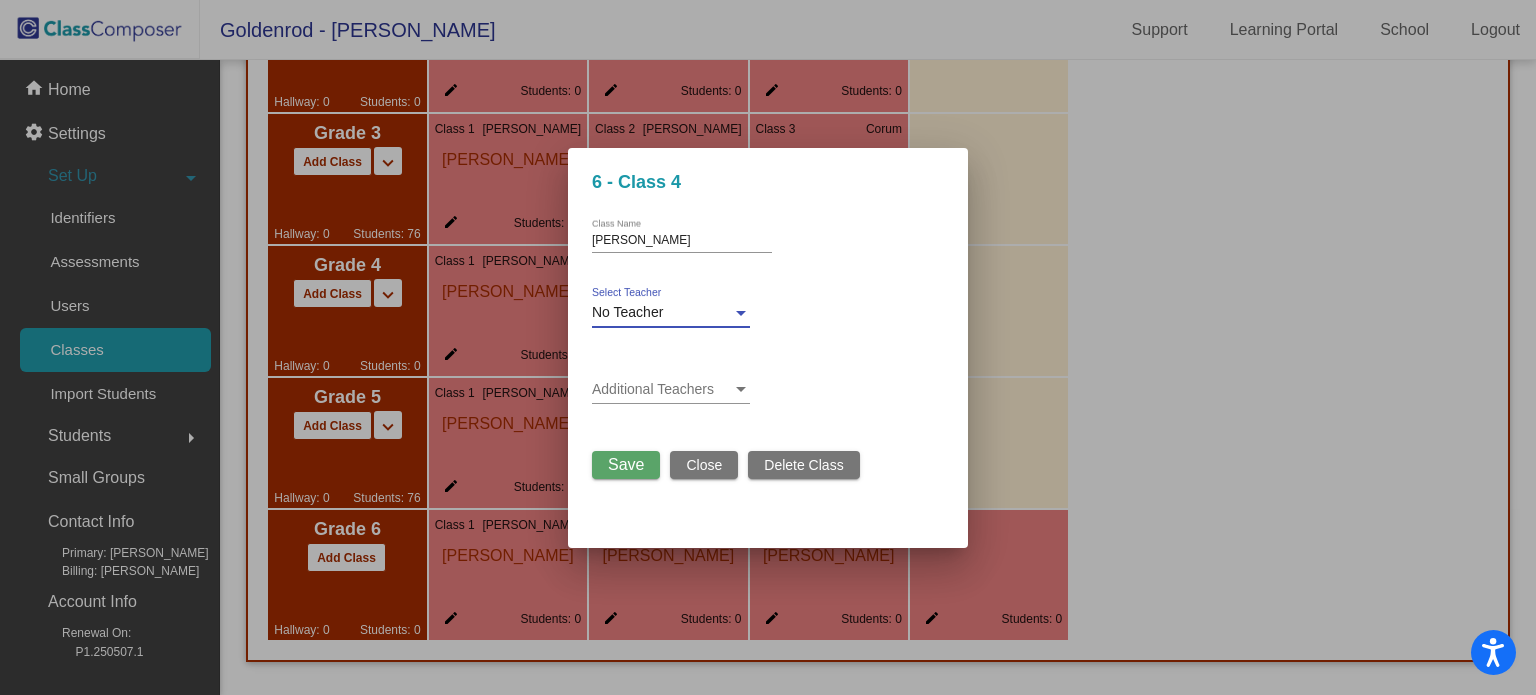 click on "No Teacher" at bounding box center [627, 312] 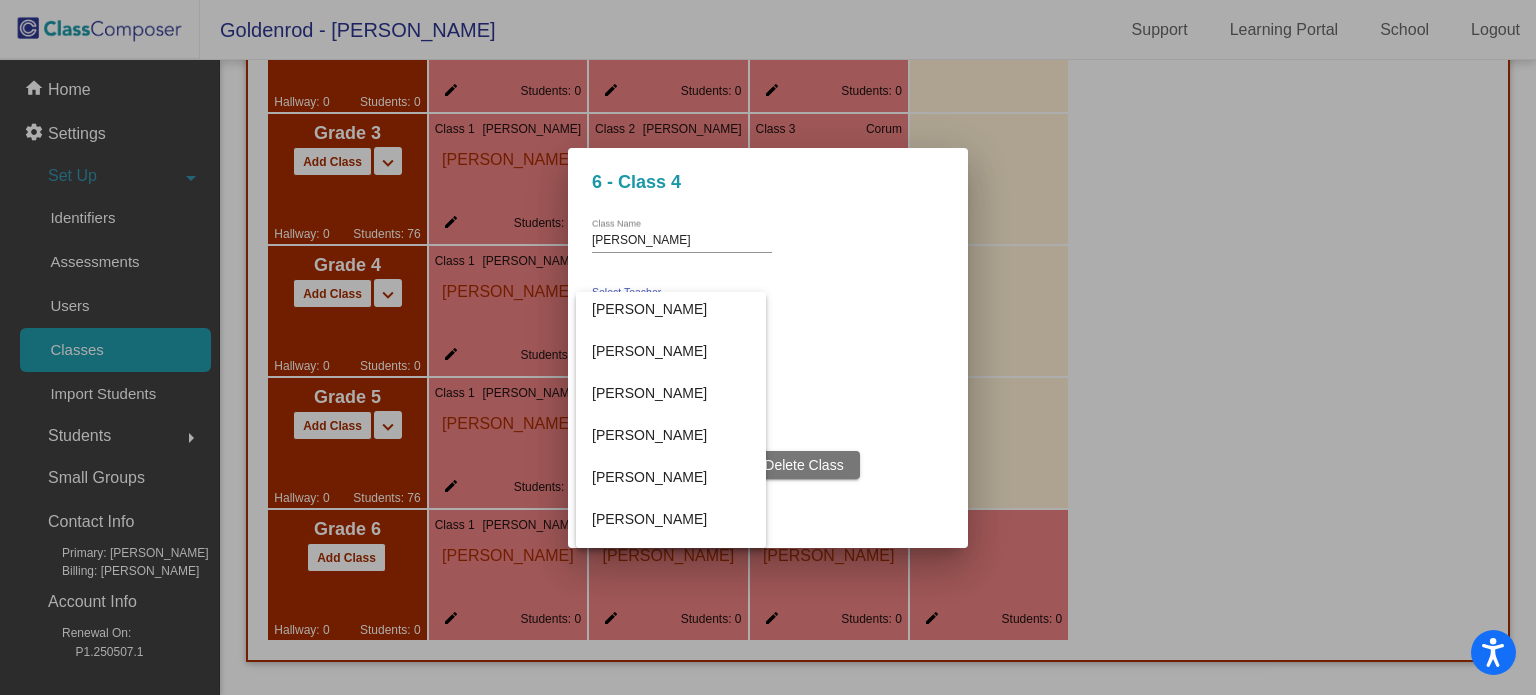 scroll, scrollTop: 426, scrollLeft: 0, axis: vertical 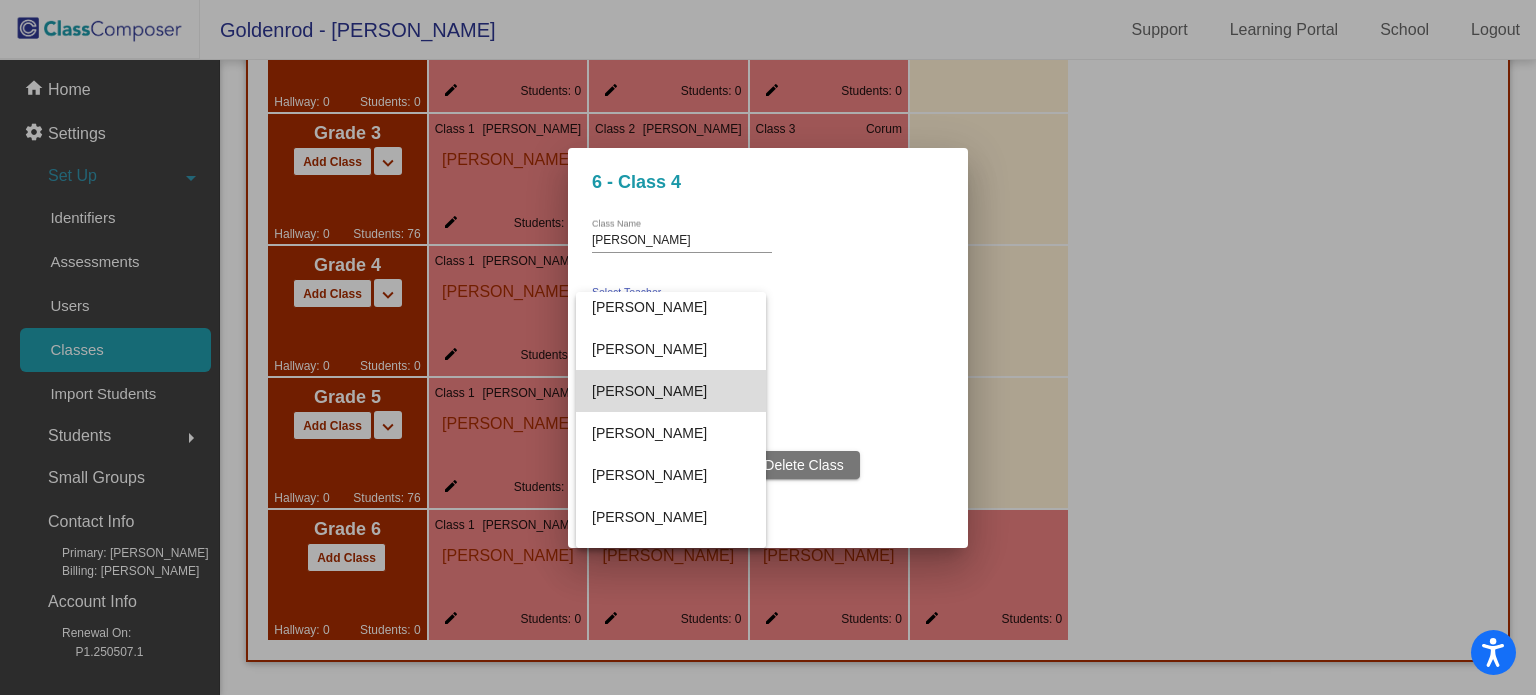 click on "Luke Karagozian" at bounding box center [671, 391] 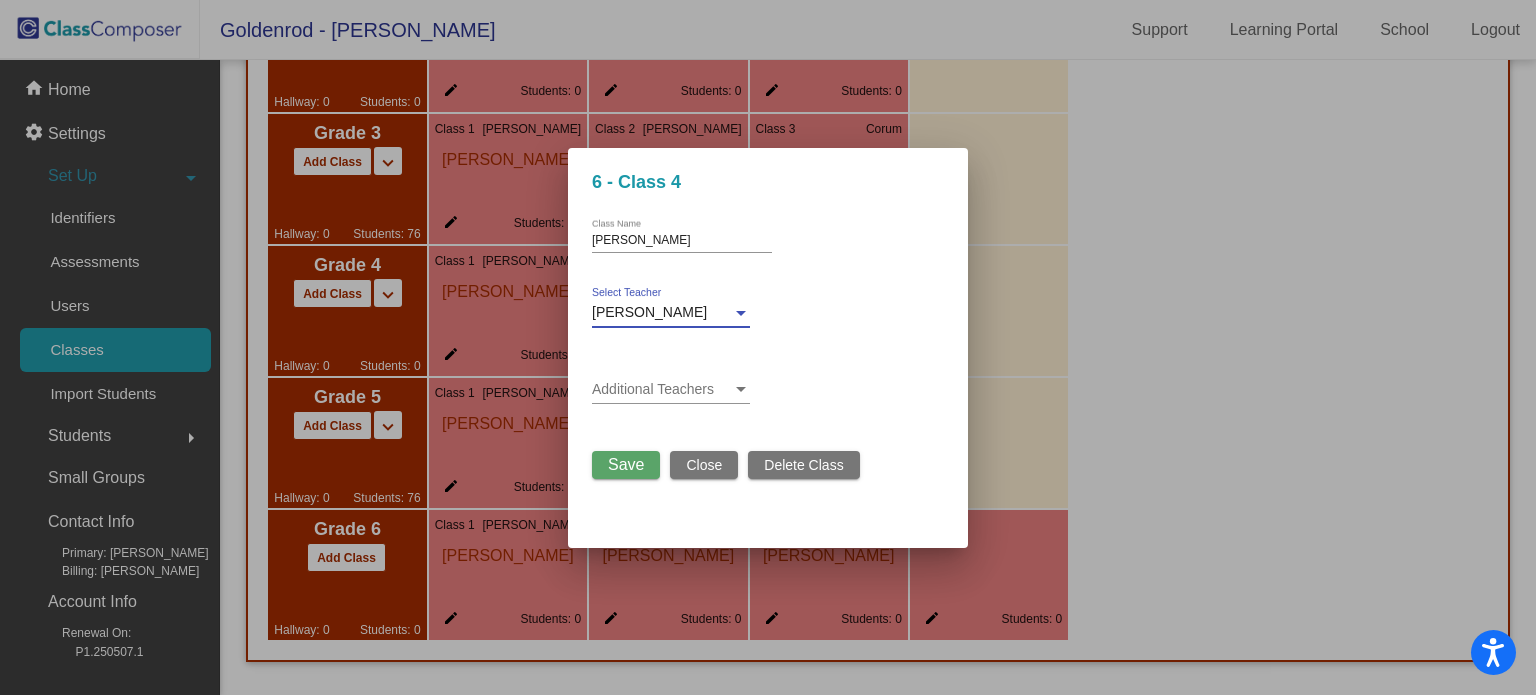 click on "Save" at bounding box center [626, 464] 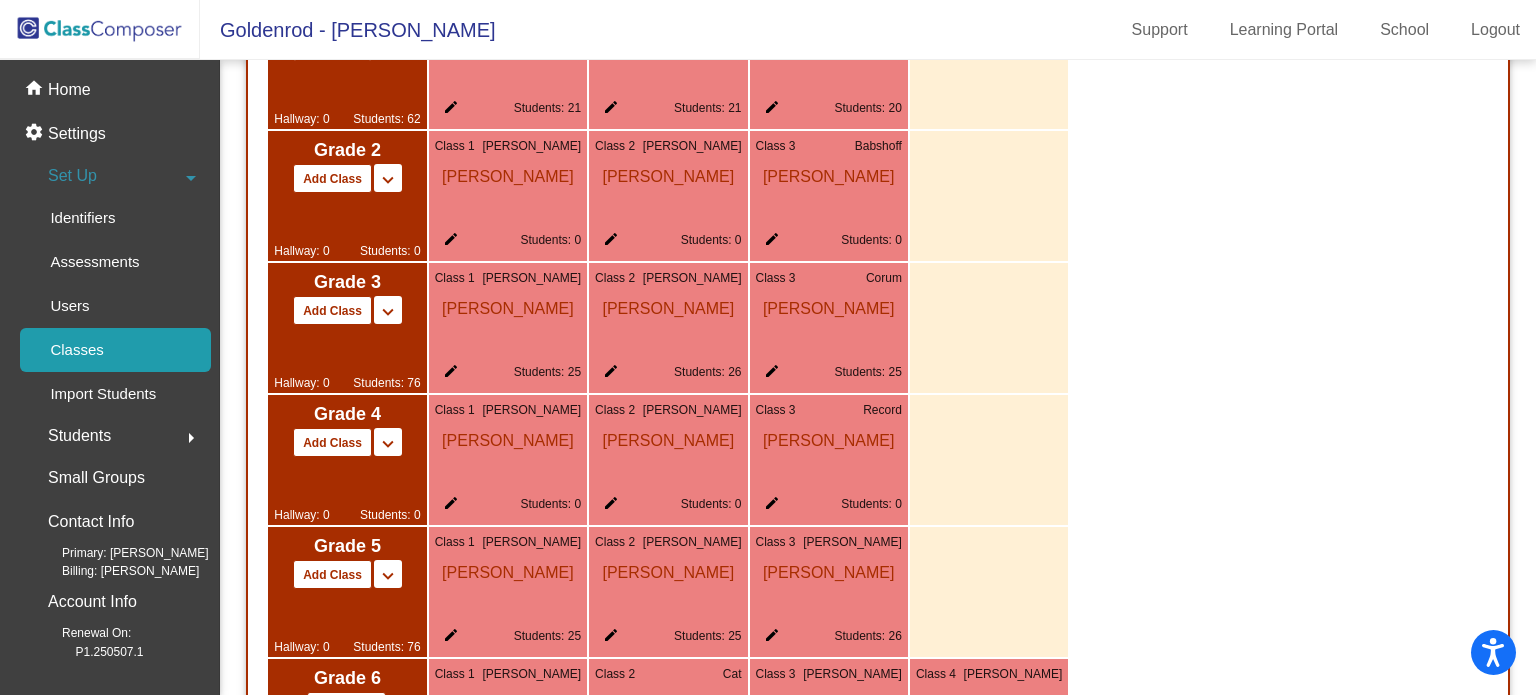 scroll, scrollTop: 1642, scrollLeft: 0, axis: vertical 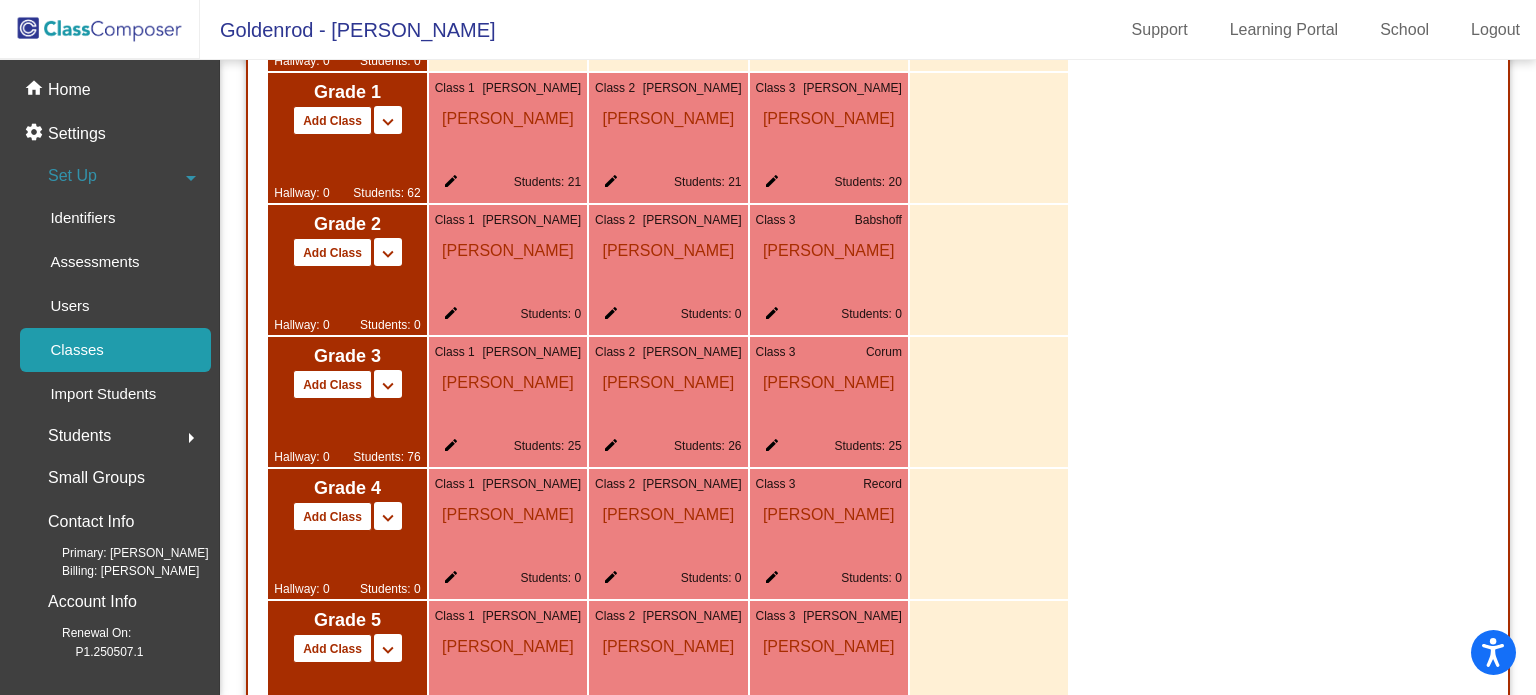 drag, startPoint x: 801, startPoint y: 286, endPoint x: 838, endPoint y: 291, distance: 37.336308 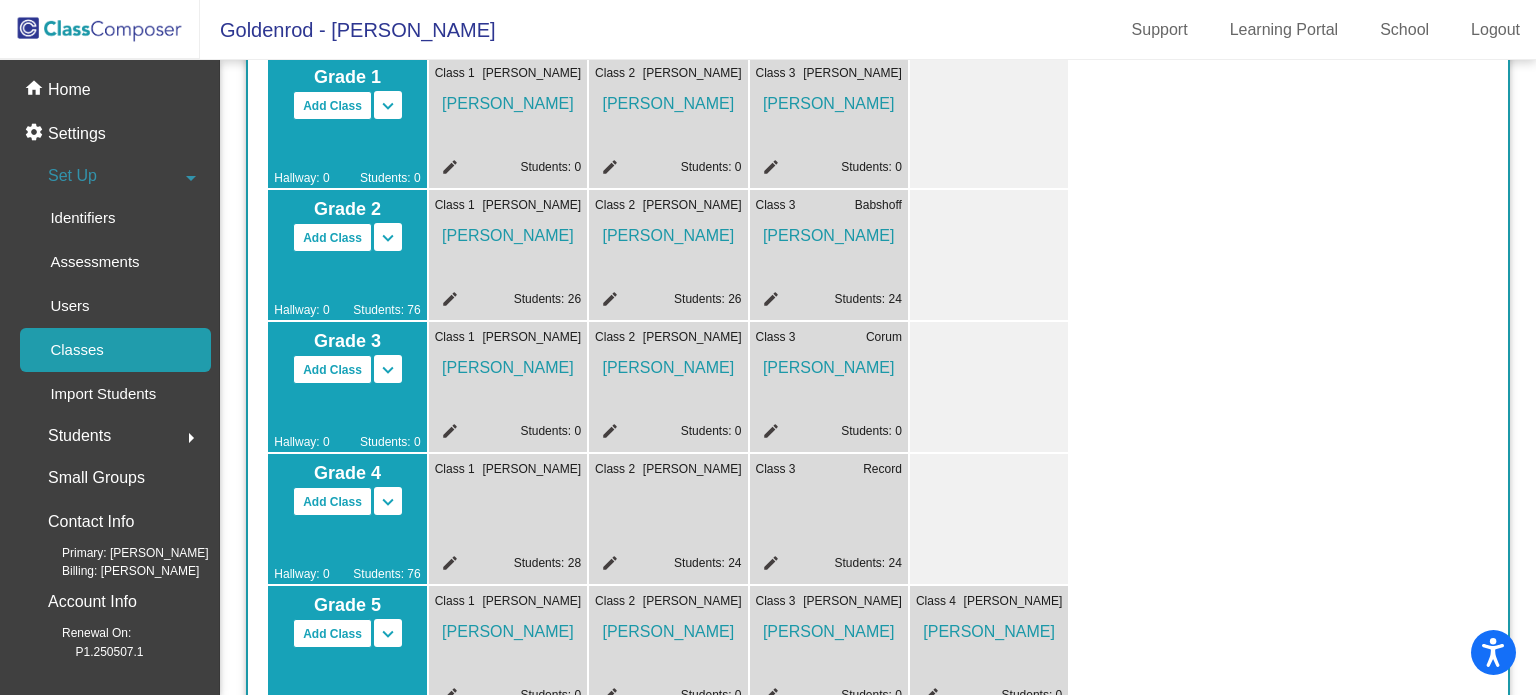 scroll, scrollTop: 438, scrollLeft: 0, axis: vertical 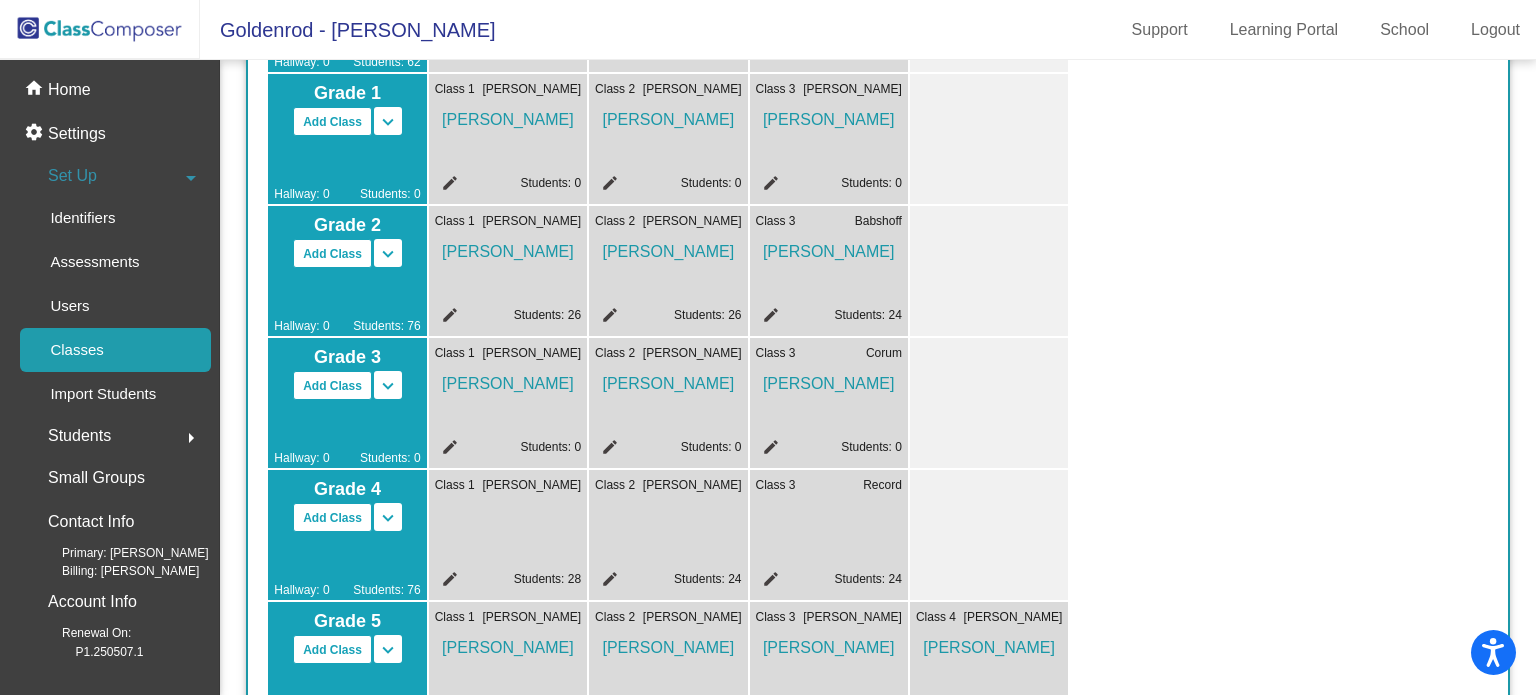 click 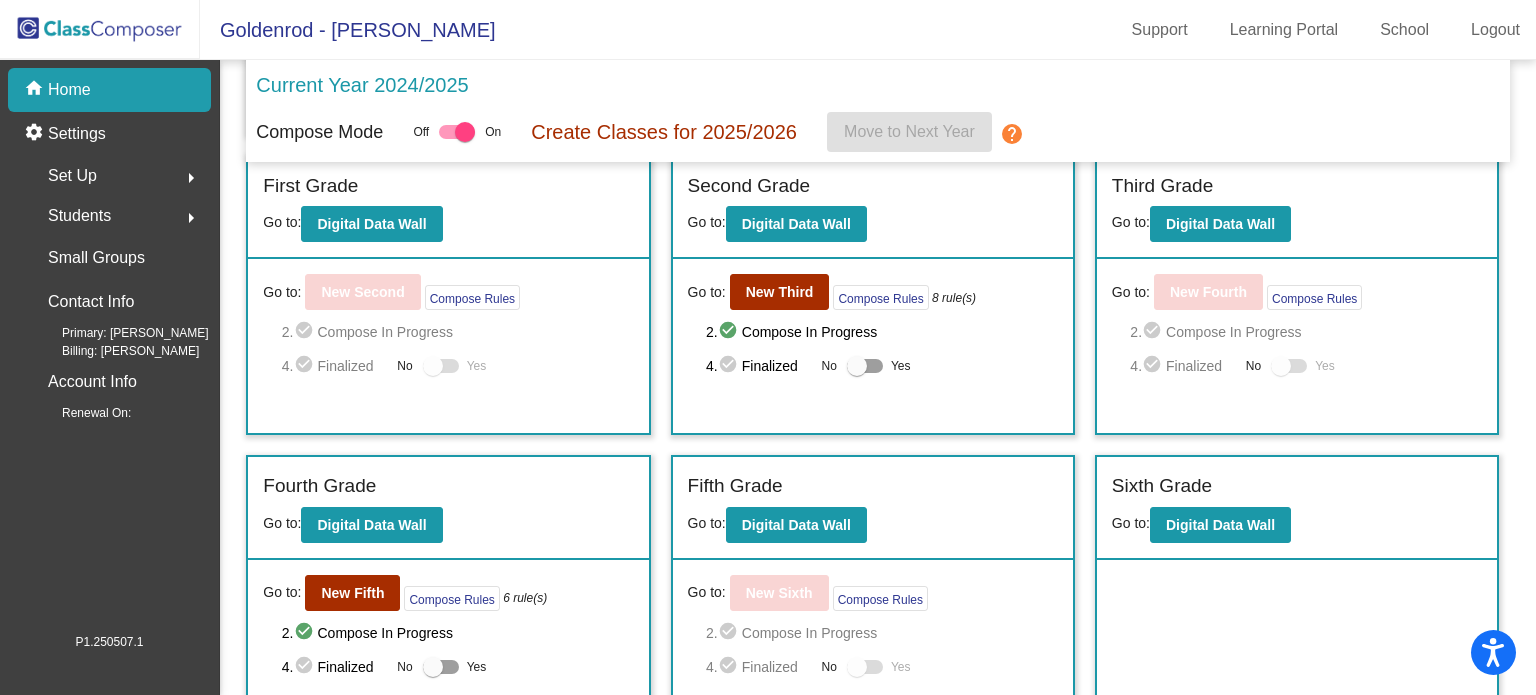 scroll, scrollTop: 354, scrollLeft: 0, axis: vertical 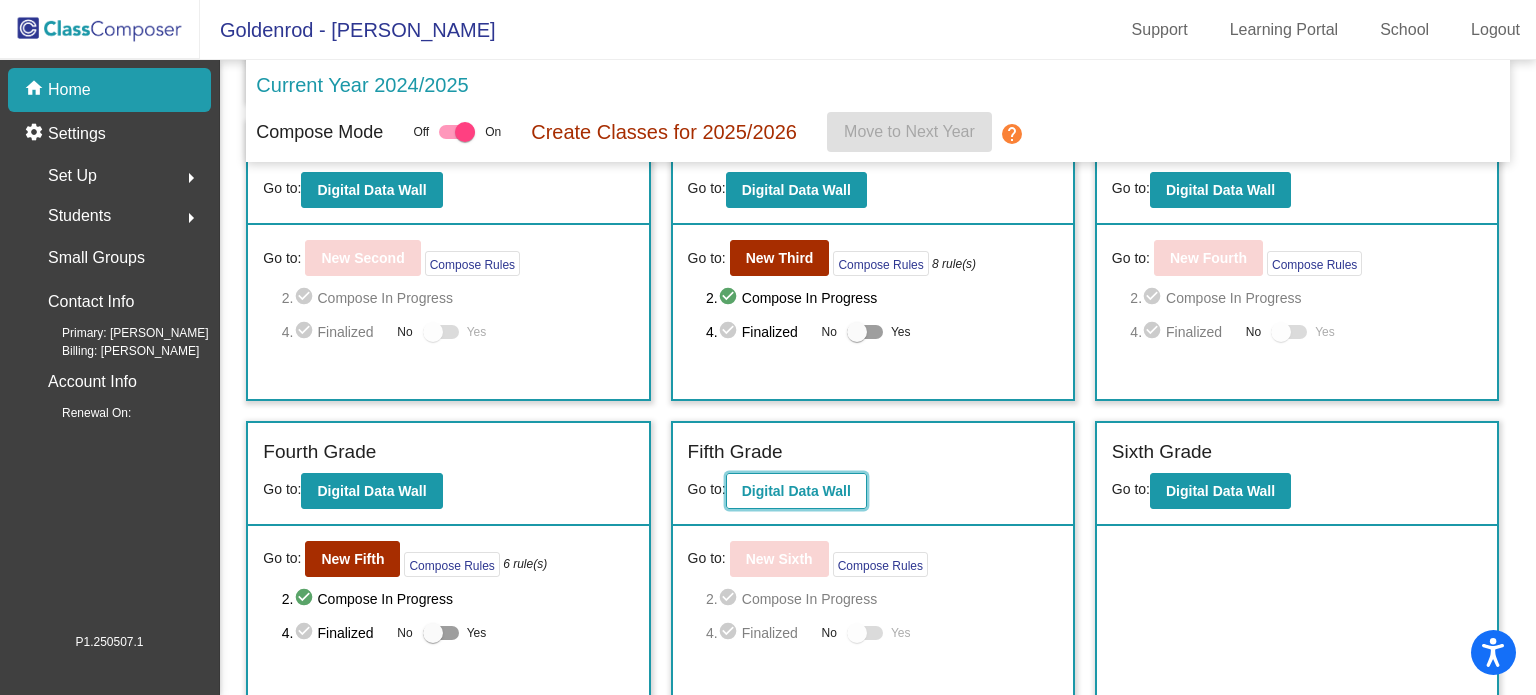 click on "Digital Data Wall" 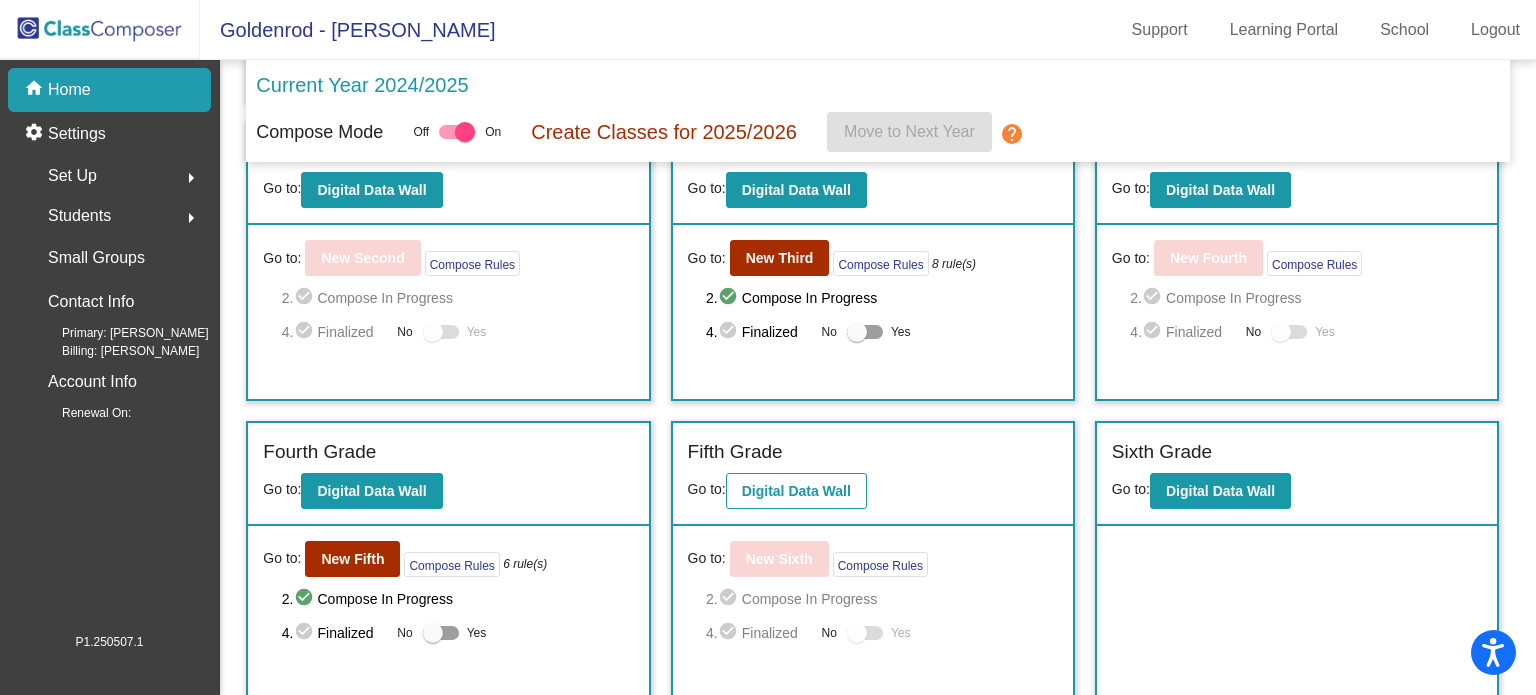 scroll, scrollTop: 0, scrollLeft: 0, axis: both 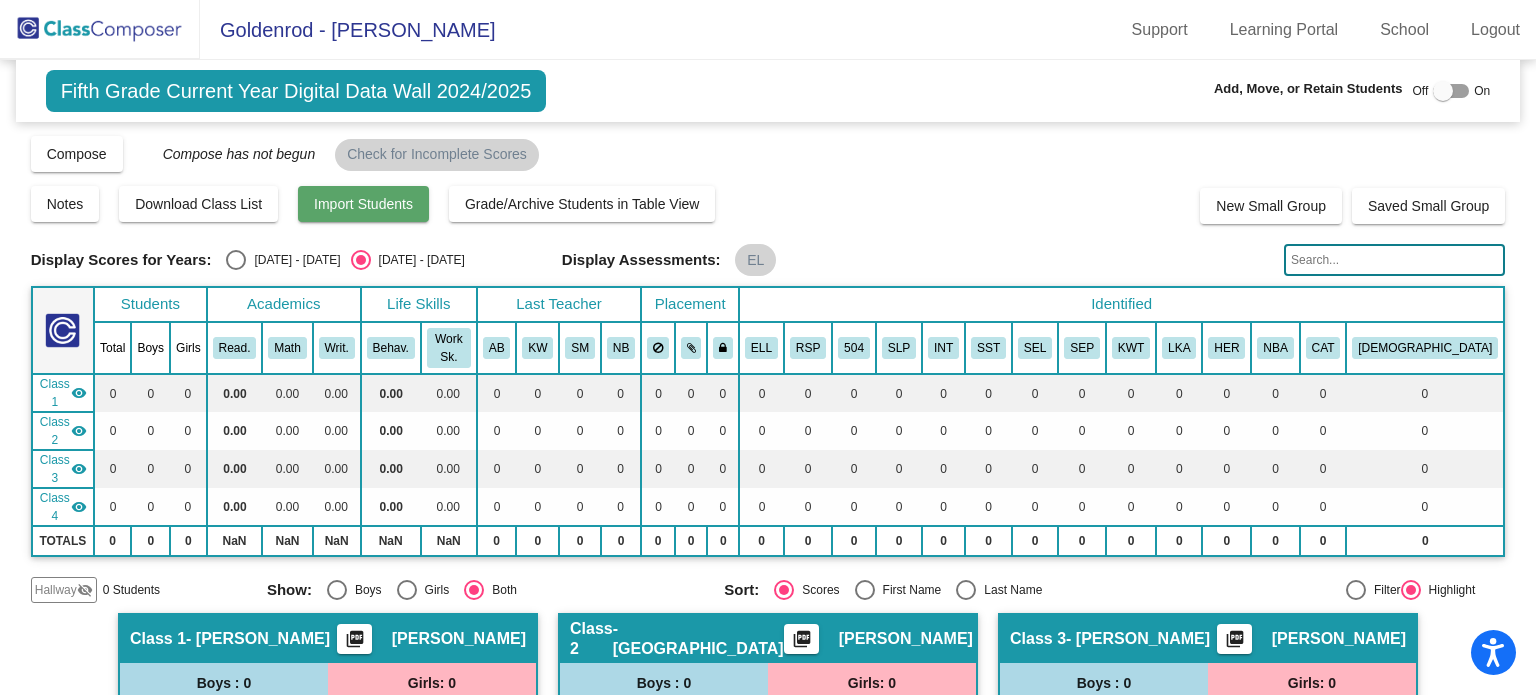 click on "Import Students" 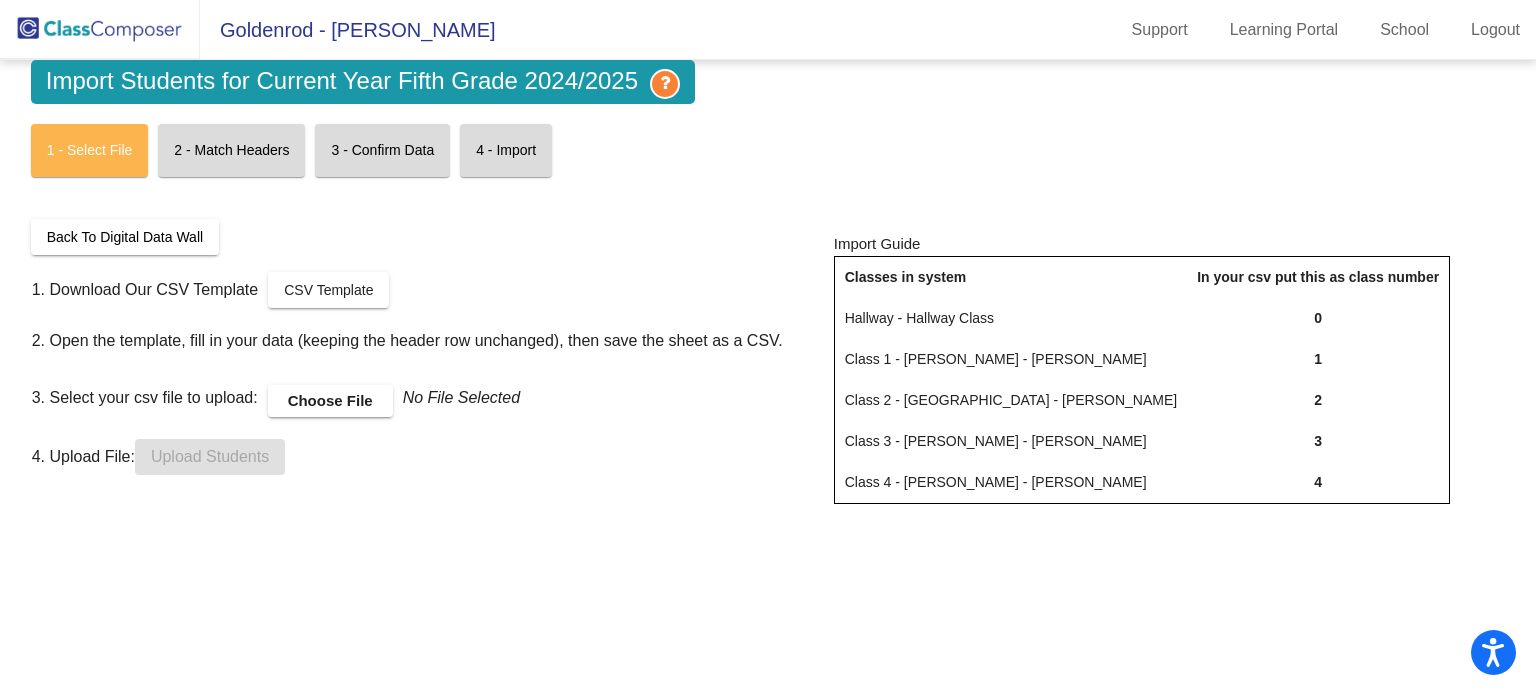 click 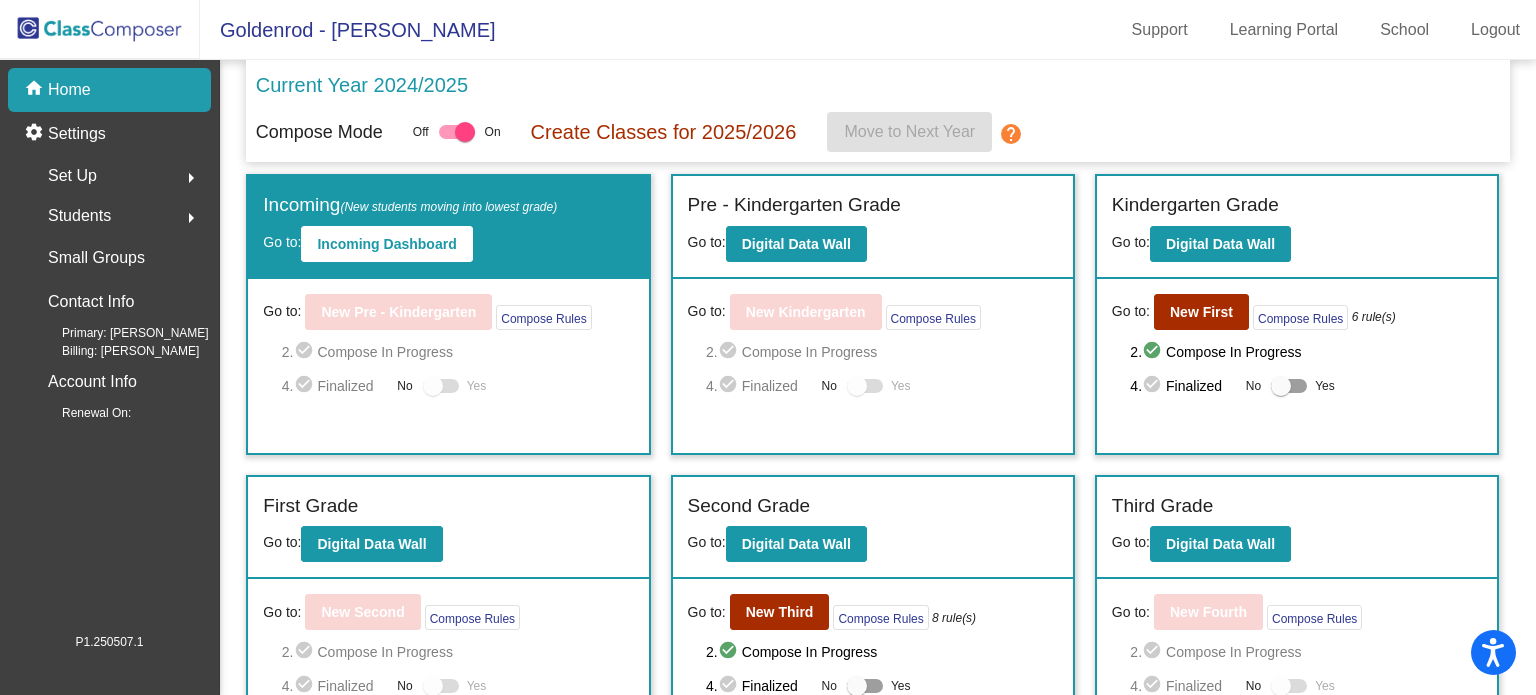click on "Set Up  arrow_right" 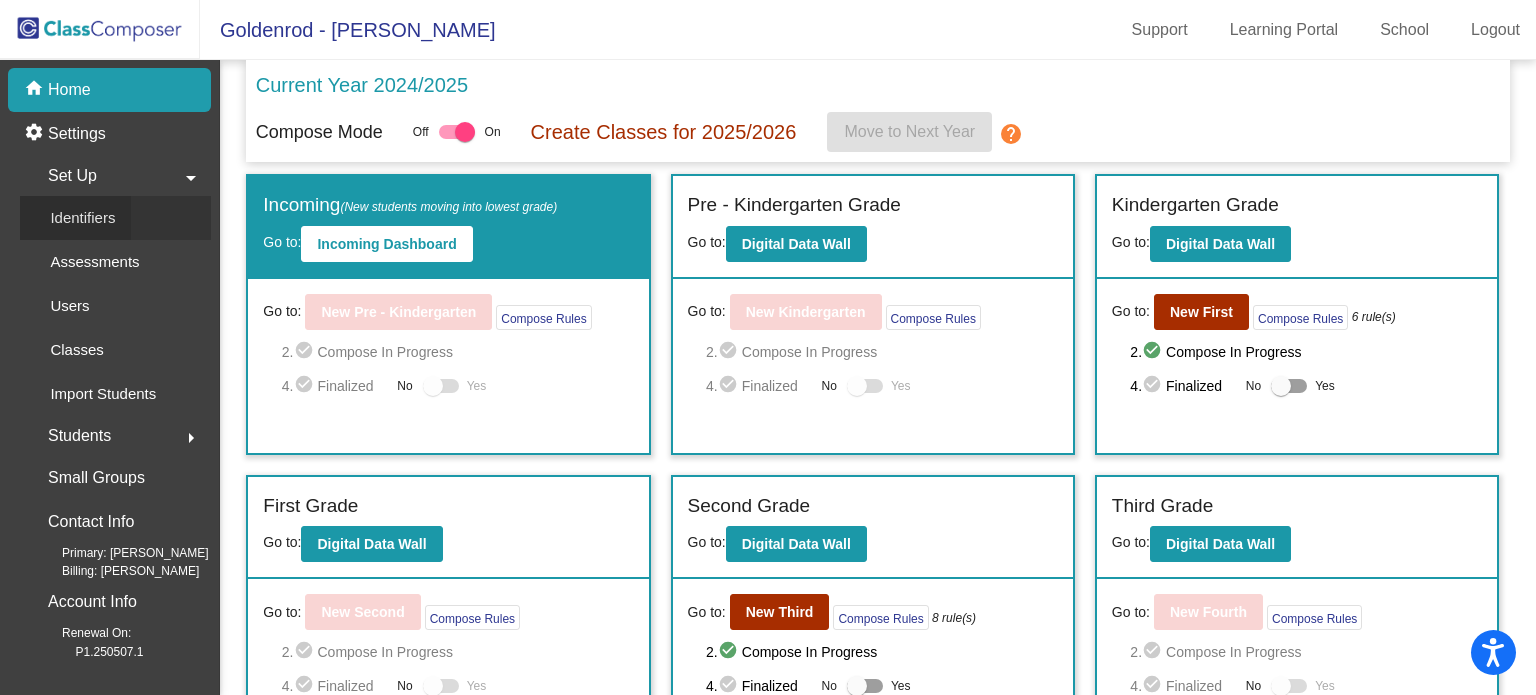 click on "Identifiers" 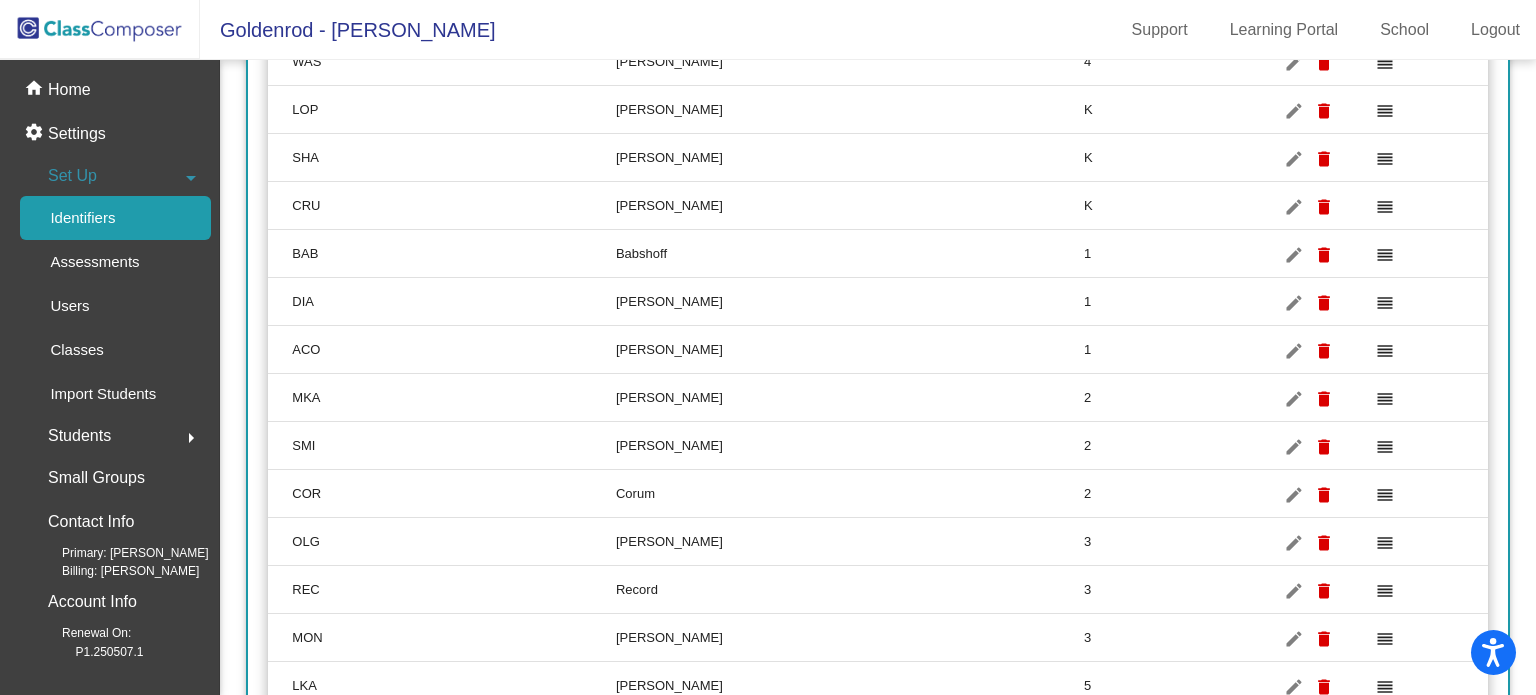 scroll, scrollTop: 1205, scrollLeft: 0, axis: vertical 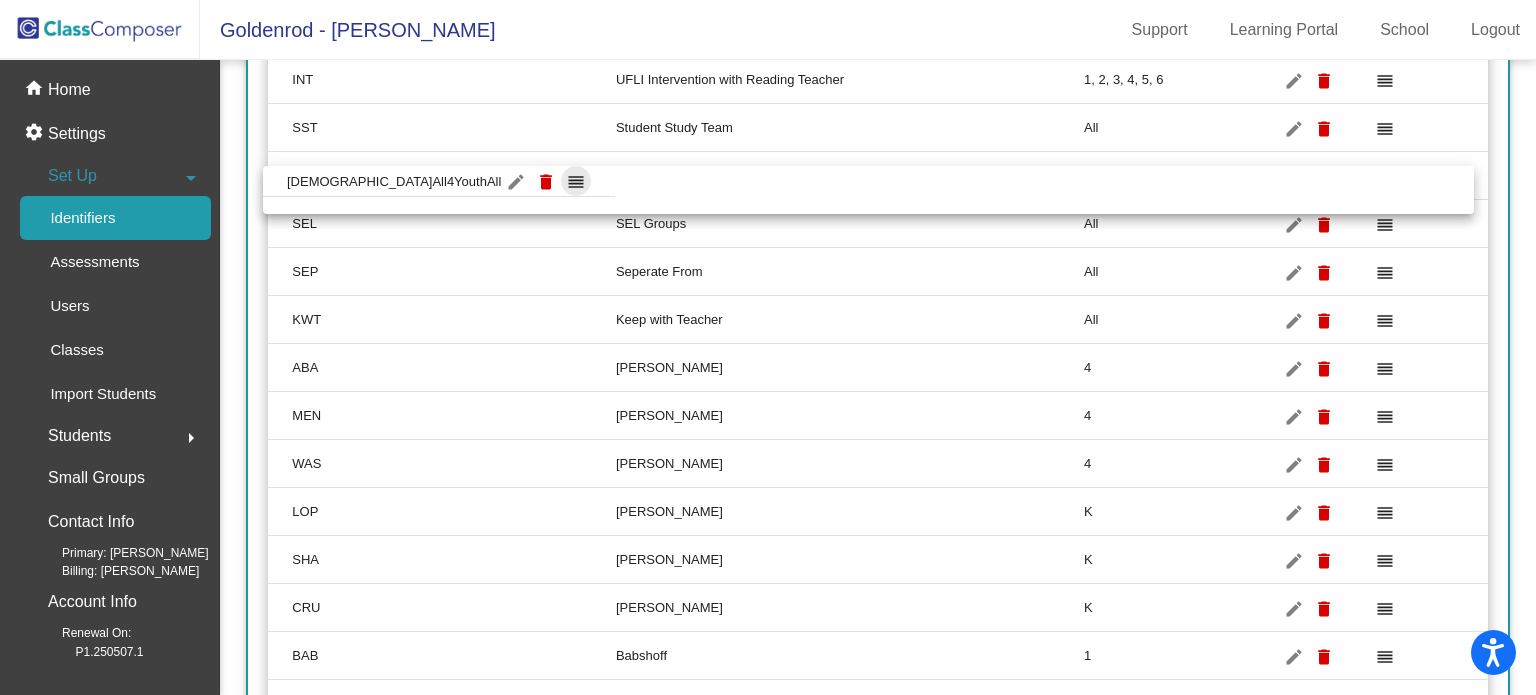 drag, startPoint x: 1363, startPoint y: 619, endPoint x: 1358, endPoint y: 196, distance: 423.02954 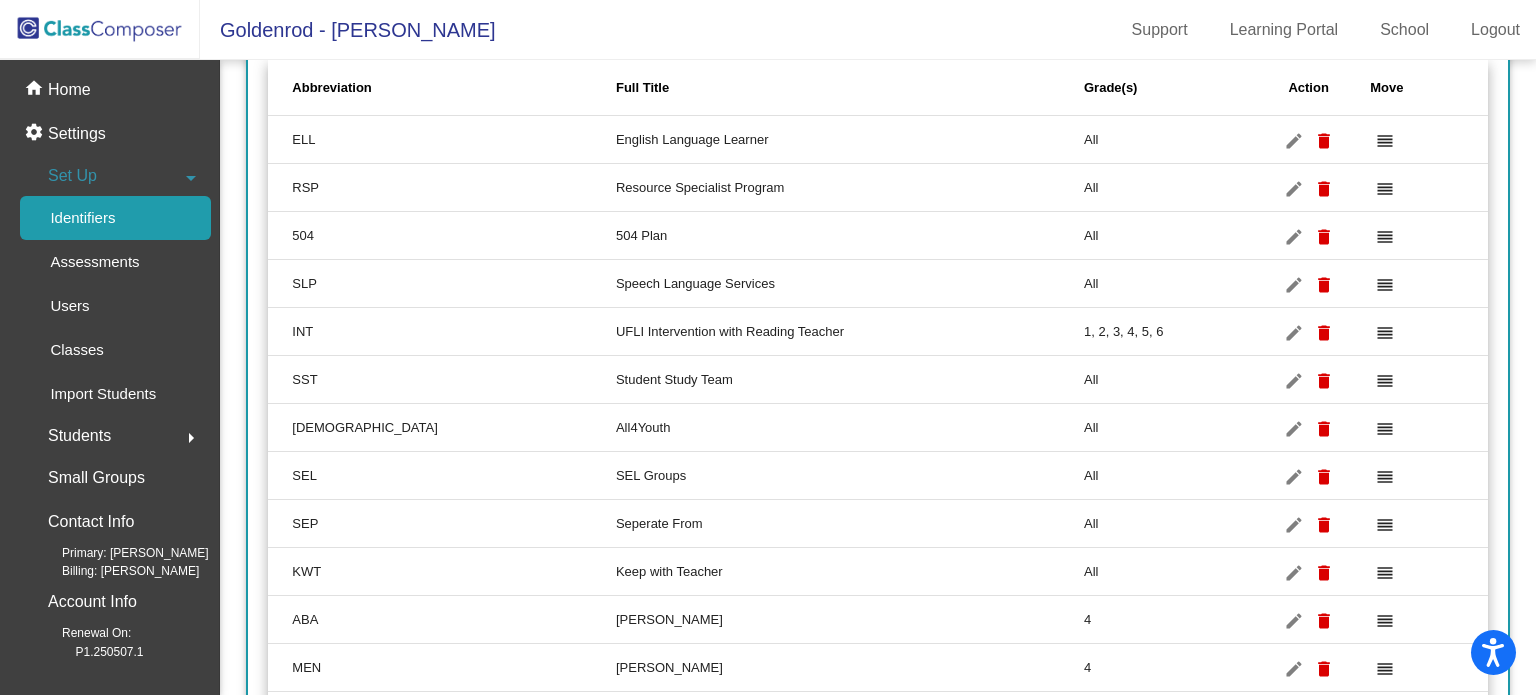 scroll, scrollTop: 324, scrollLeft: 0, axis: vertical 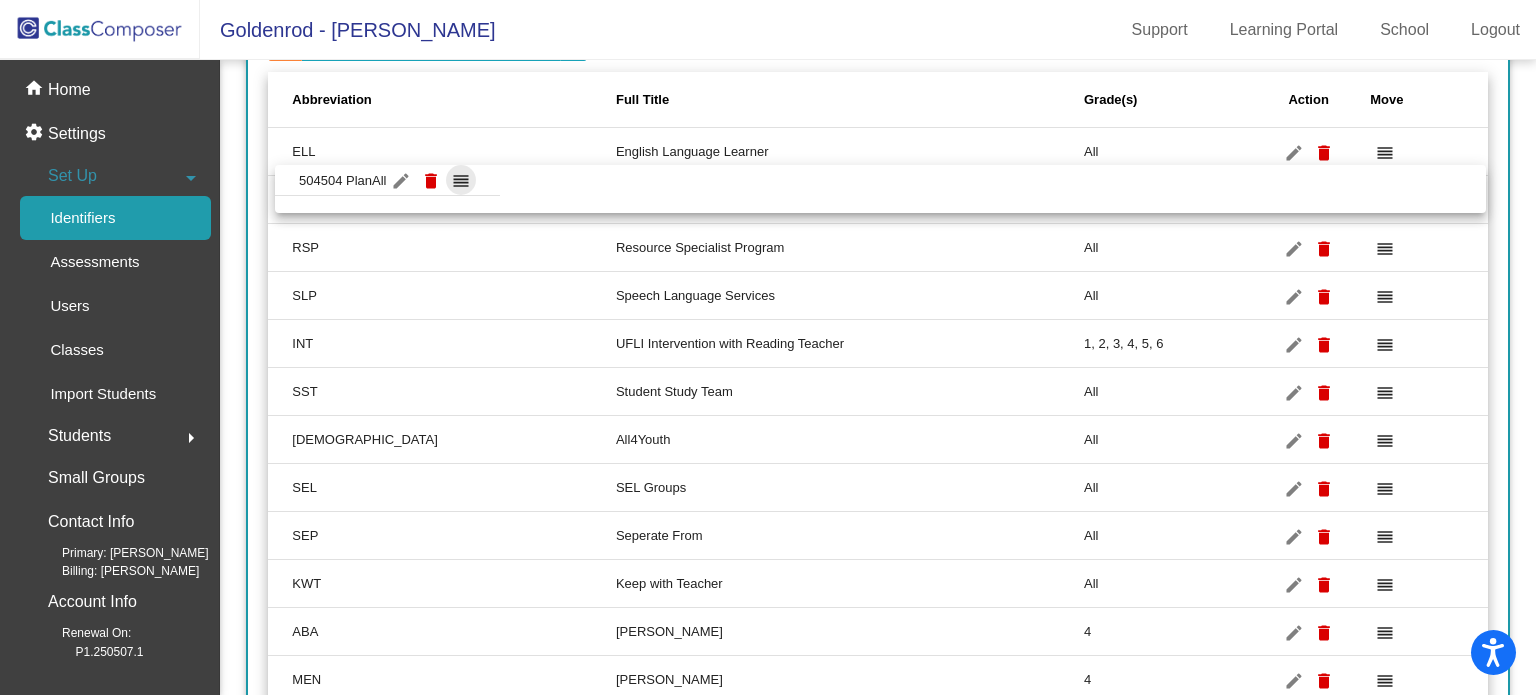 drag, startPoint x: 1365, startPoint y: 243, endPoint x: 1372, endPoint y: 186, distance: 57.428215 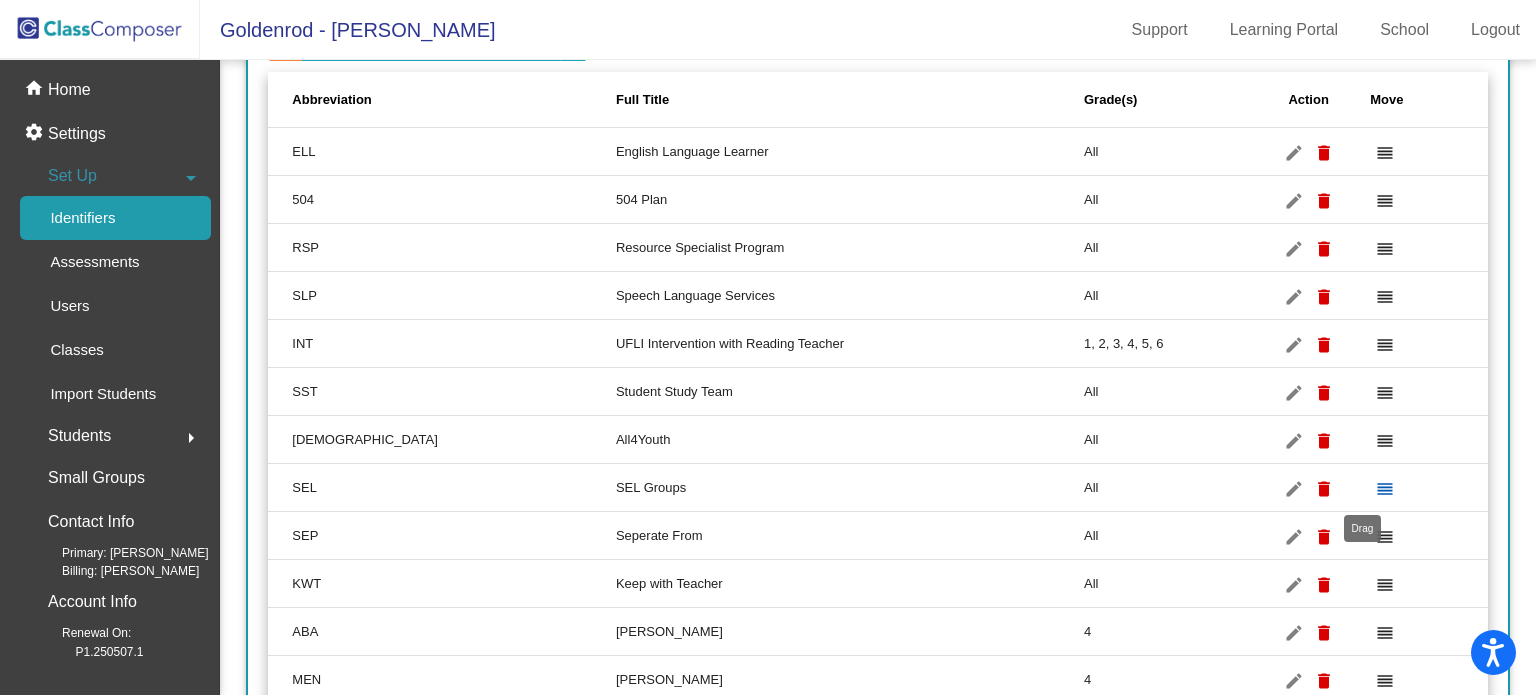 drag, startPoint x: 1360, startPoint y: 203, endPoint x: 1353, endPoint y: 480, distance: 277.08844 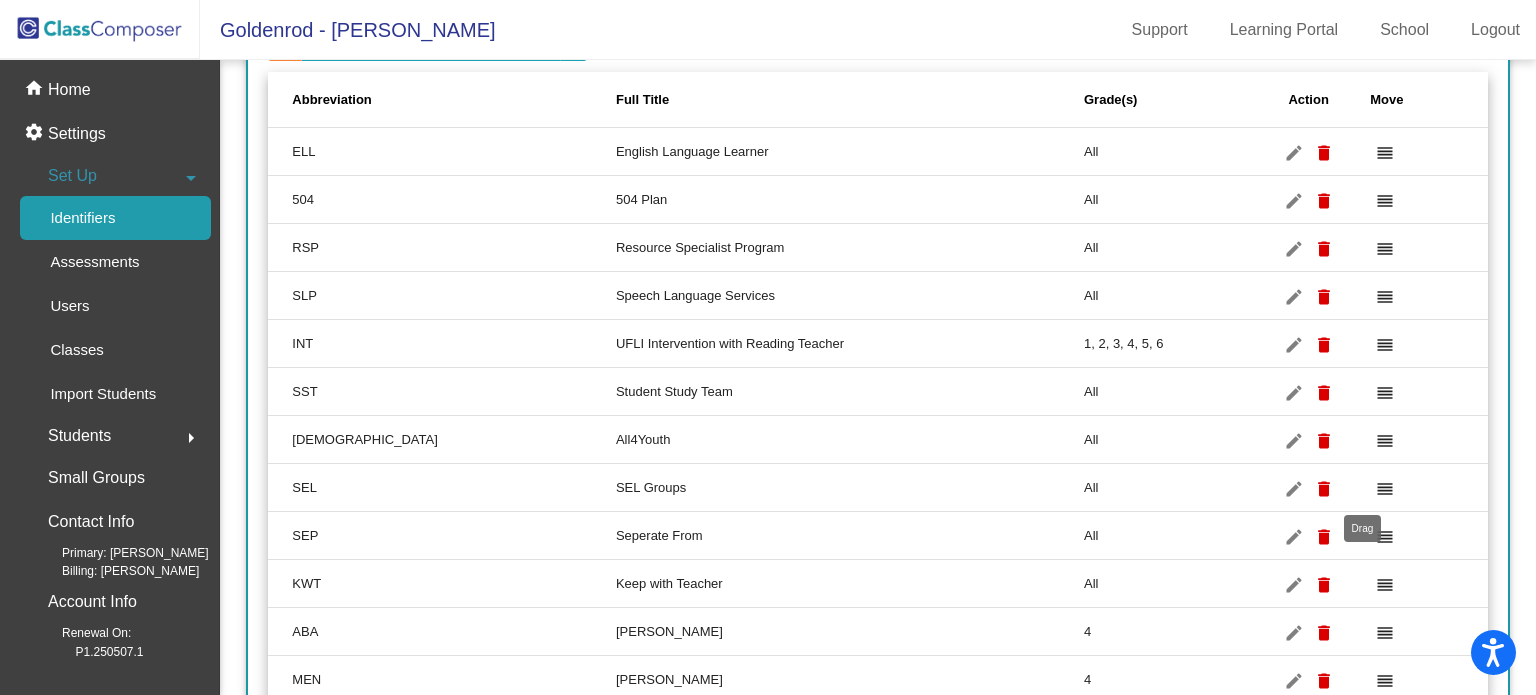 drag, startPoint x: 1353, startPoint y: 480, endPoint x: 1419, endPoint y: 338, distance: 156.58864 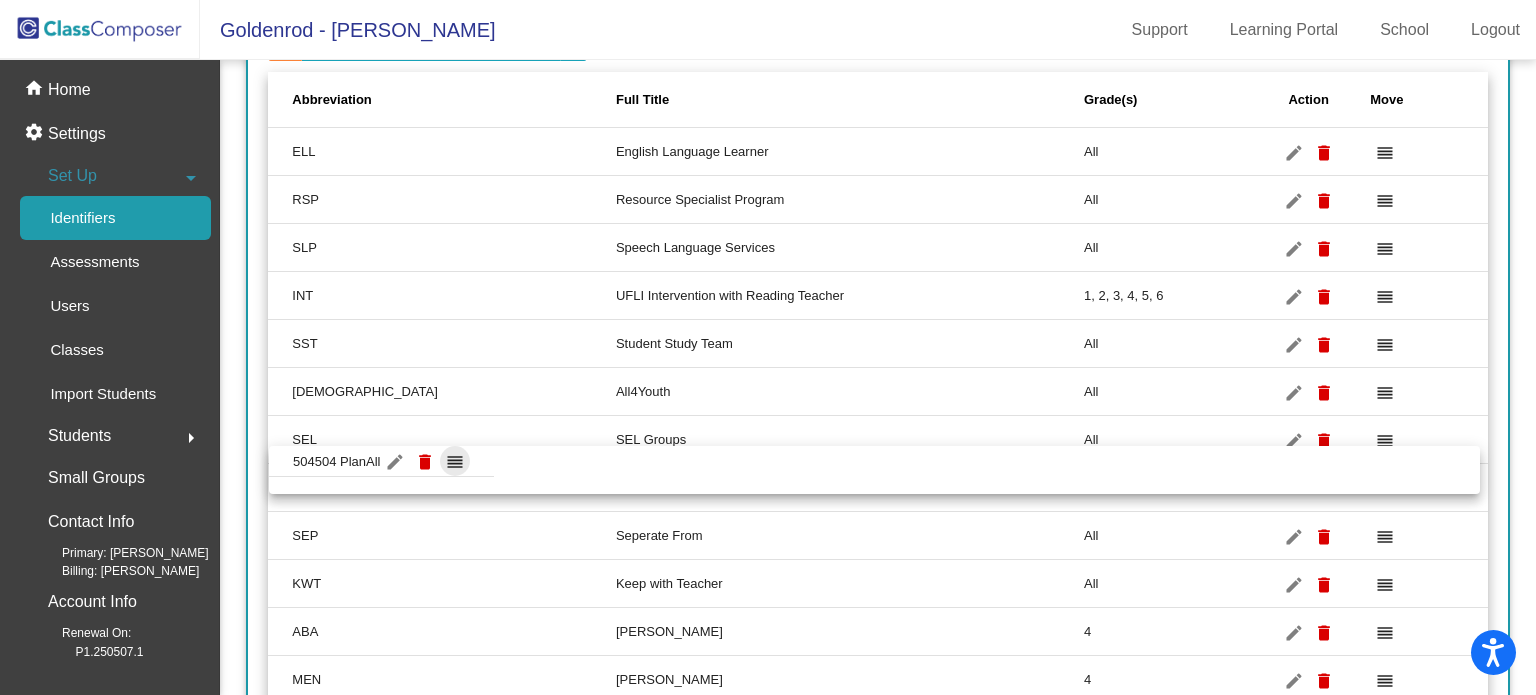 drag, startPoint x: 1368, startPoint y: 199, endPoint x: 1369, endPoint y: 471, distance: 272.00183 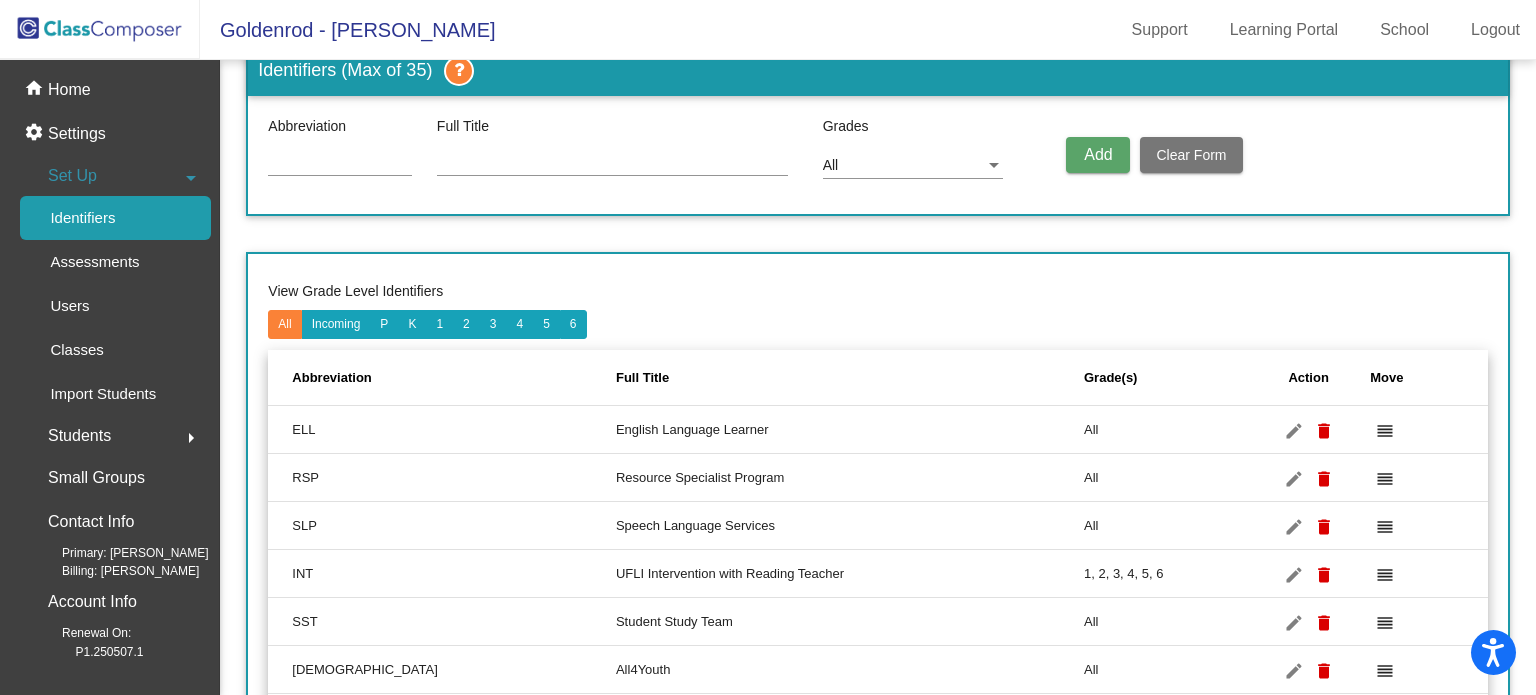 scroll, scrollTop: 0, scrollLeft: 0, axis: both 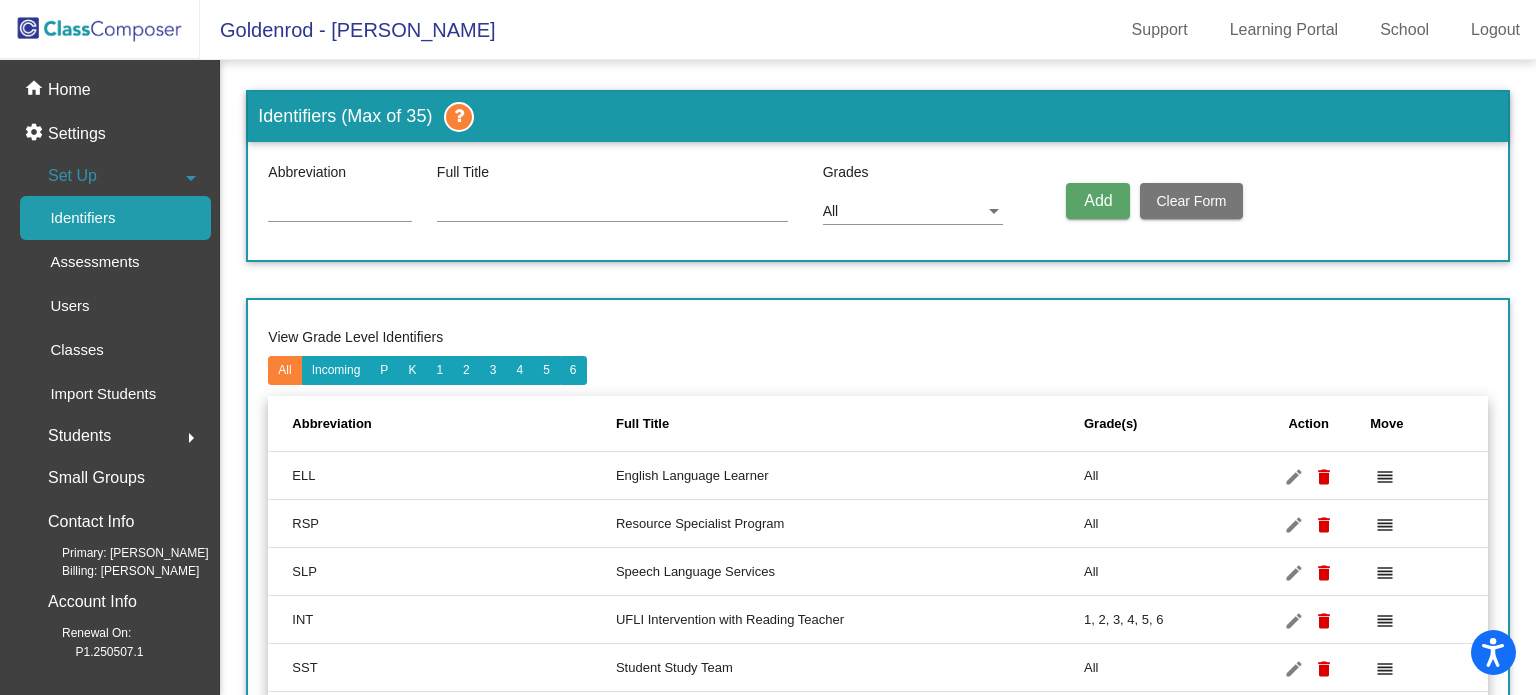 click 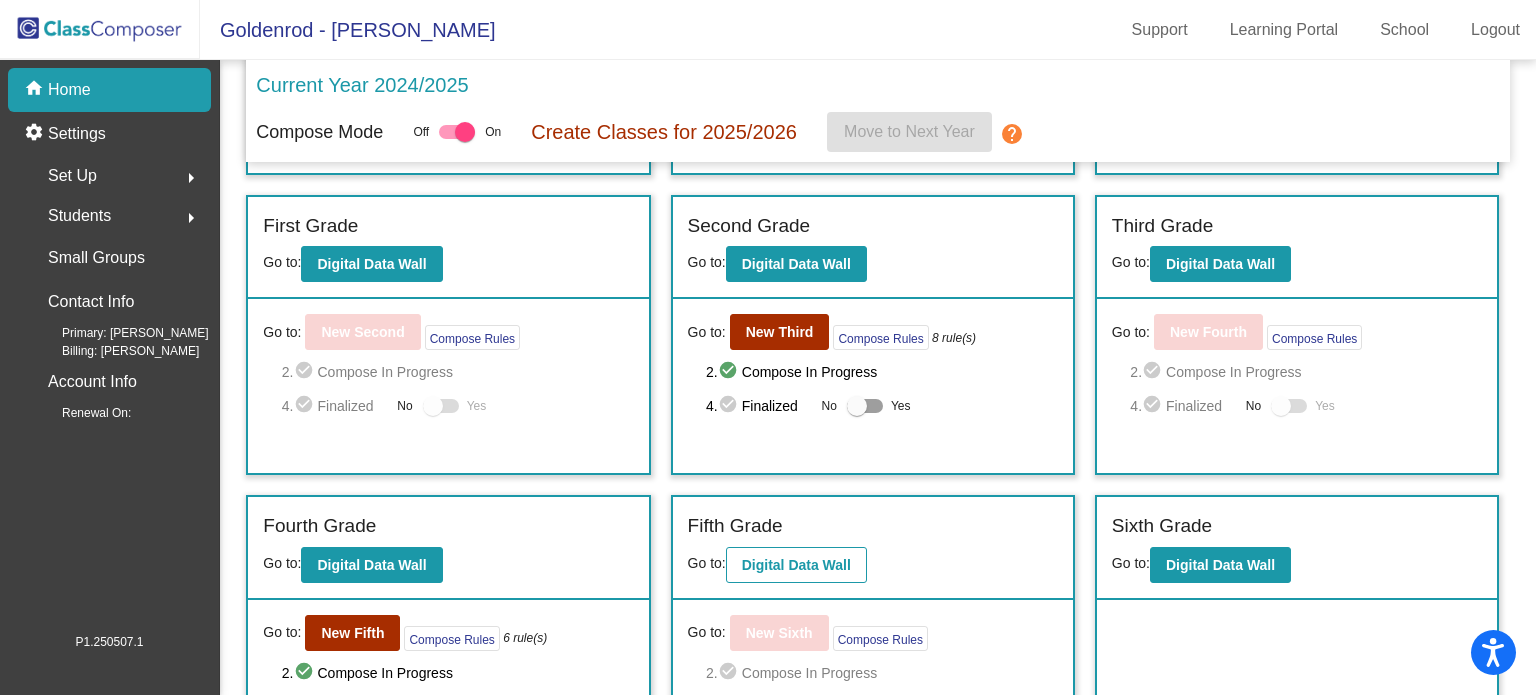 scroll, scrollTop: 288, scrollLeft: 0, axis: vertical 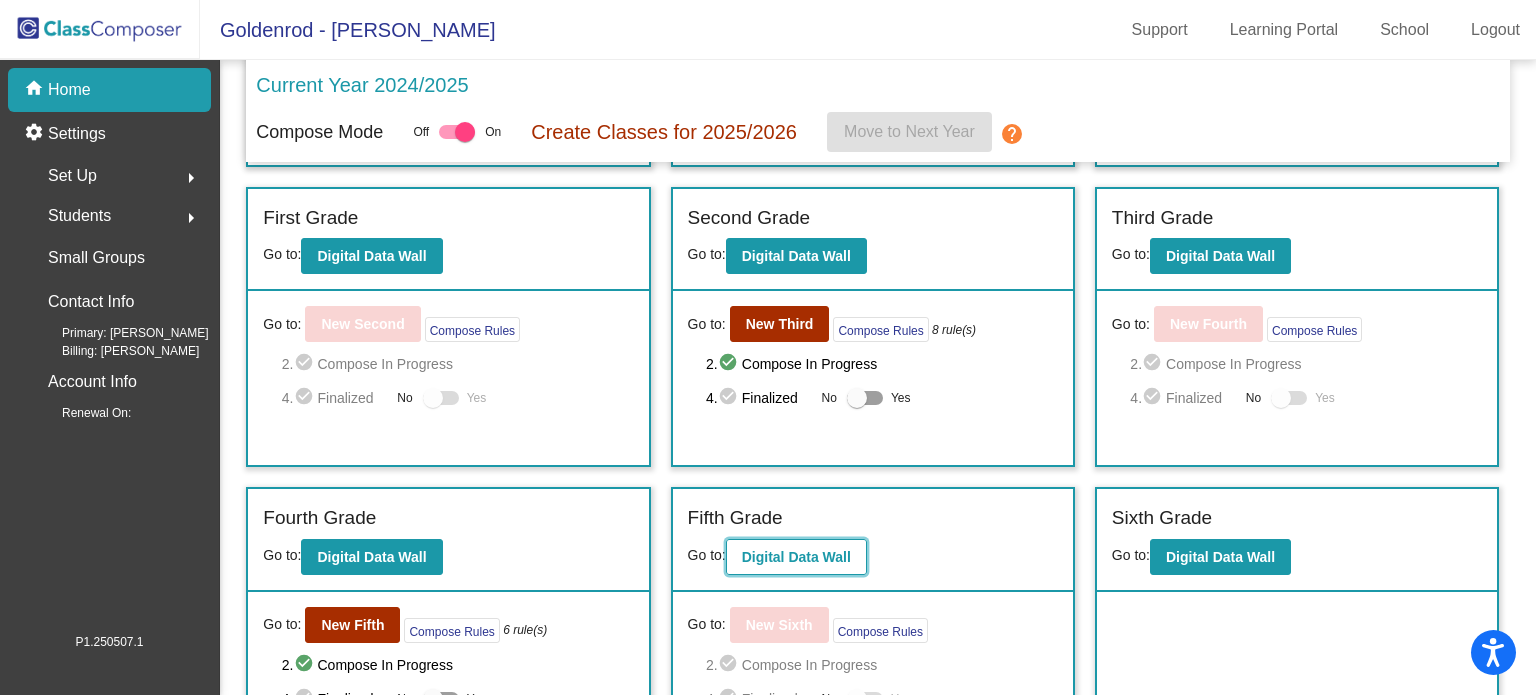 click on "Digital Data Wall" 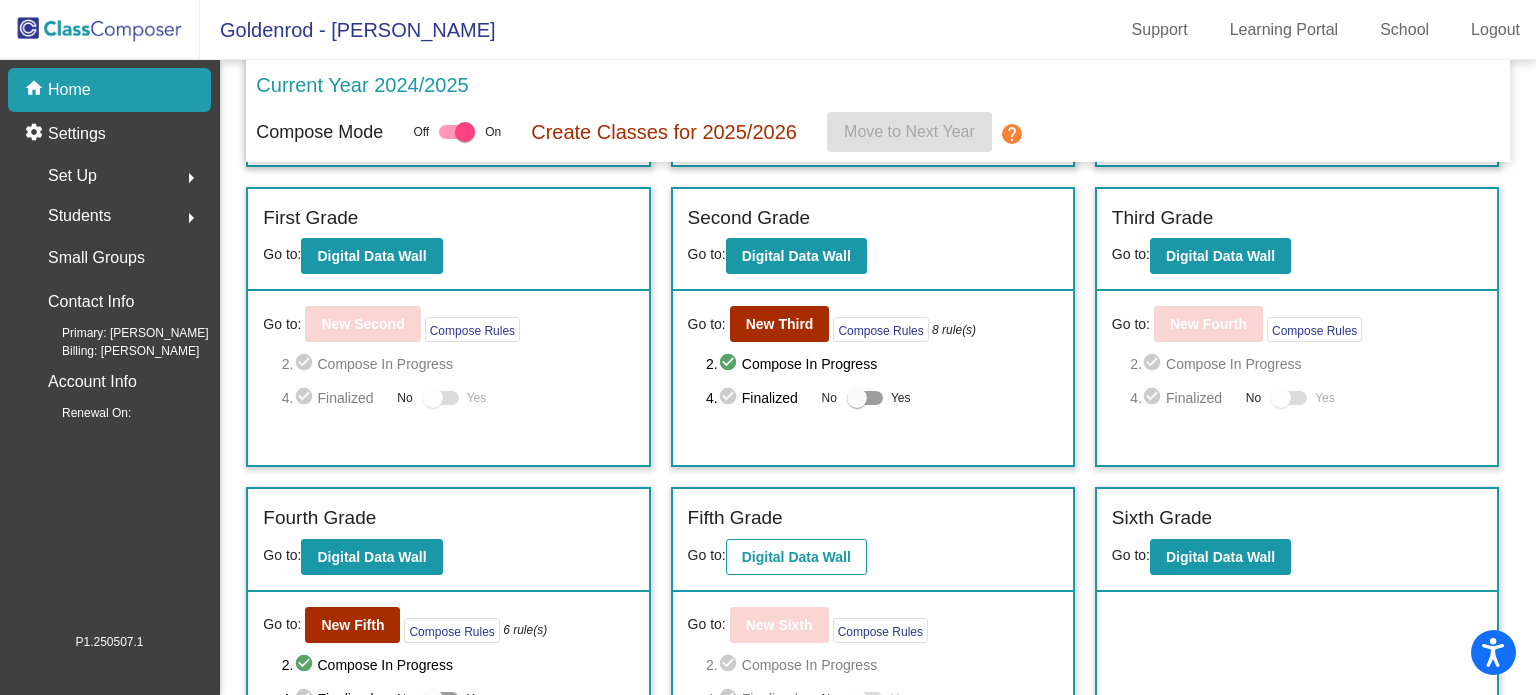 scroll, scrollTop: 0, scrollLeft: 0, axis: both 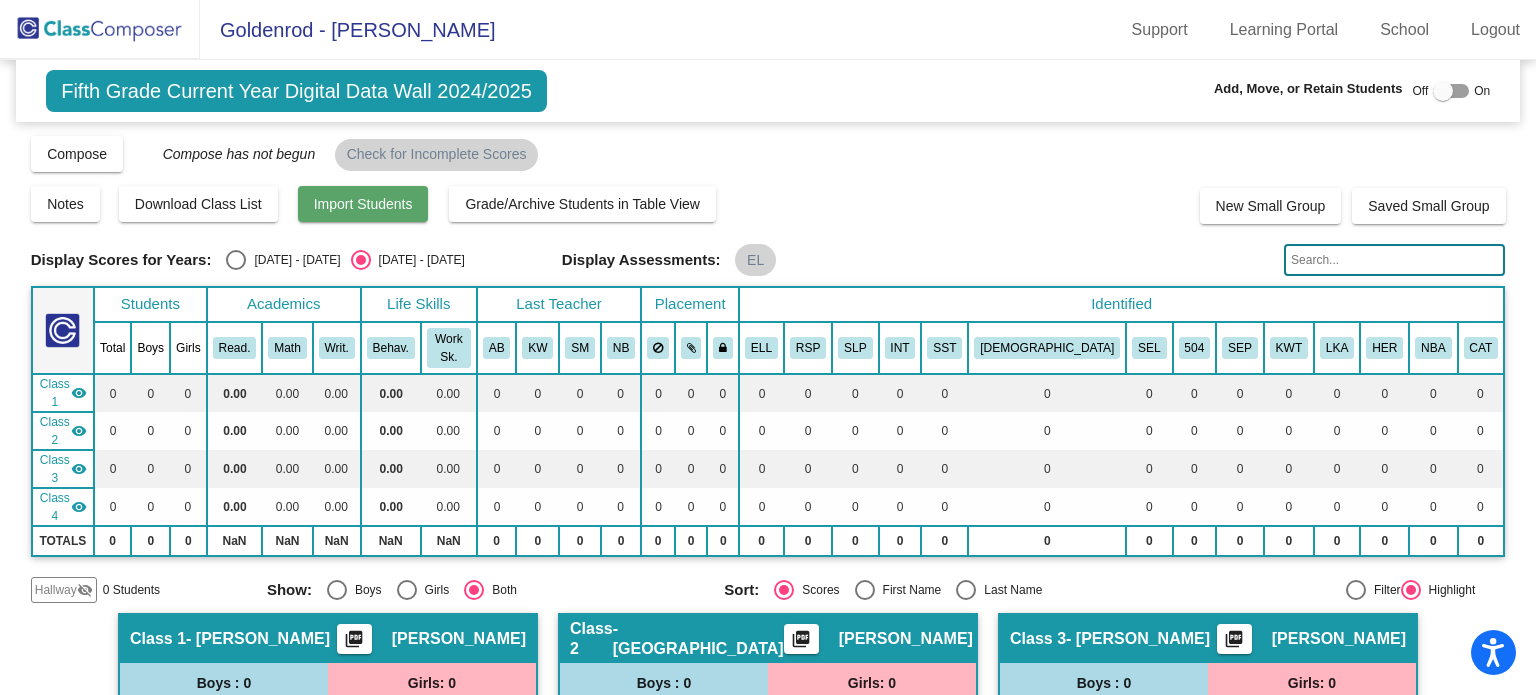 click on "Import Students" 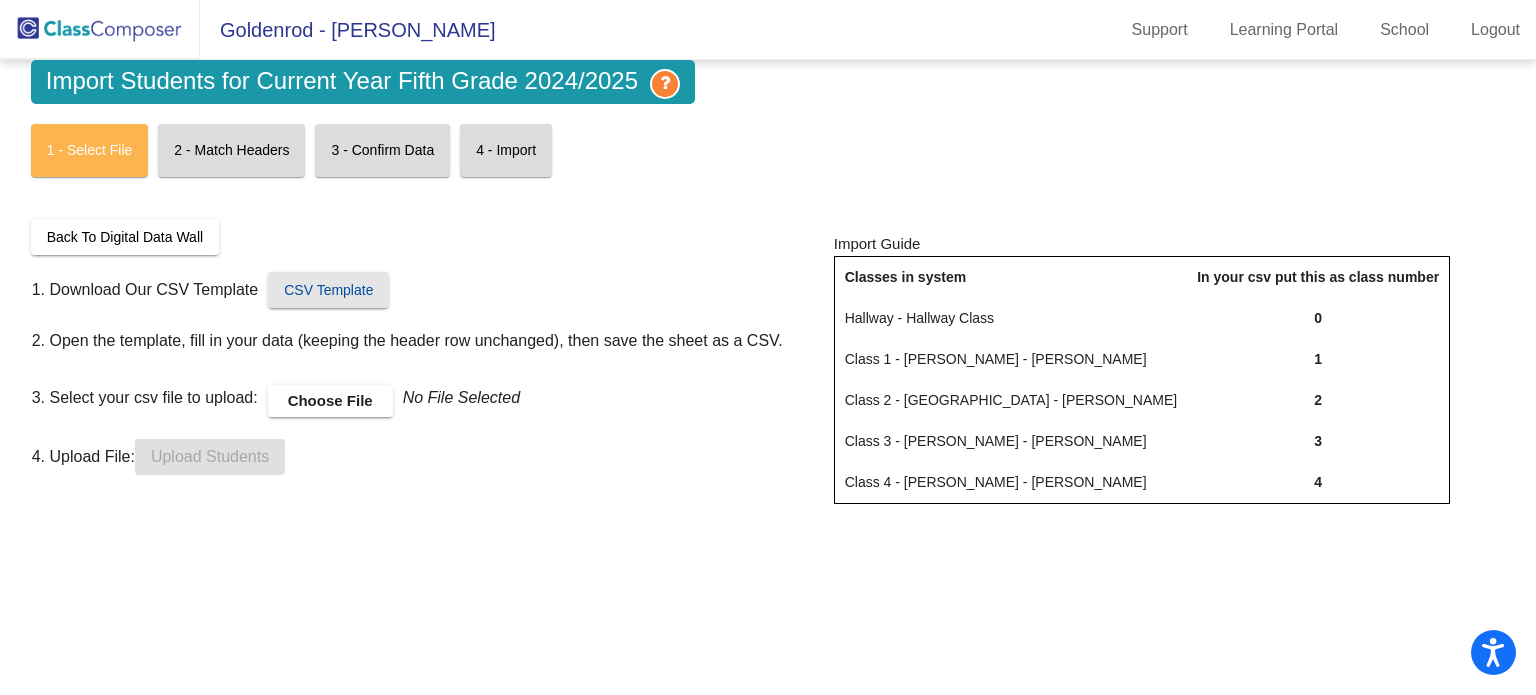 click on "CSV Template" at bounding box center (328, 290) 